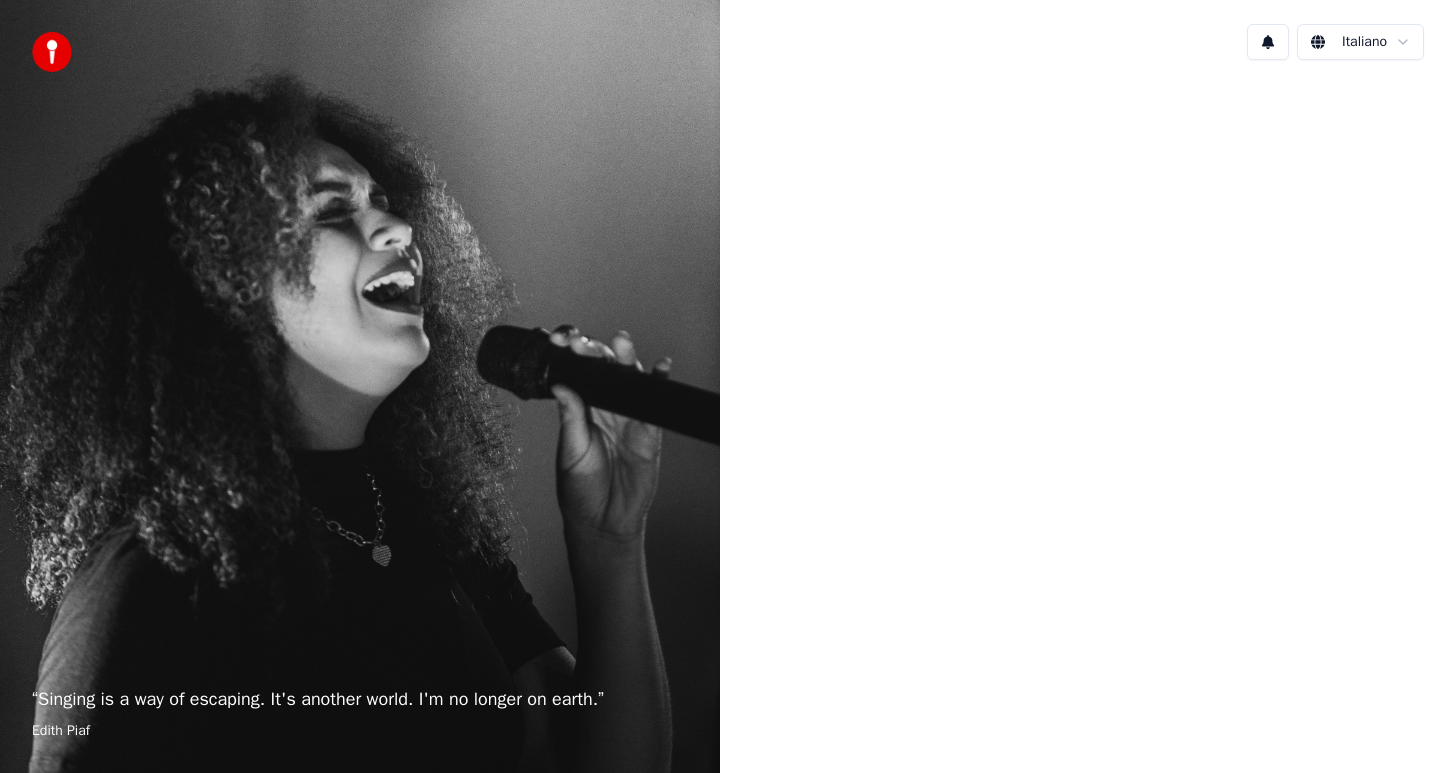 scroll, scrollTop: 0, scrollLeft: 0, axis: both 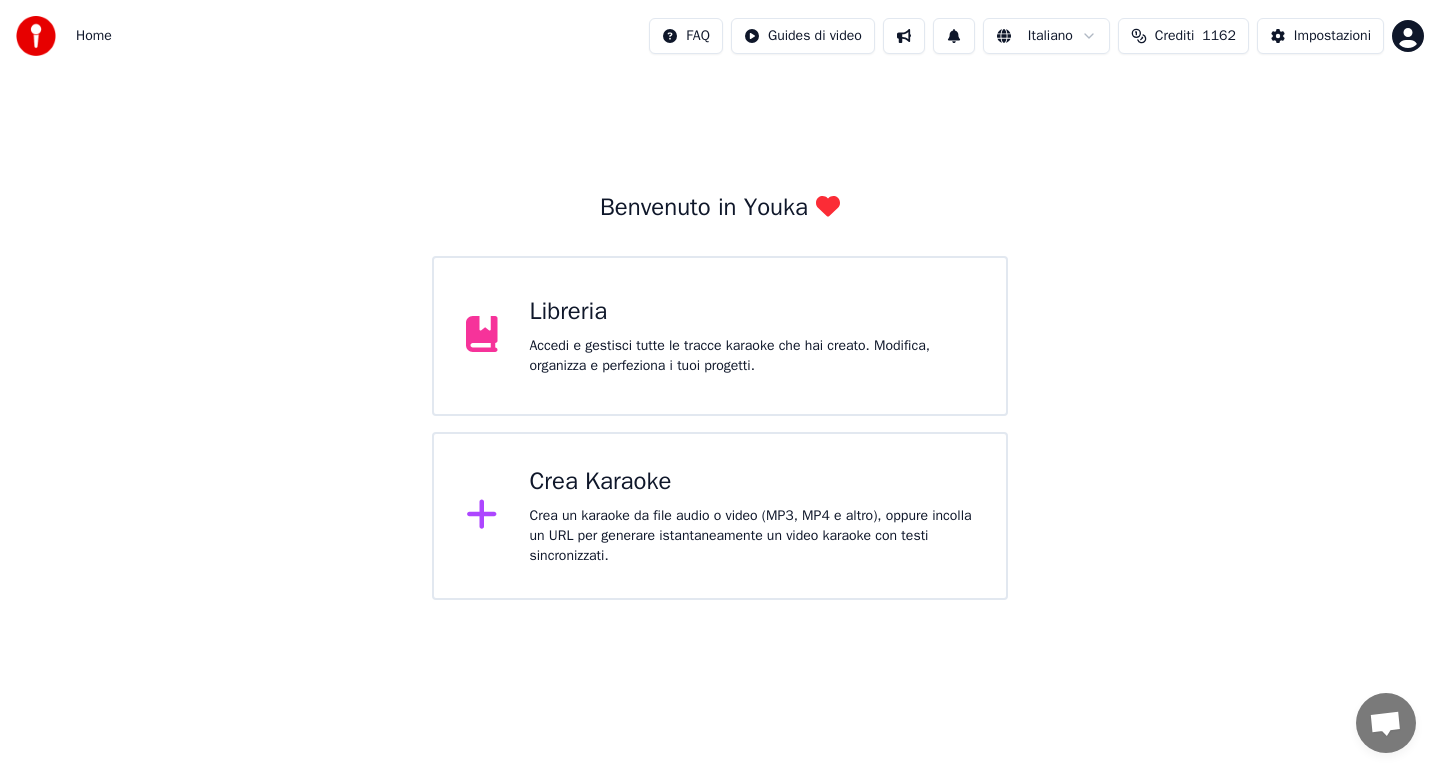 click on "Crea Karaoke Crea un karaoke da file audio o video (MP3, MP4 e altro), oppure incolla un URL per generare istantaneamente un video karaoke con testi sincronizzati." at bounding box center (752, 516) 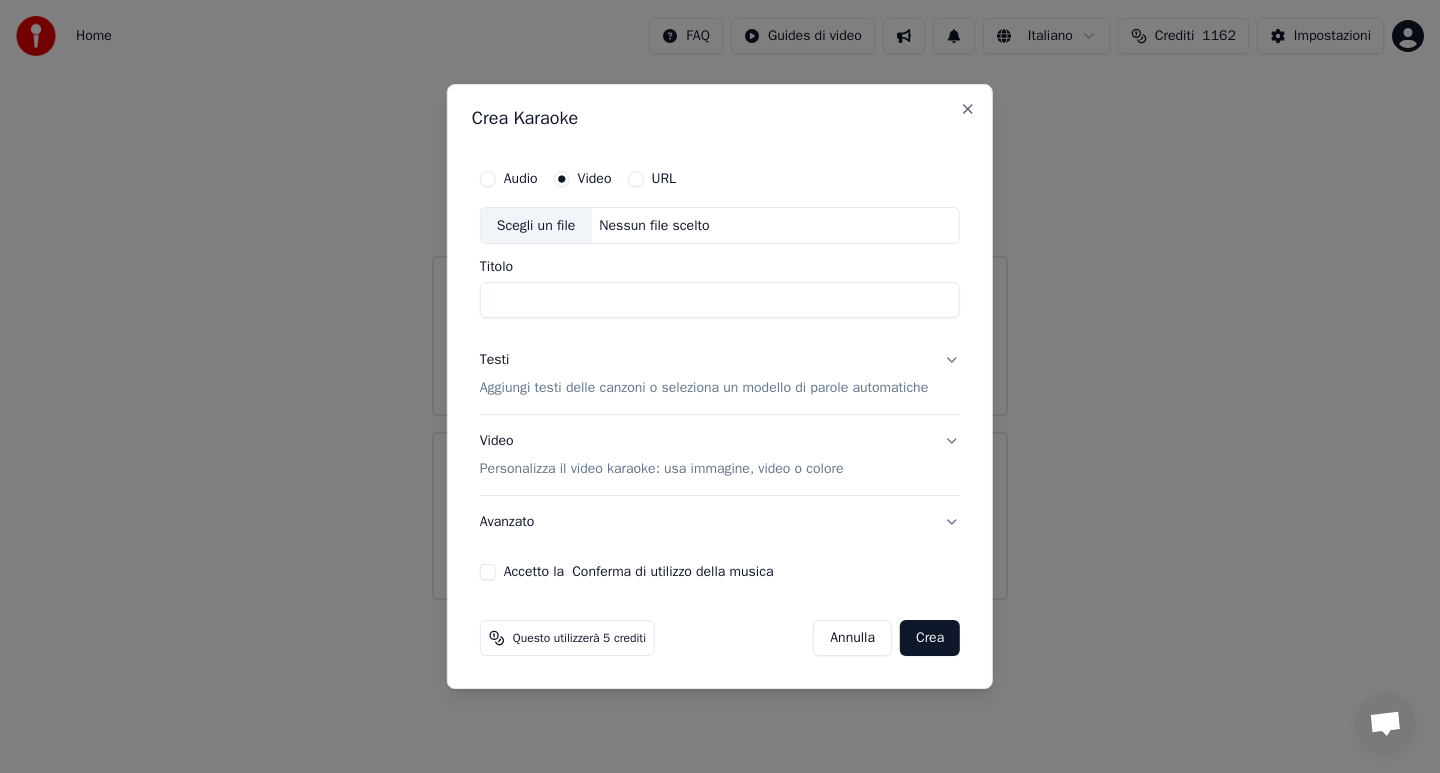 click on "Audio" at bounding box center [488, 179] 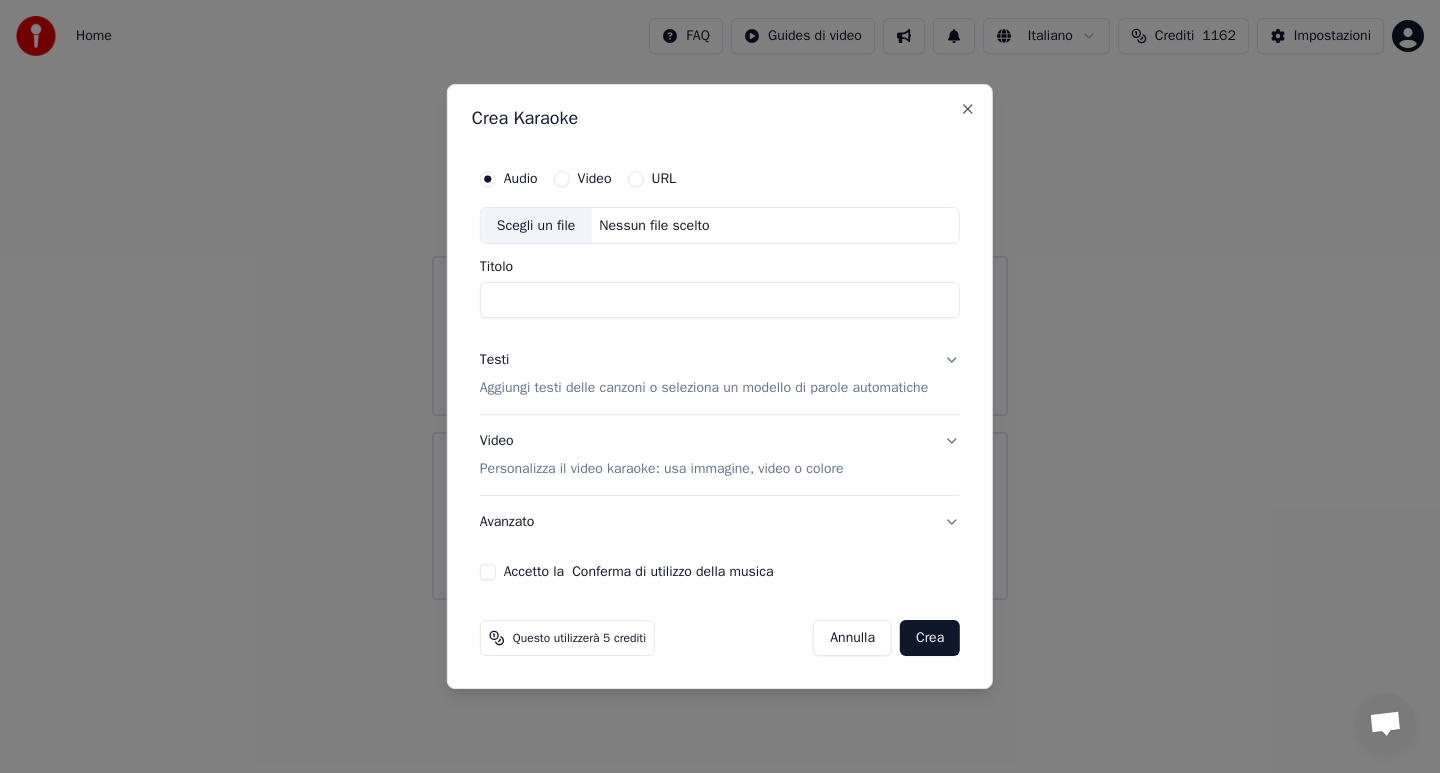 click on "Scegli un file" at bounding box center [536, 226] 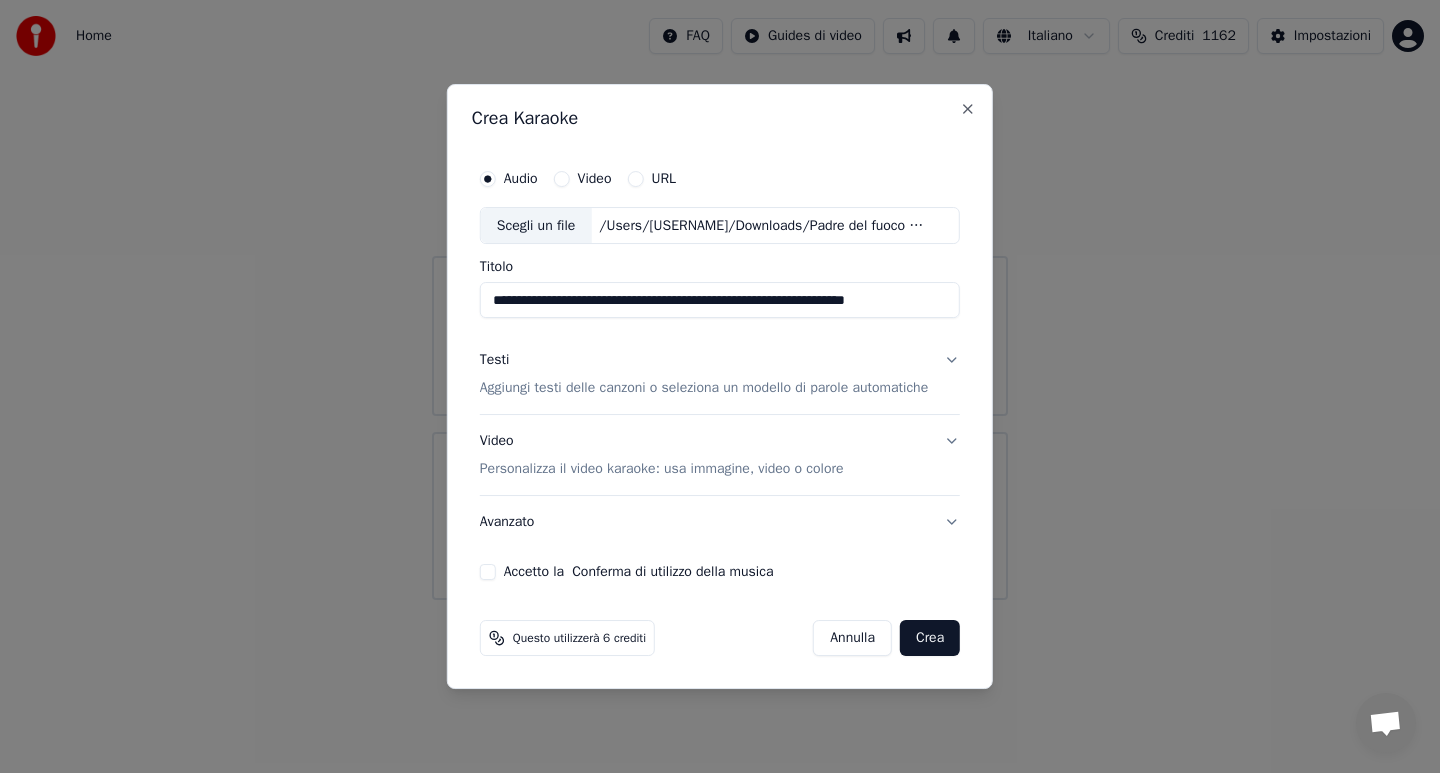 type on "**********" 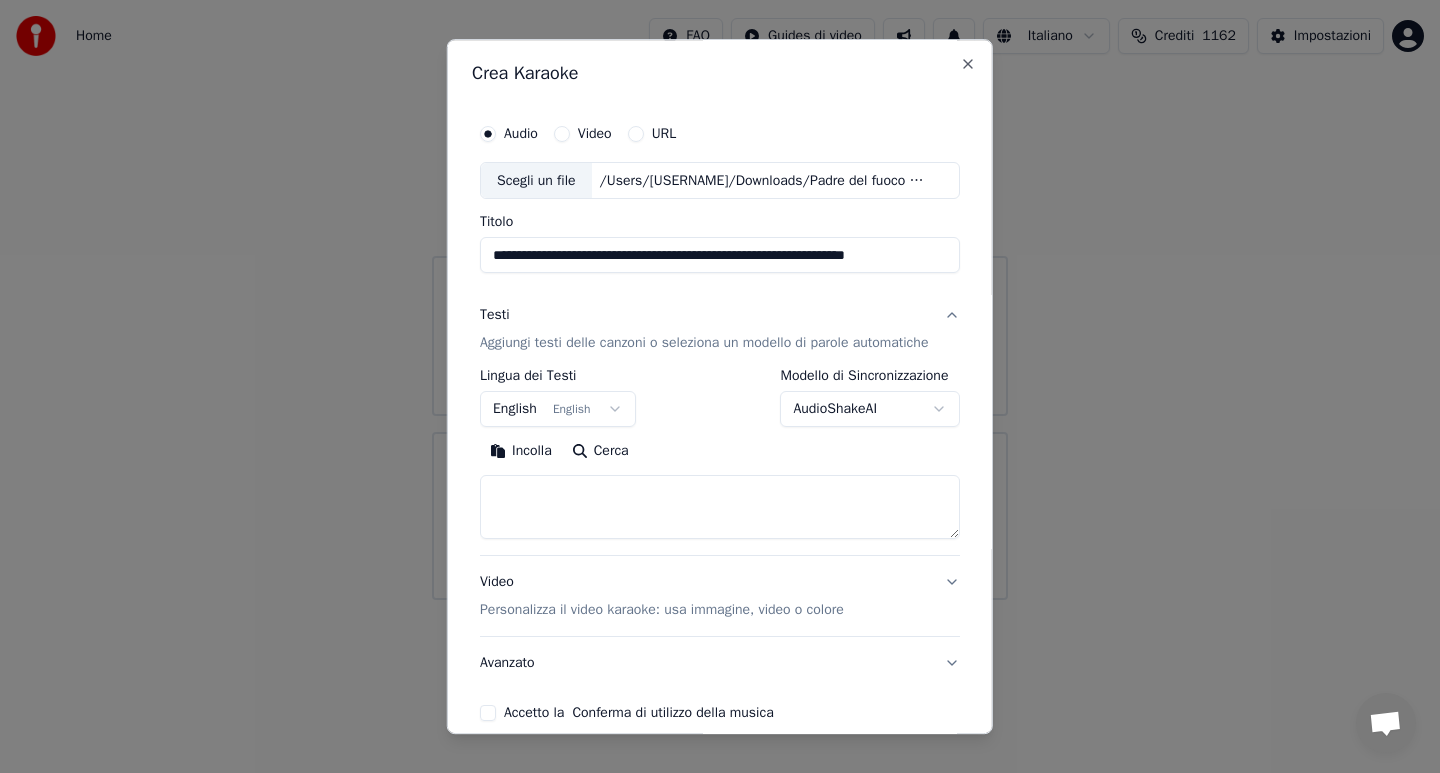 click on "Incolla" at bounding box center (521, 452) 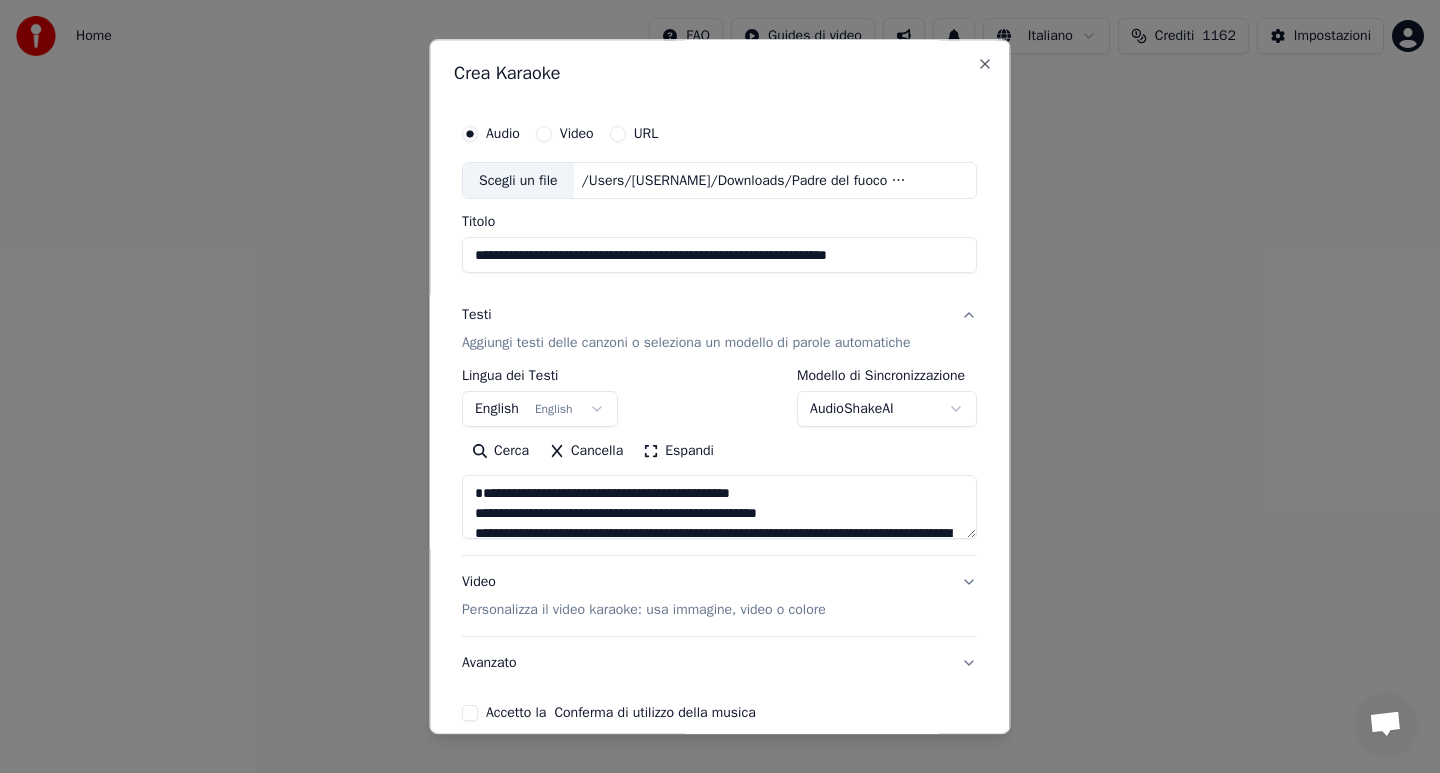 click on "**********" at bounding box center [719, 508] 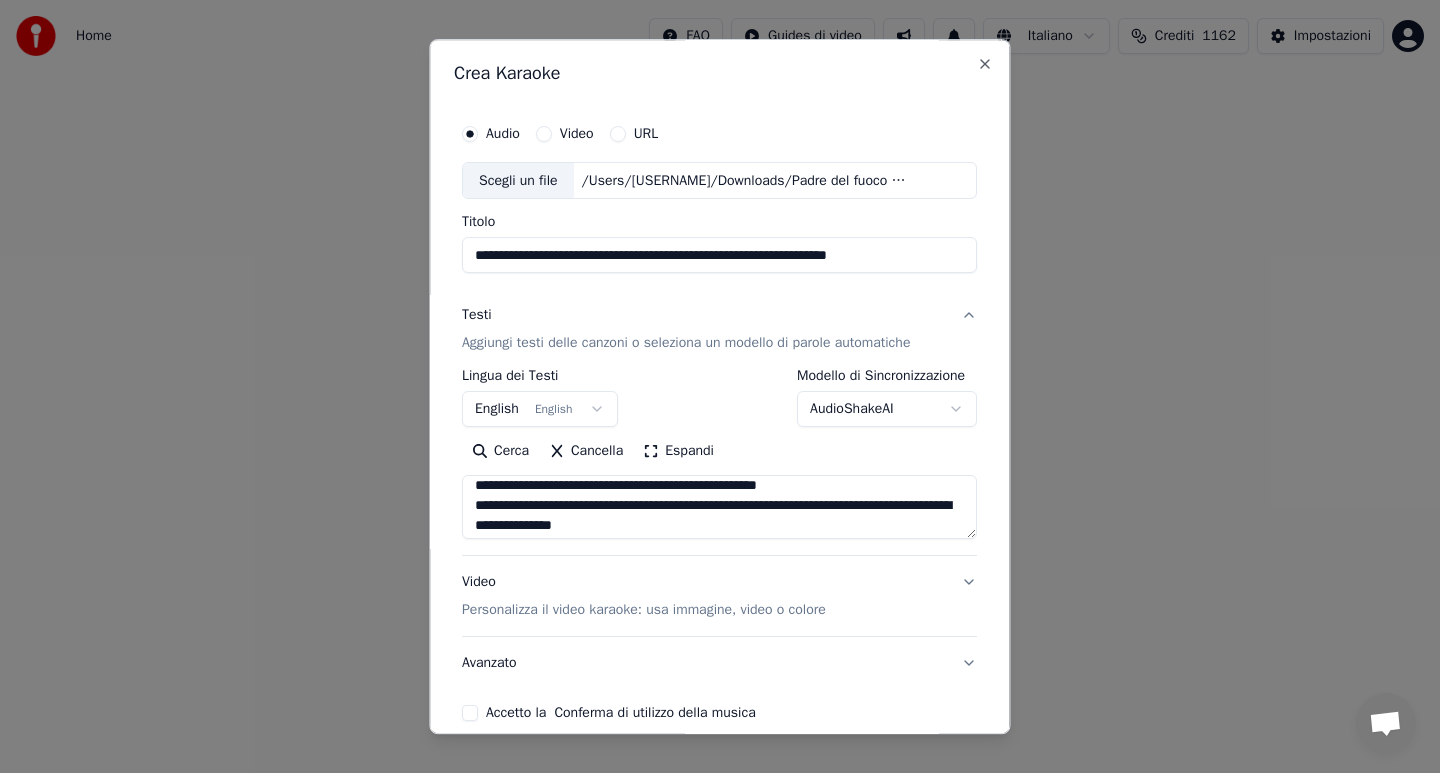 scroll, scrollTop: 0, scrollLeft: 0, axis: both 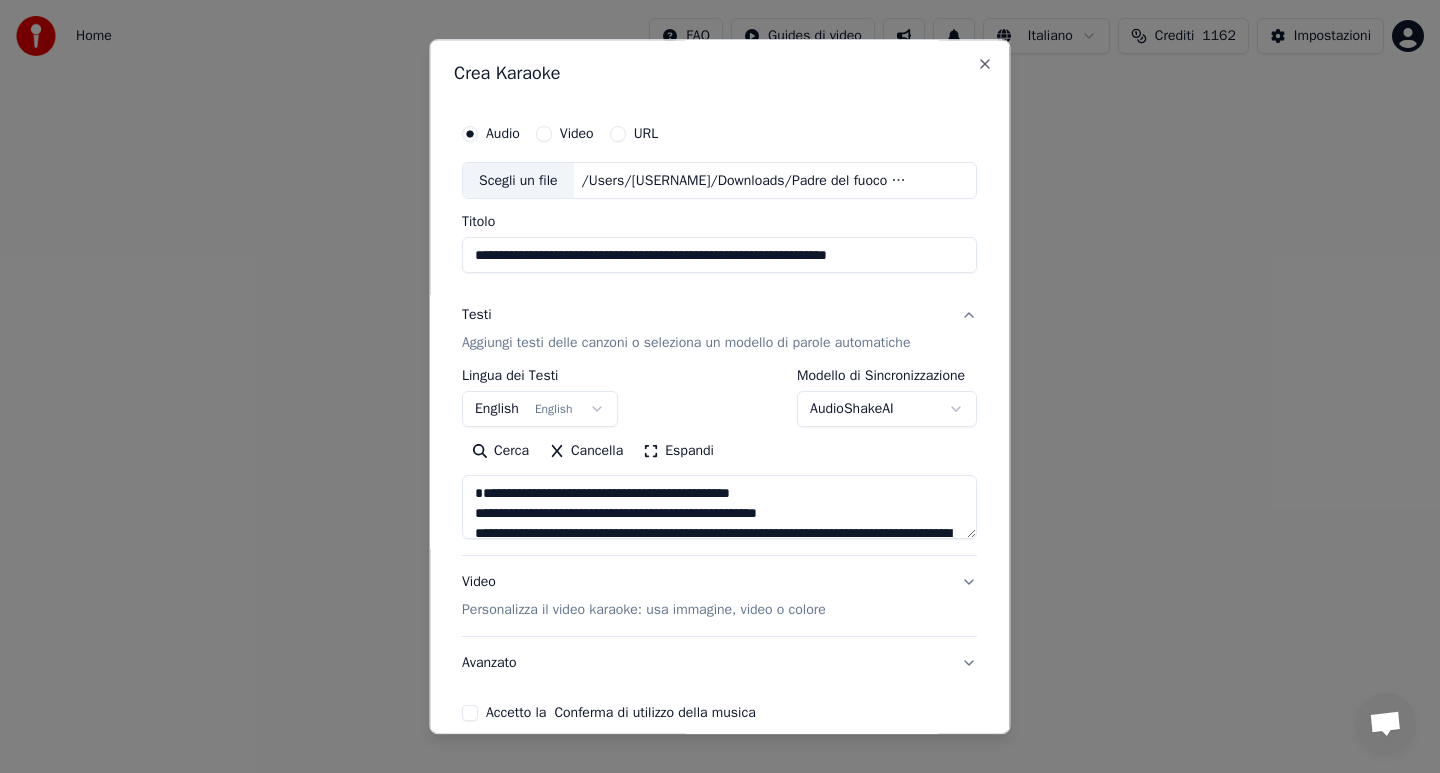 click on "**********" at bounding box center (719, 508) 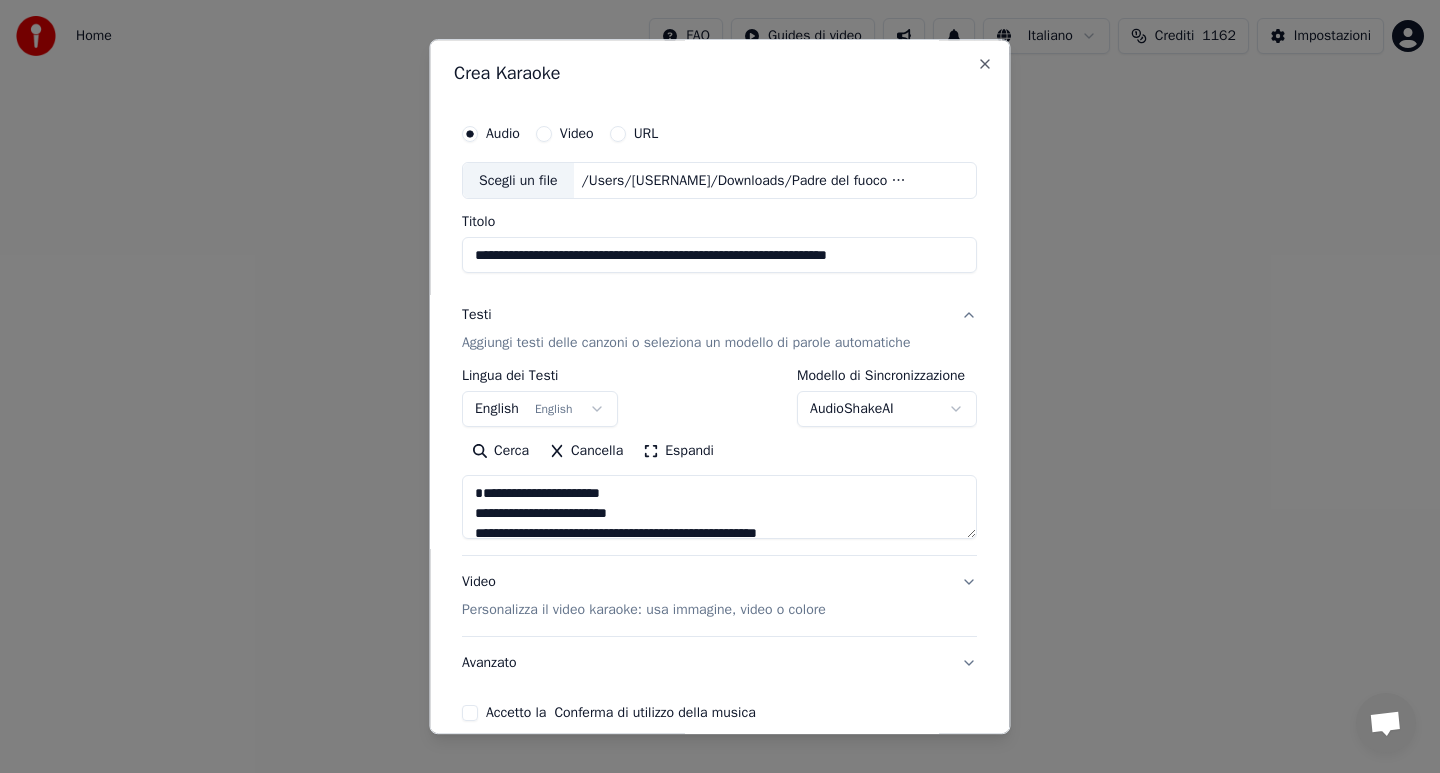 scroll, scrollTop: 4, scrollLeft: 0, axis: vertical 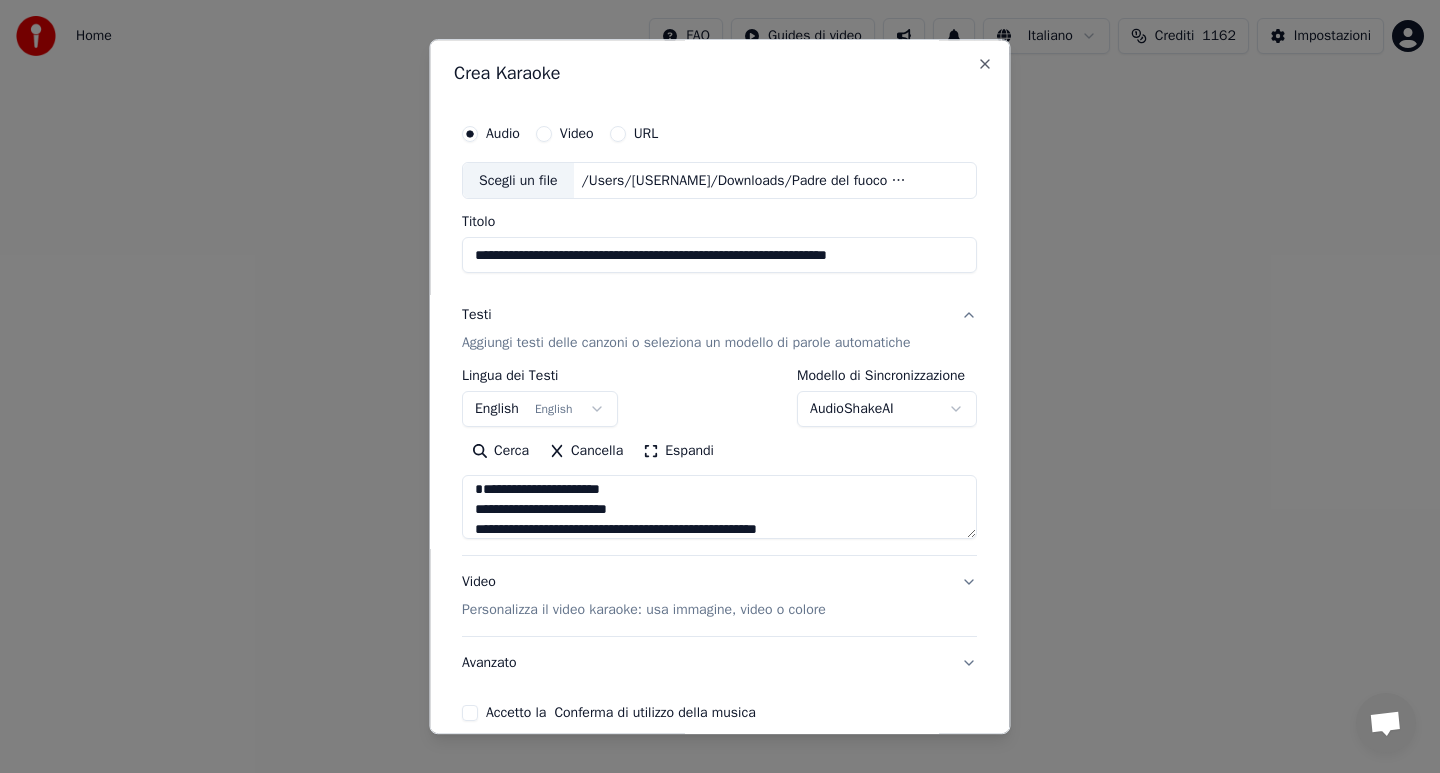 click on "**********" at bounding box center [719, 508] 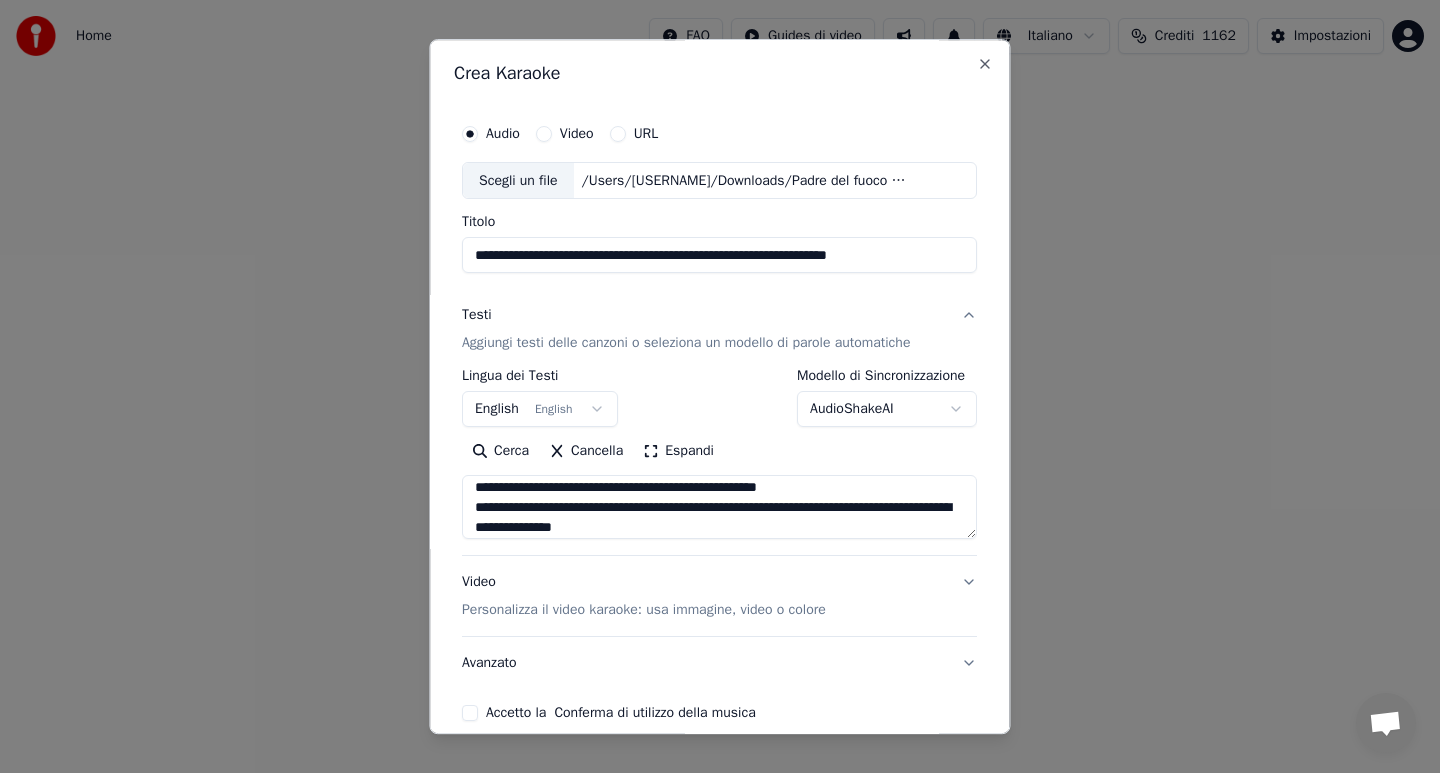 click on "**********" at bounding box center [719, 508] 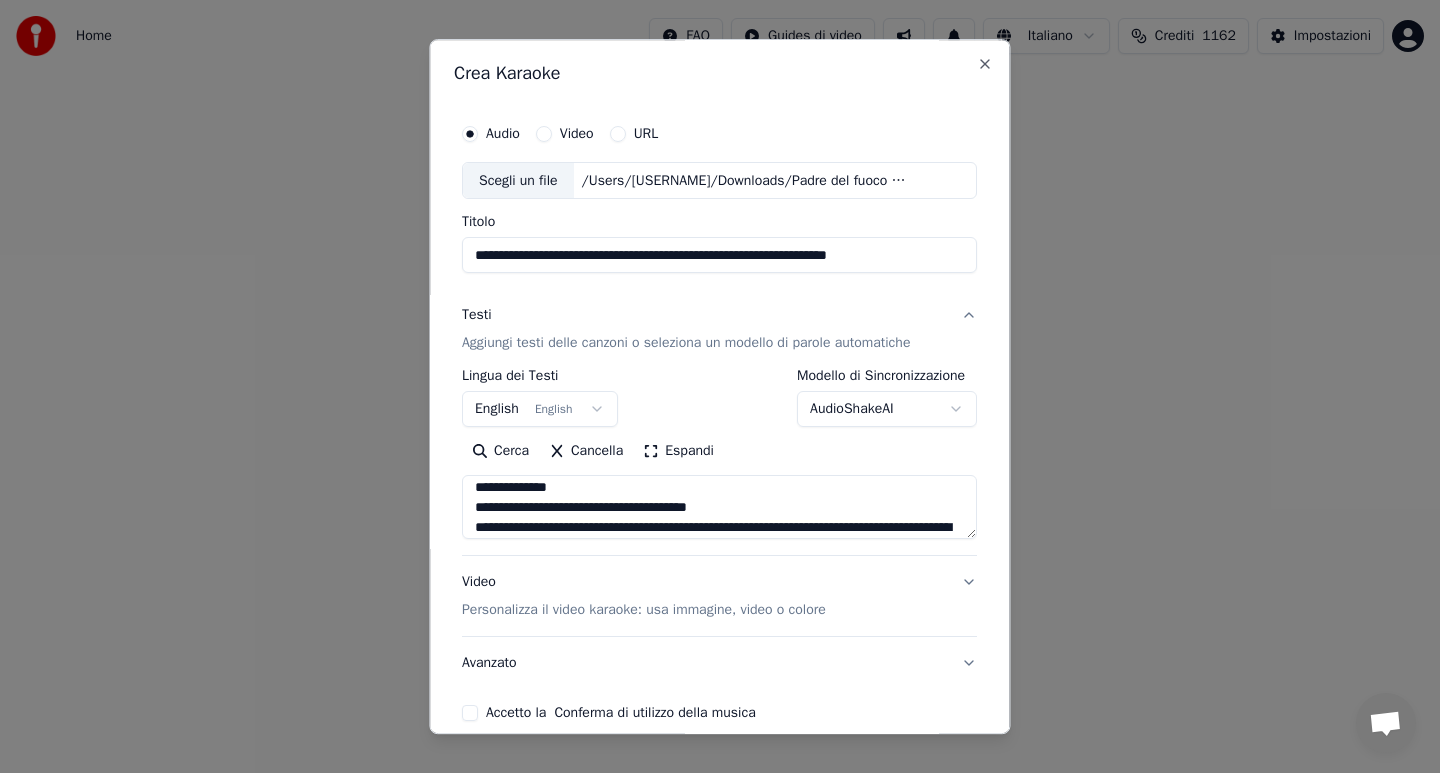 scroll, scrollTop: 86, scrollLeft: 0, axis: vertical 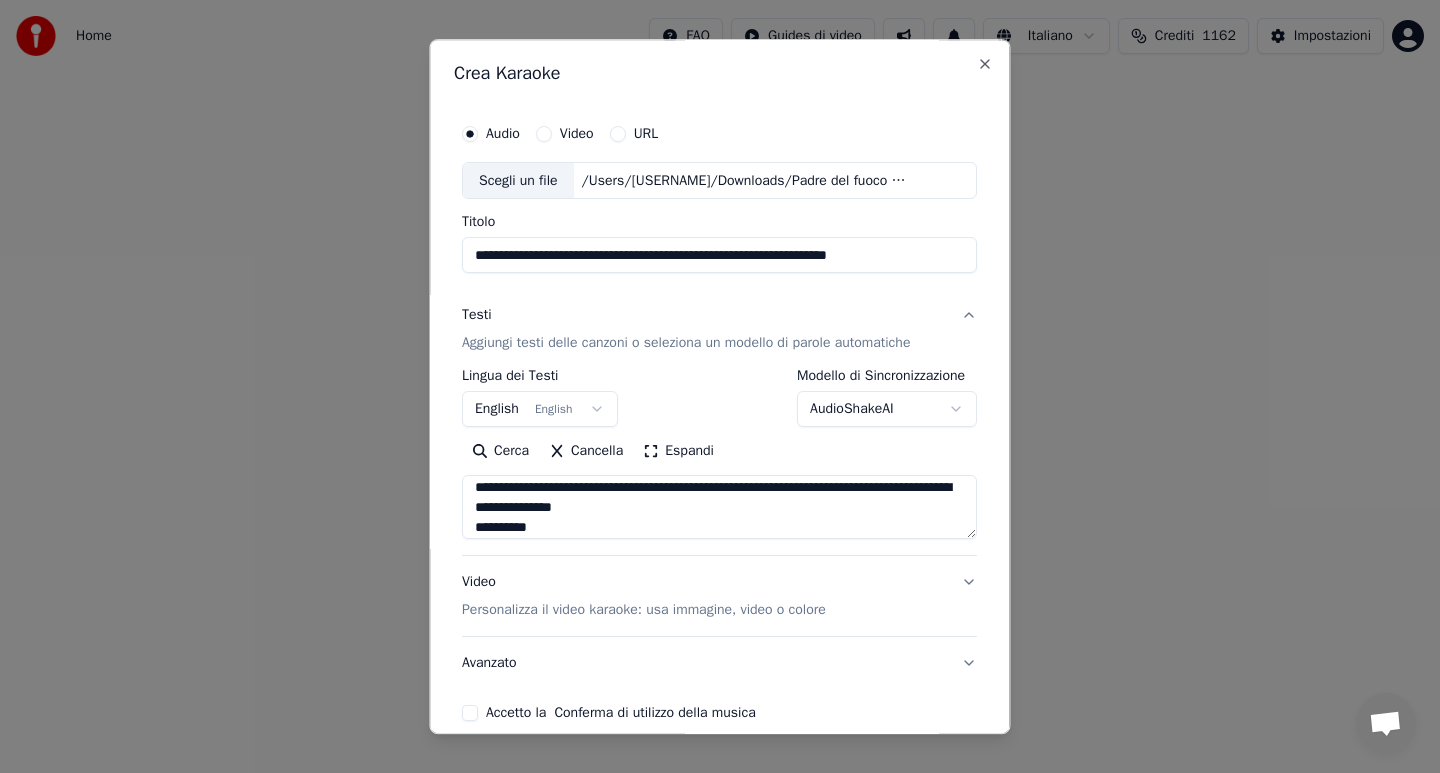 click on "**********" at bounding box center [719, 508] 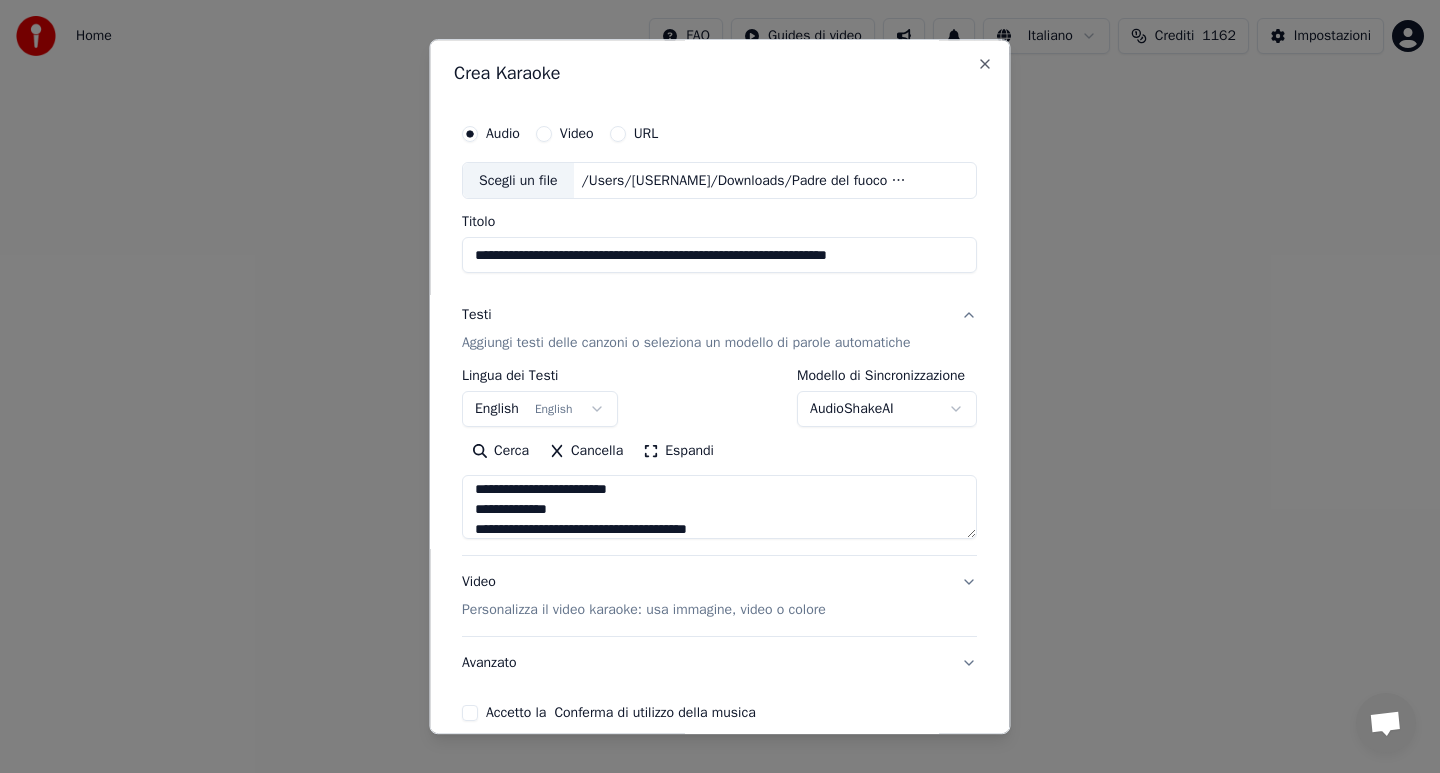 scroll, scrollTop: 66, scrollLeft: 0, axis: vertical 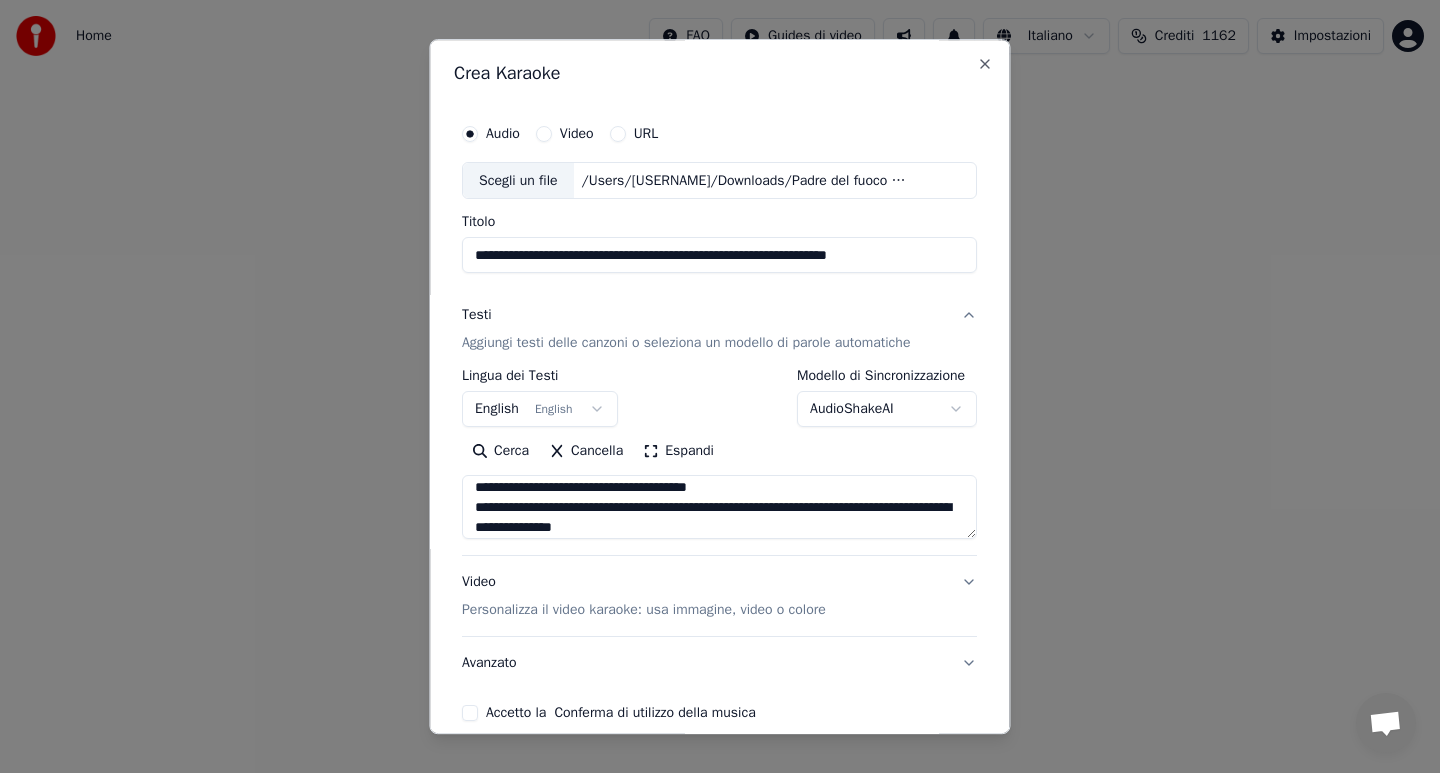 click on "**********" at bounding box center (719, 508) 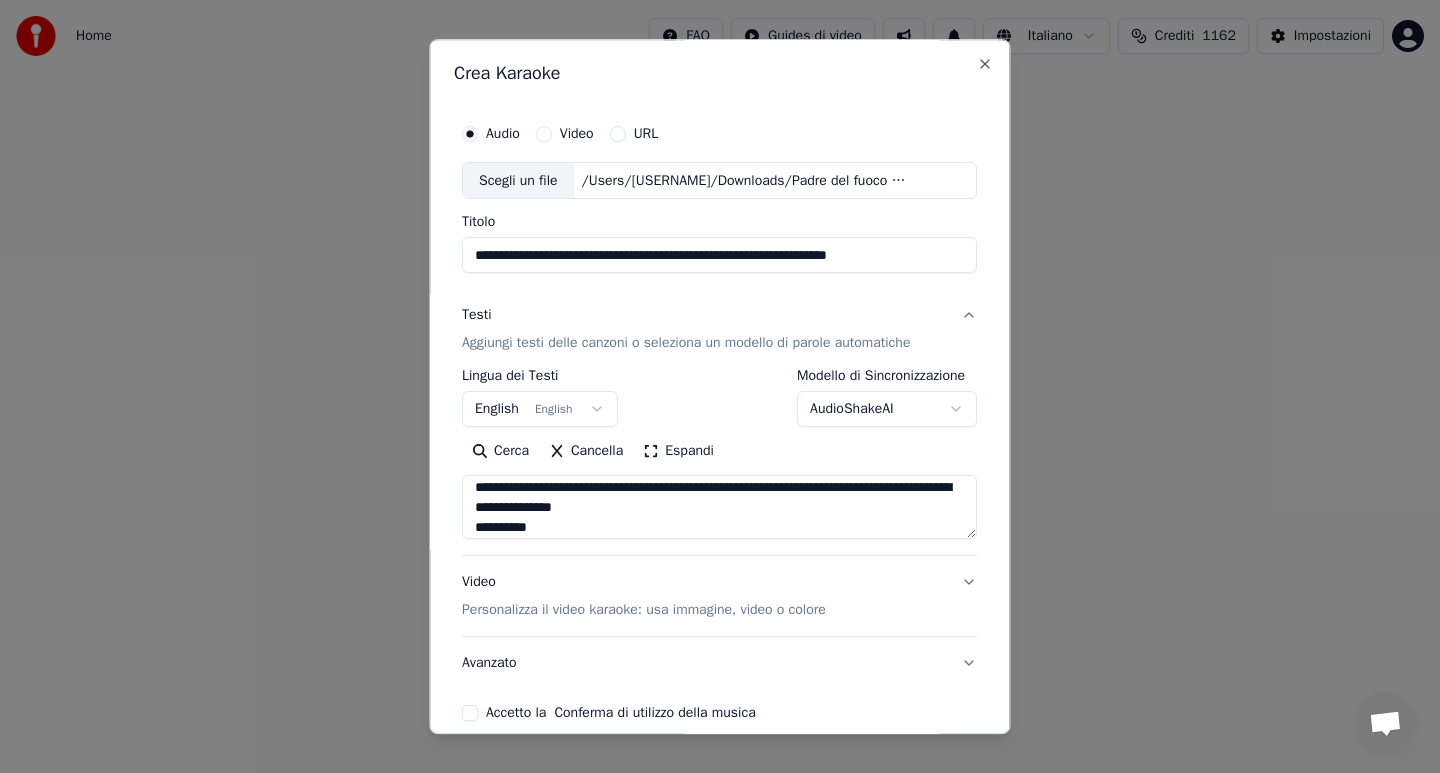 click on "**********" at bounding box center [719, 508] 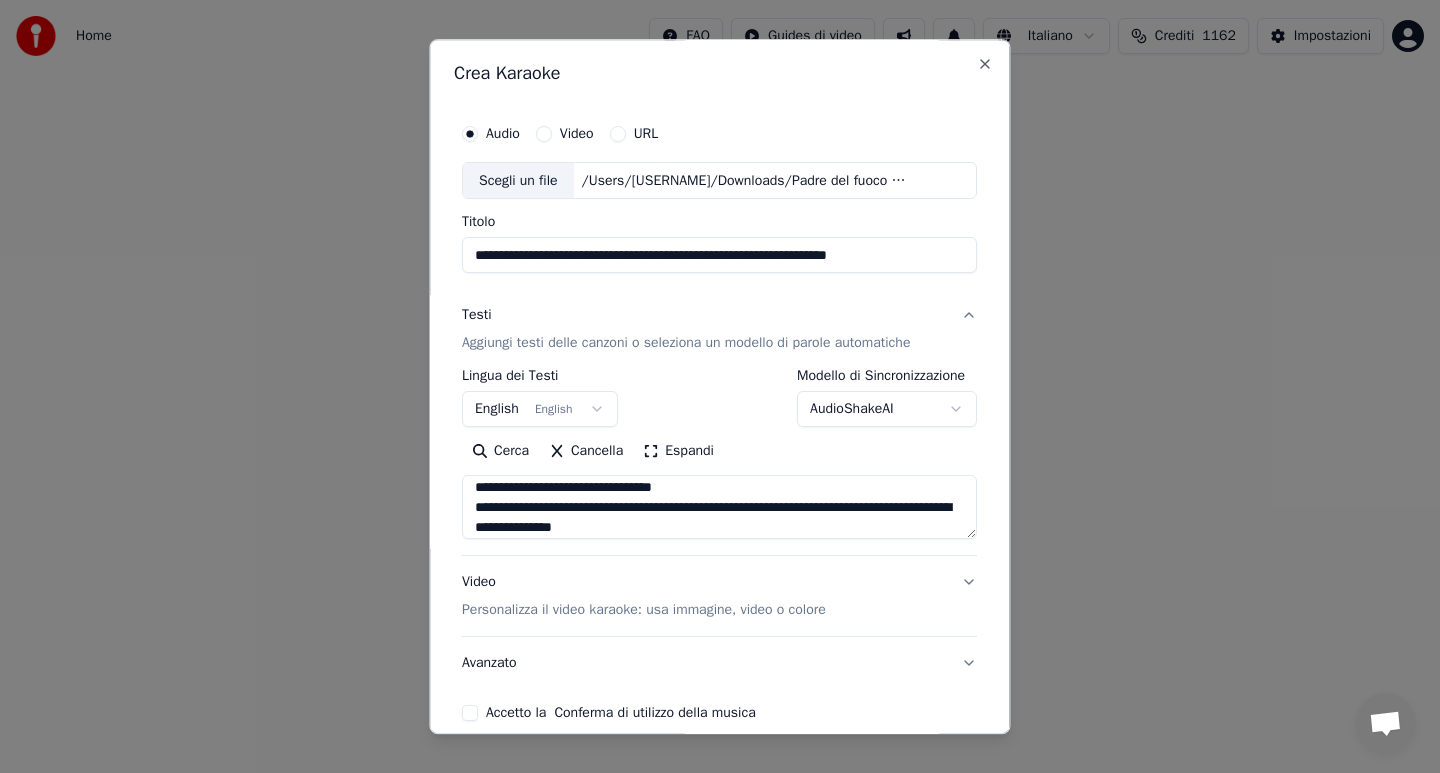 click on "**********" at bounding box center (719, 508) 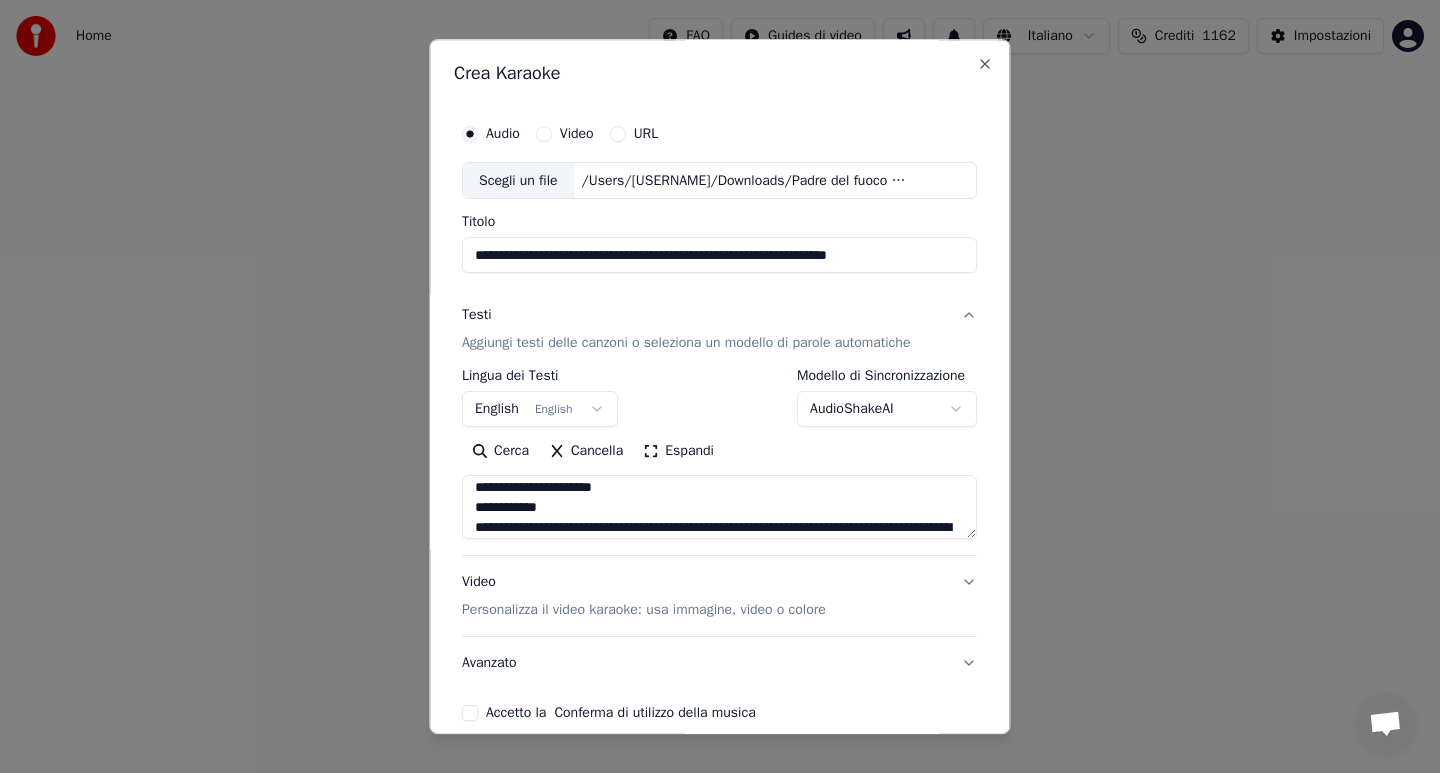 click on "**********" at bounding box center [719, 508] 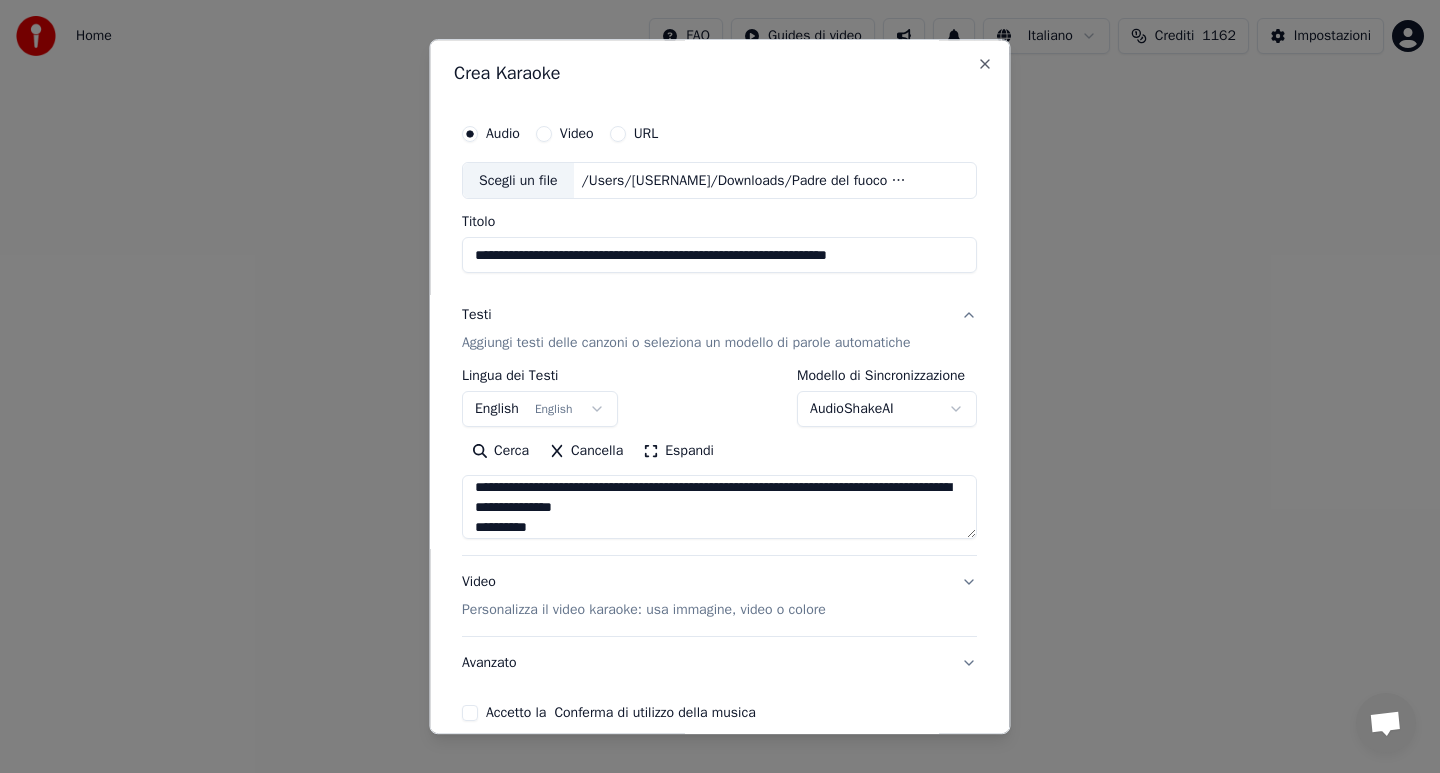click on "**********" at bounding box center (719, 508) 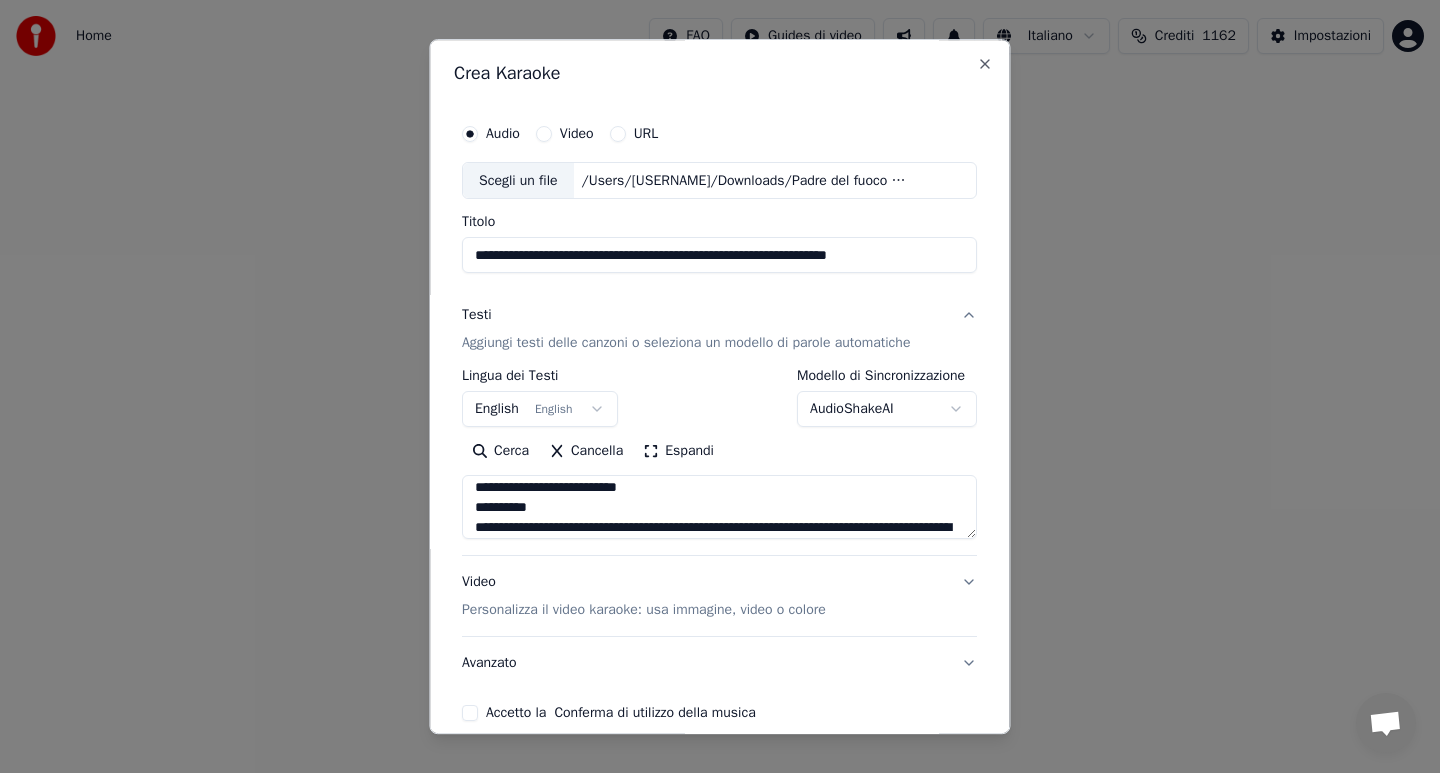click on "**********" at bounding box center (719, 508) 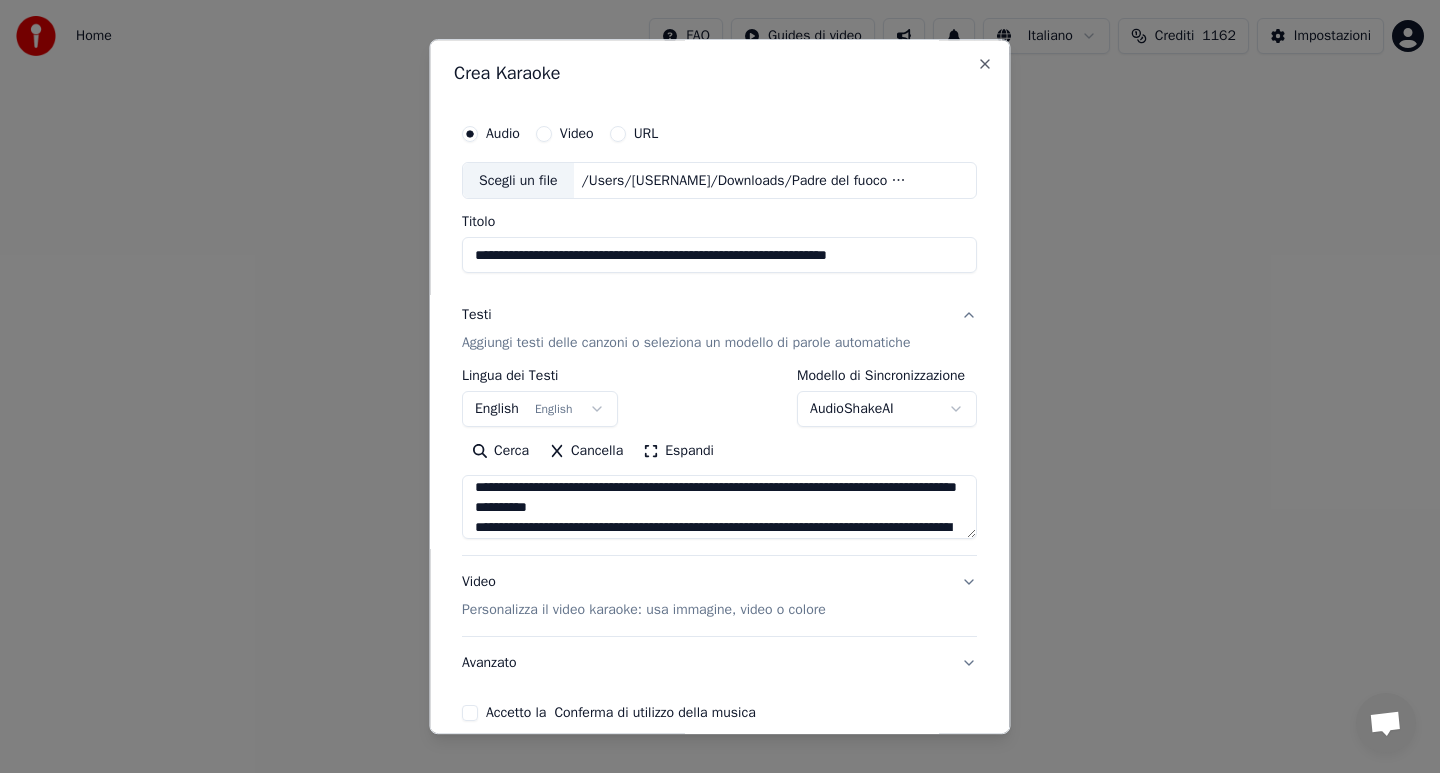 scroll, scrollTop: 126, scrollLeft: 0, axis: vertical 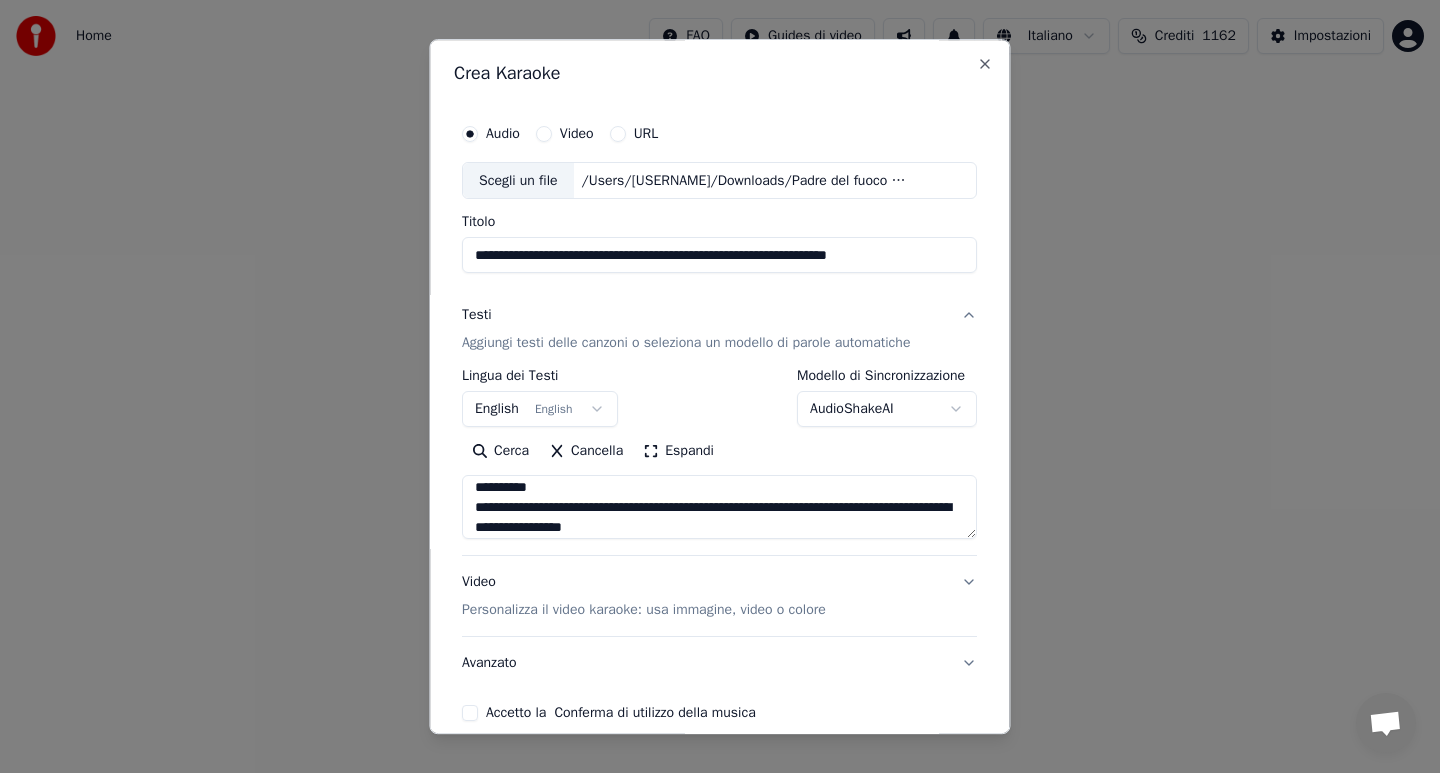 click on "**********" at bounding box center [719, 508] 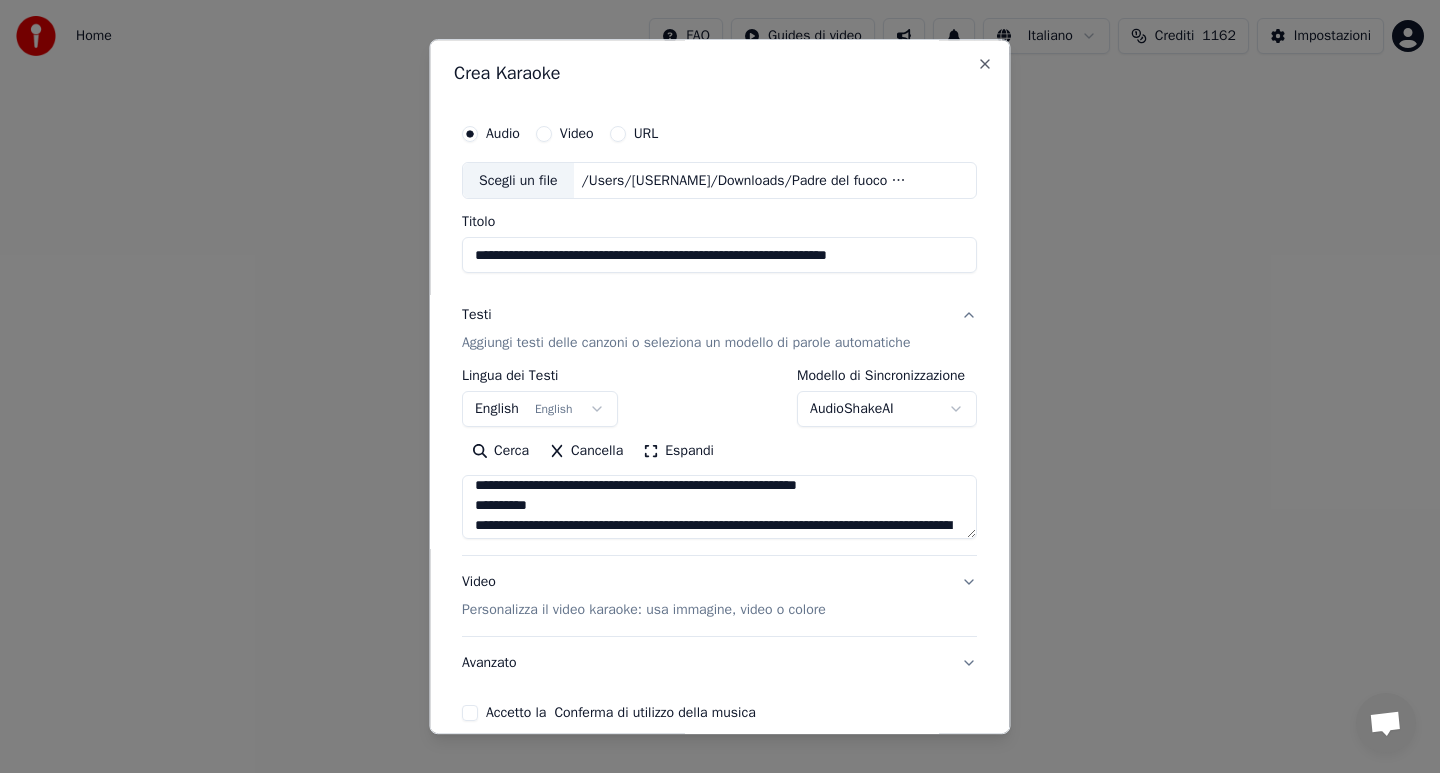 click on "**********" at bounding box center (719, 508) 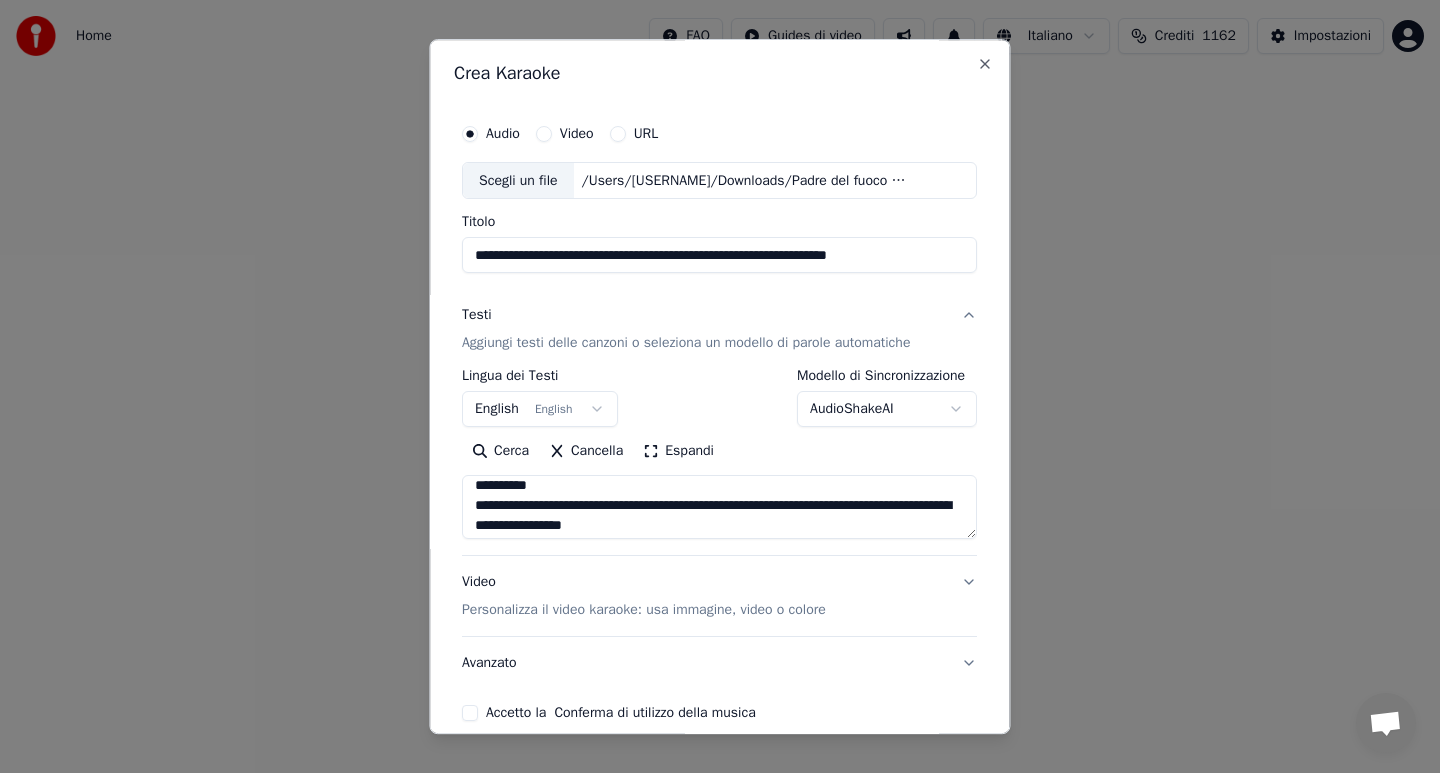 click on "**********" at bounding box center (719, 508) 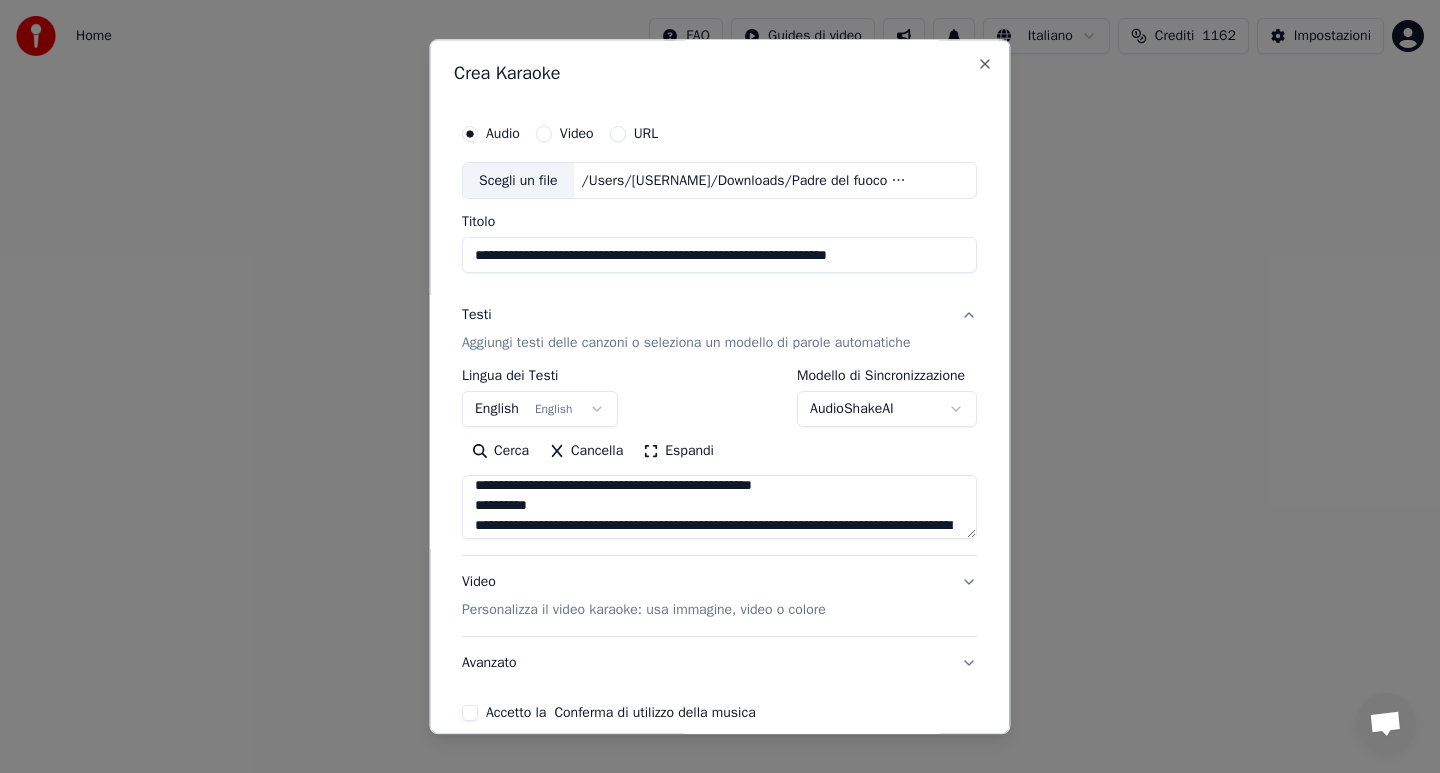 click on "**********" at bounding box center [719, 508] 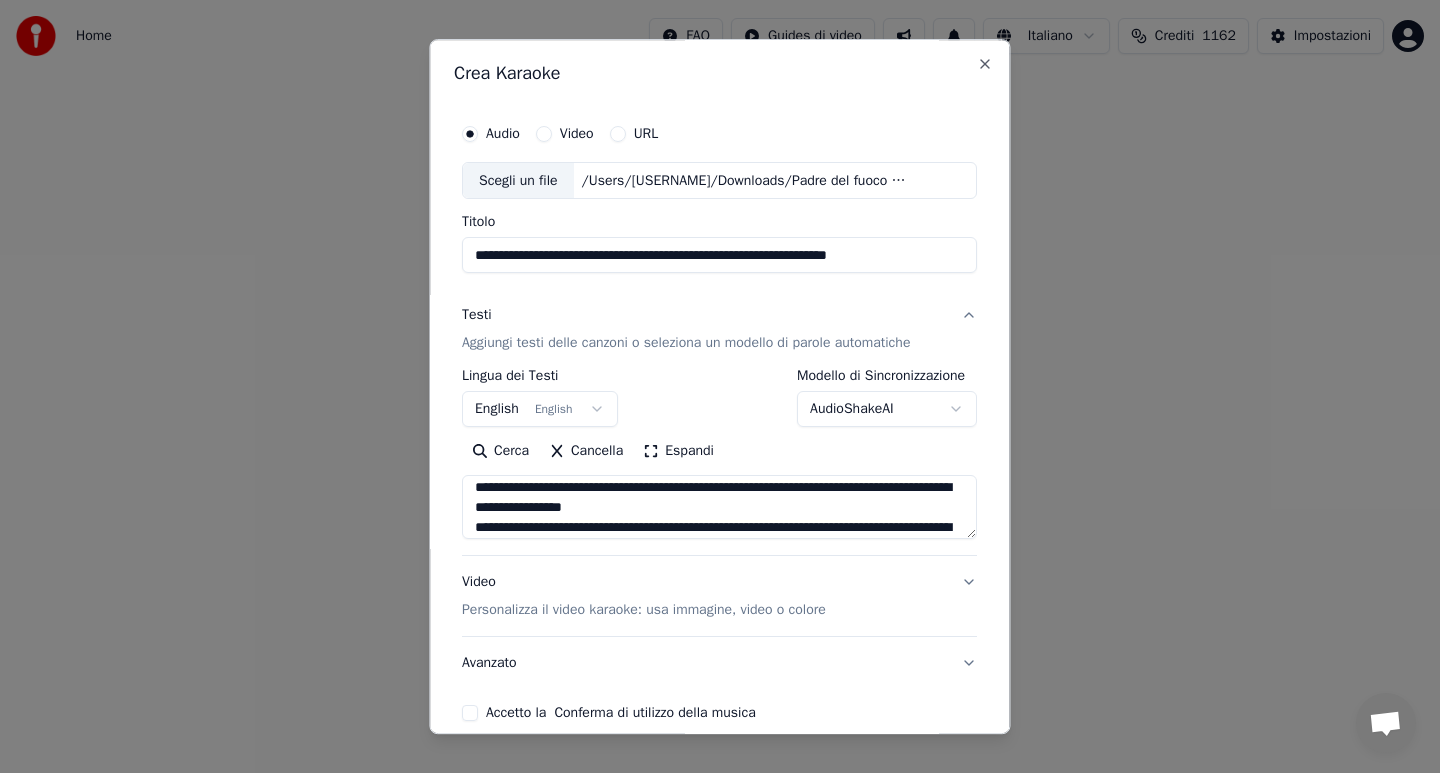 scroll, scrollTop: 168, scrollLeft: 0, axis: vertical 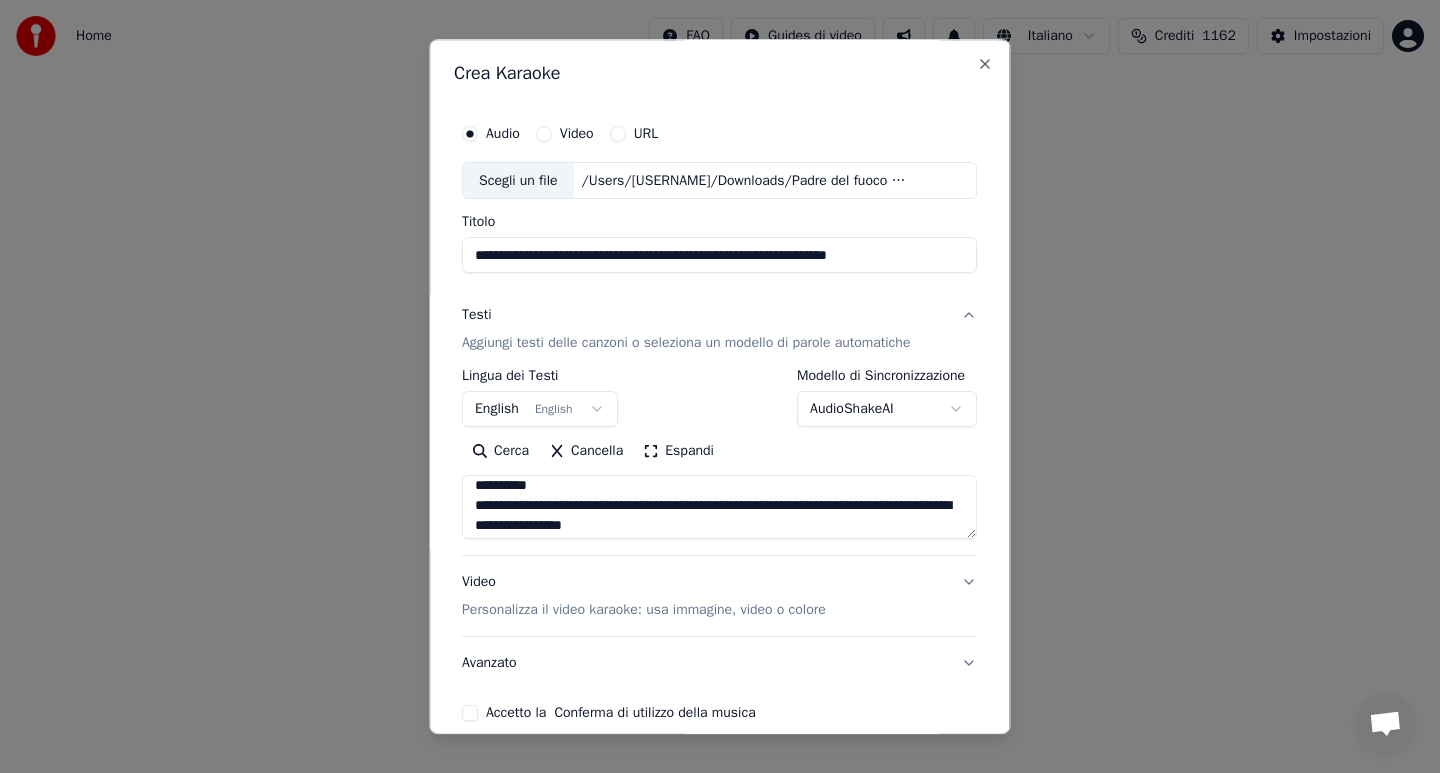 click on "**********" at bounding box center (719, 508) 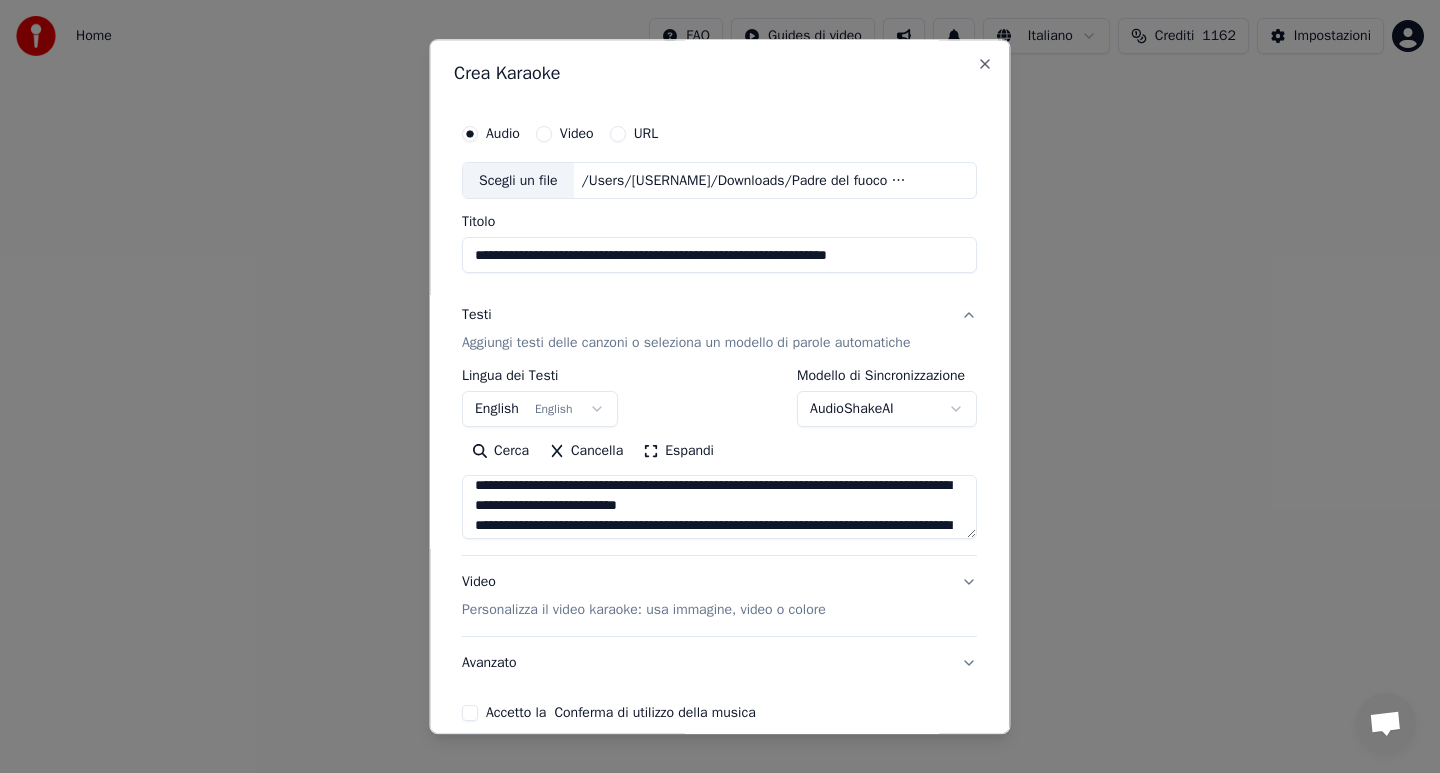 click on "**********" at bounding box center [719, 508] 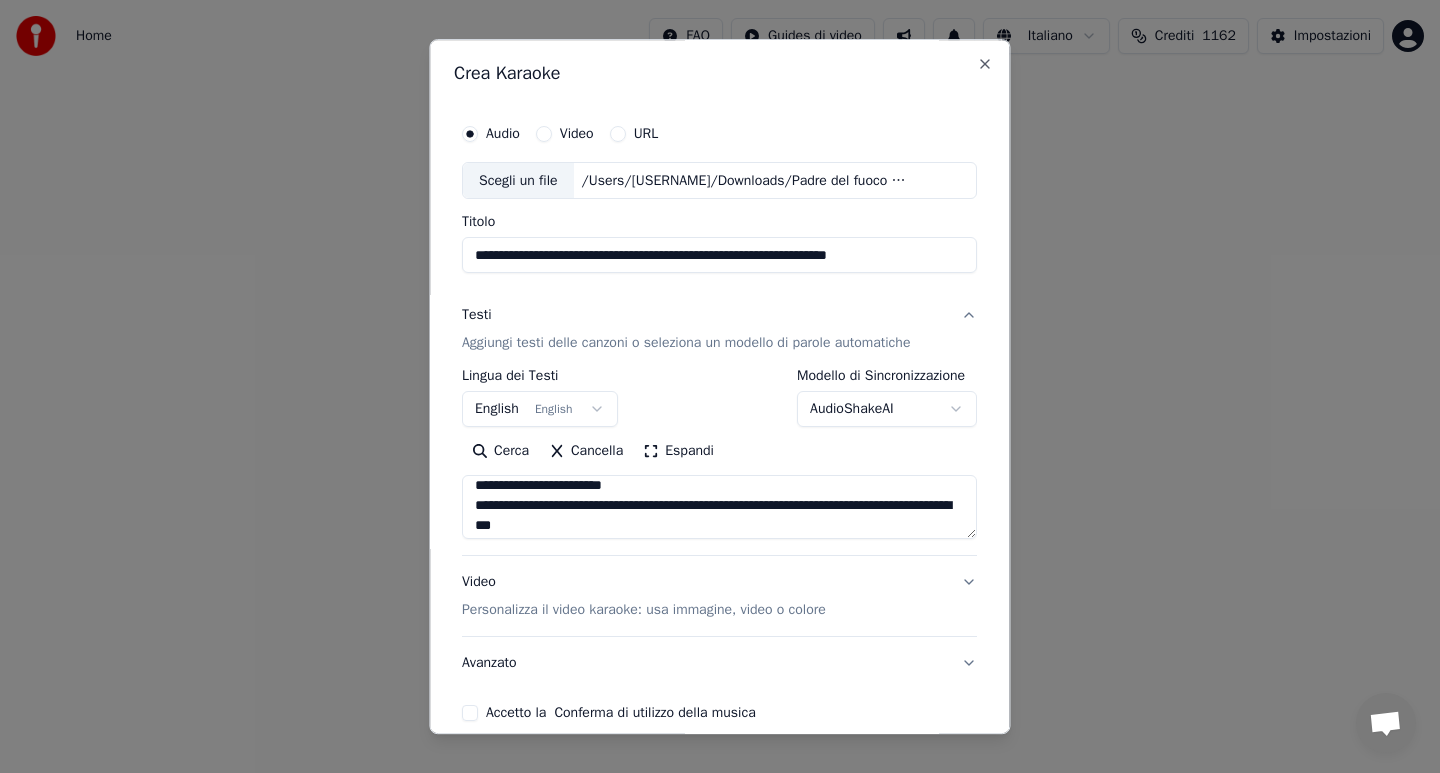scroll, scrollTop: 208, scrollLeft: 0, axis: vertical 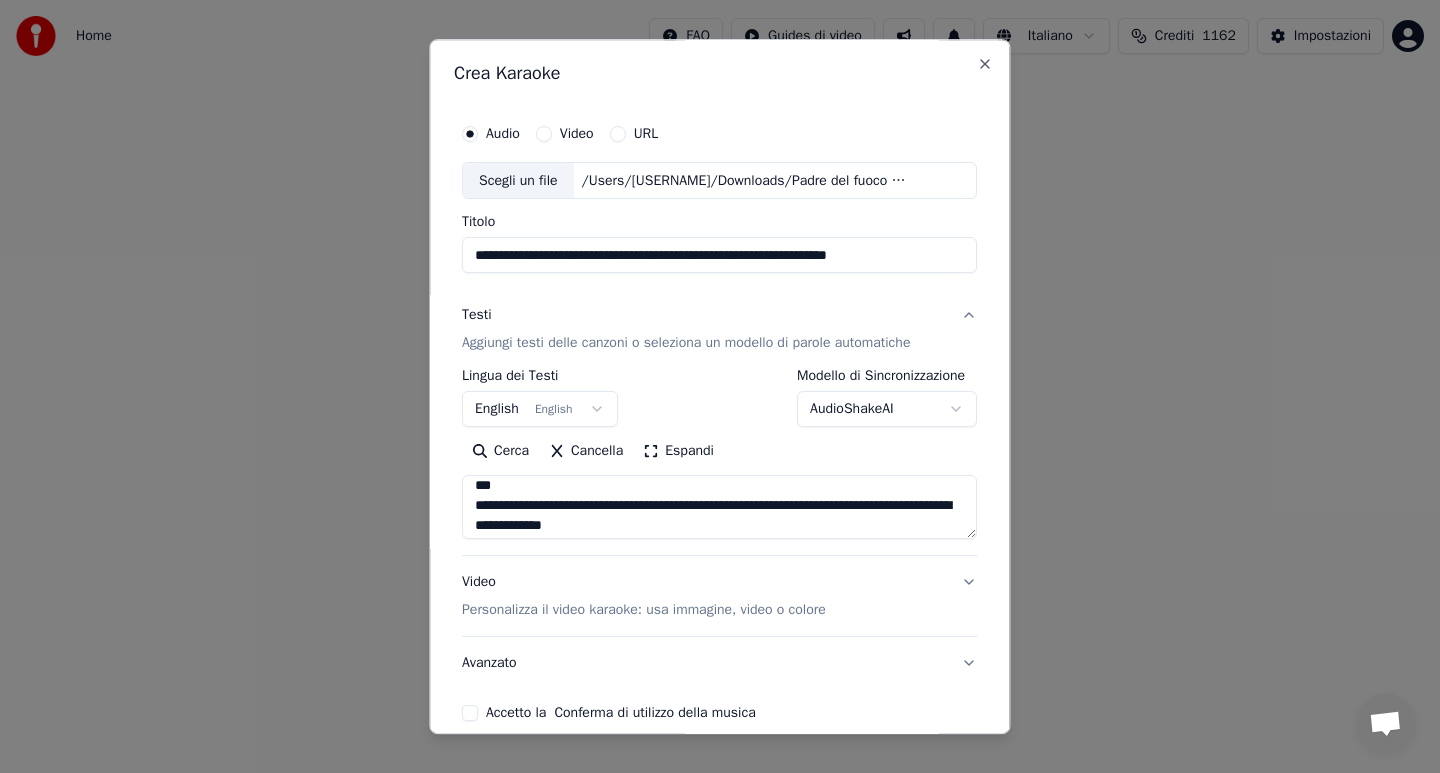 click on "**********" at bounding box center (719, 508) 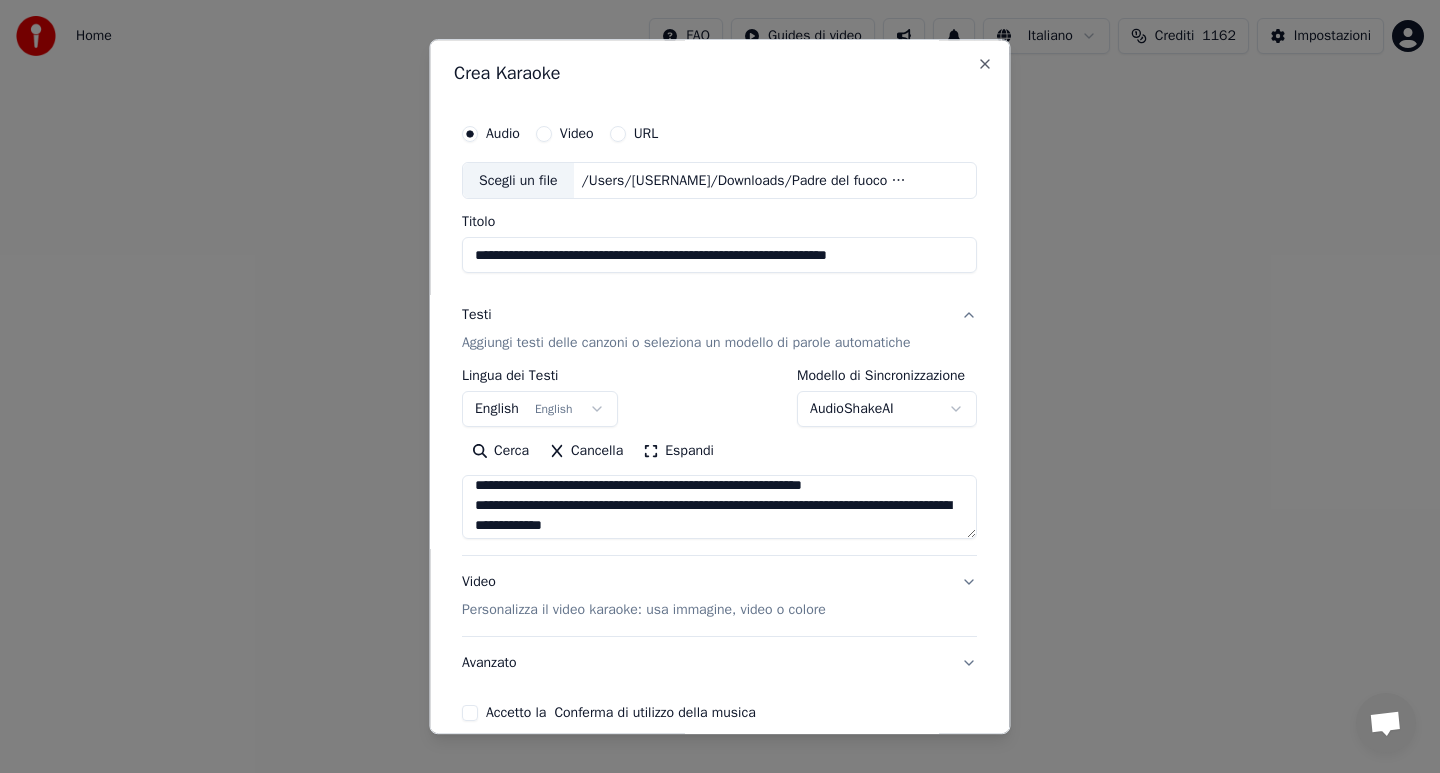 scroll, scrollTop: 228, scrollLeft: 0, axis: vertical 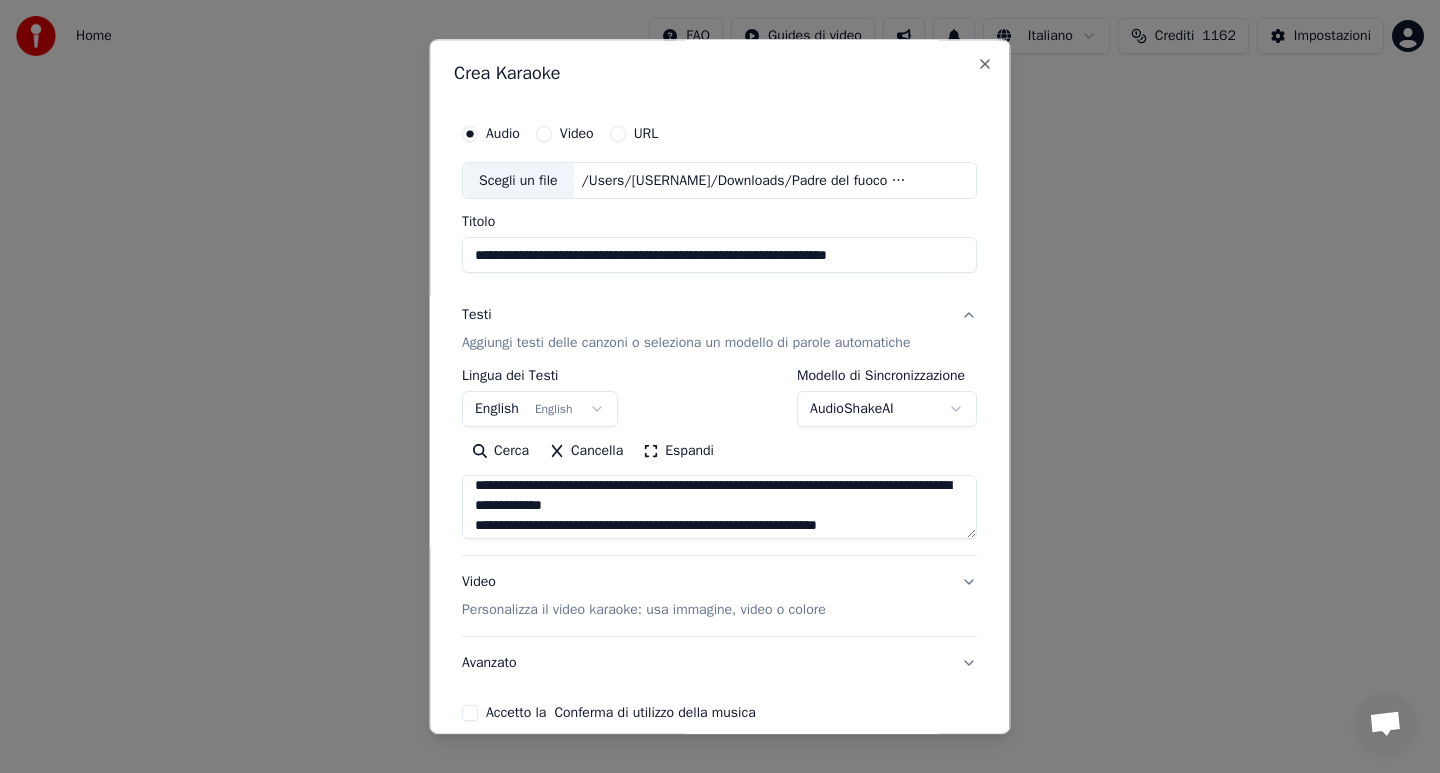 click on "**********" at bounding box center (719, 508) 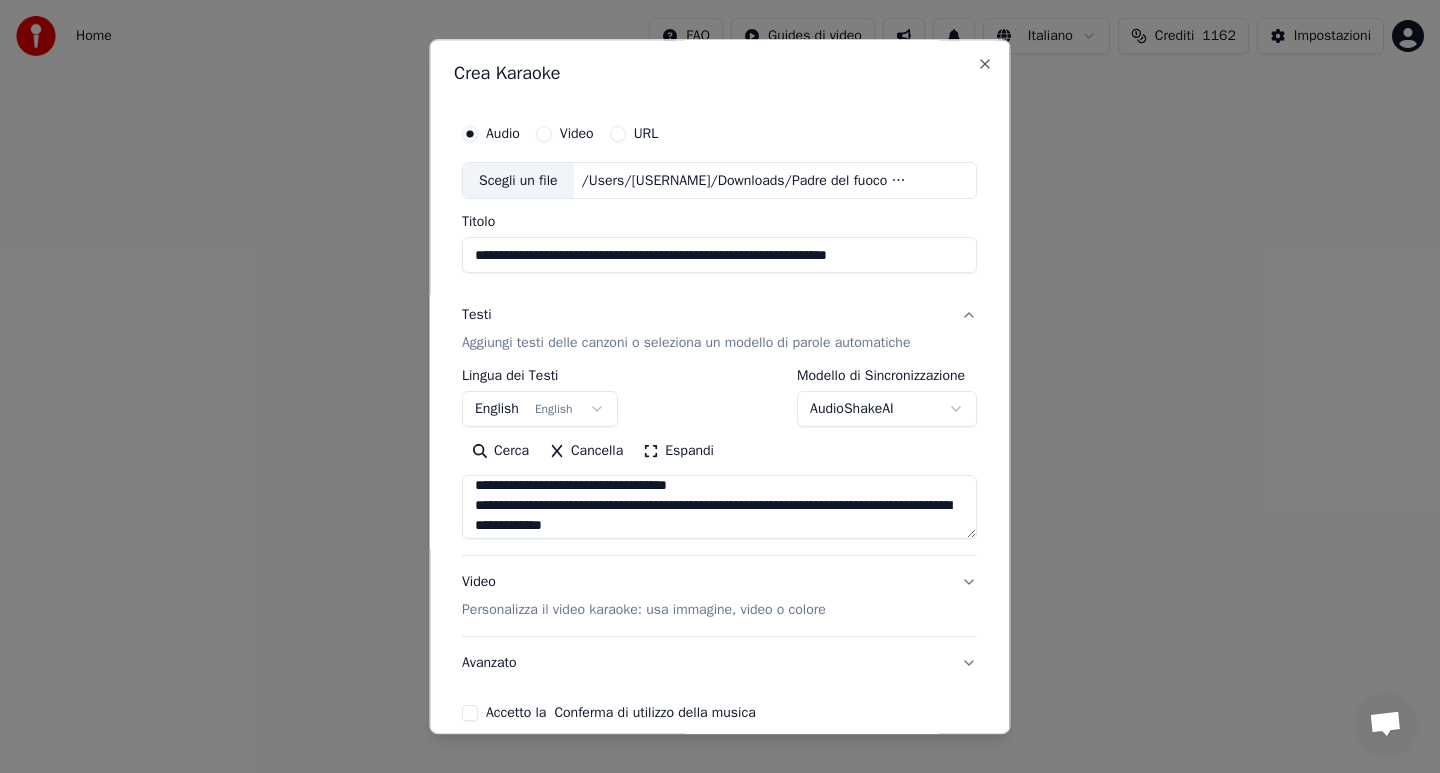 scroll, scrollTop: 248, scrollLeft: 0, axis: vertical 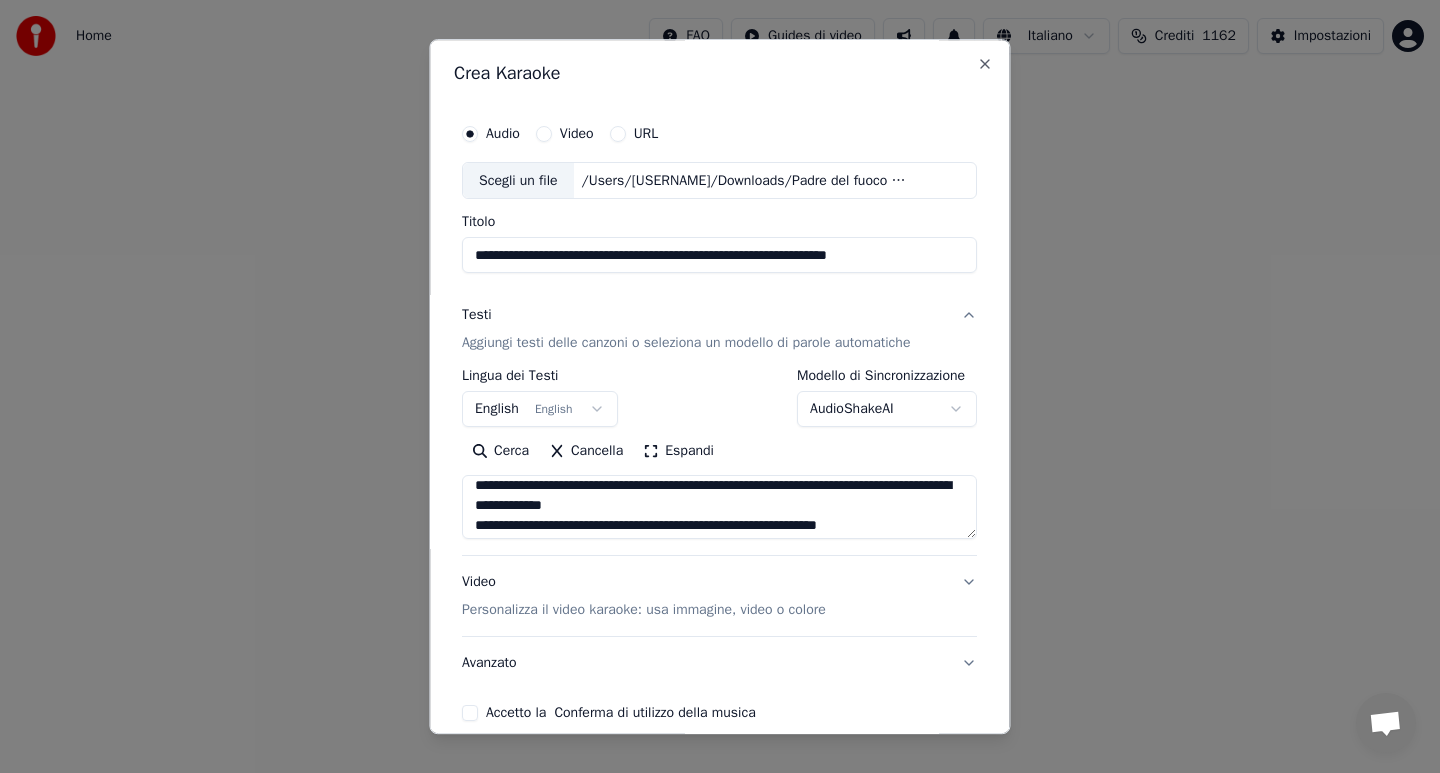 click on "**********" at bounding box center [719, 508] 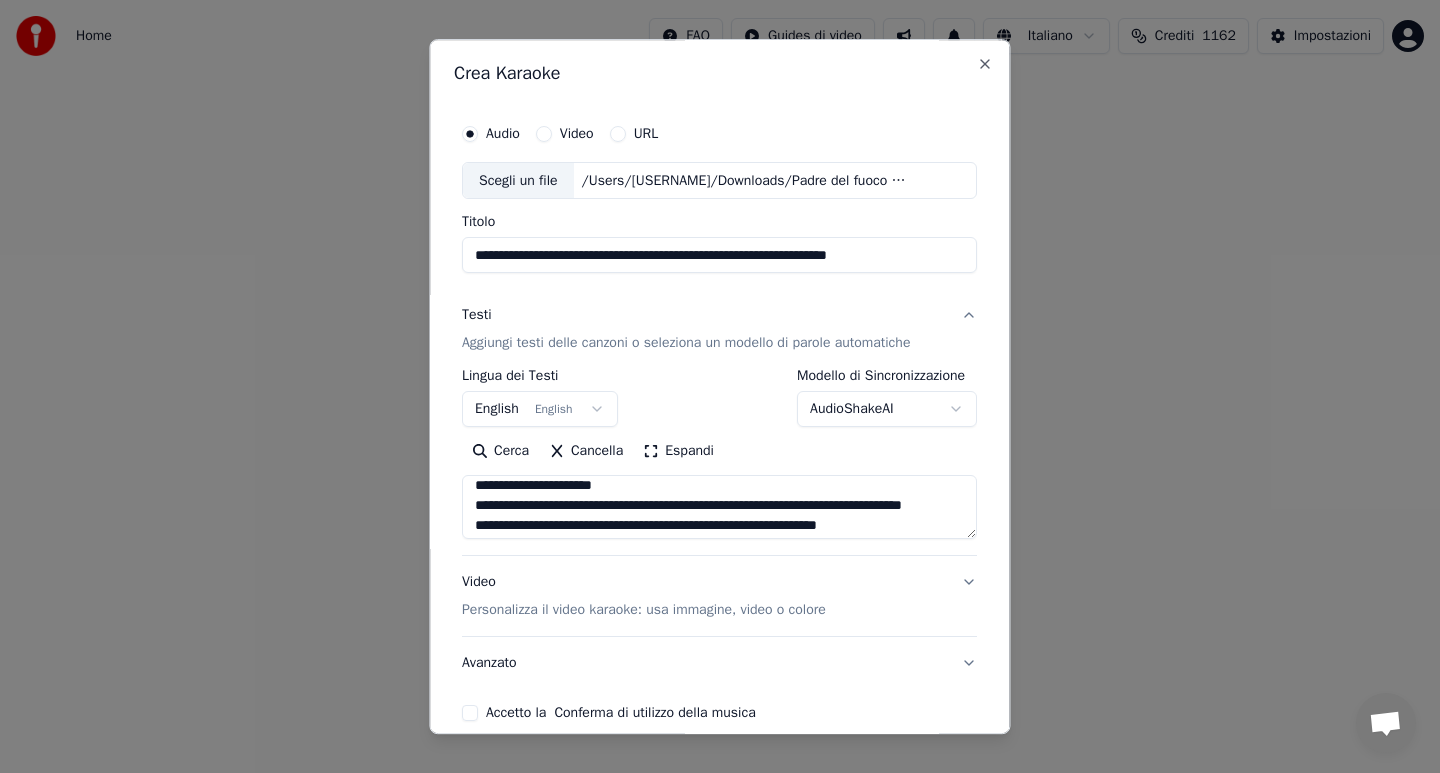 scroll, scrollTop: 288, scrollLeft: 0, axis: vertical 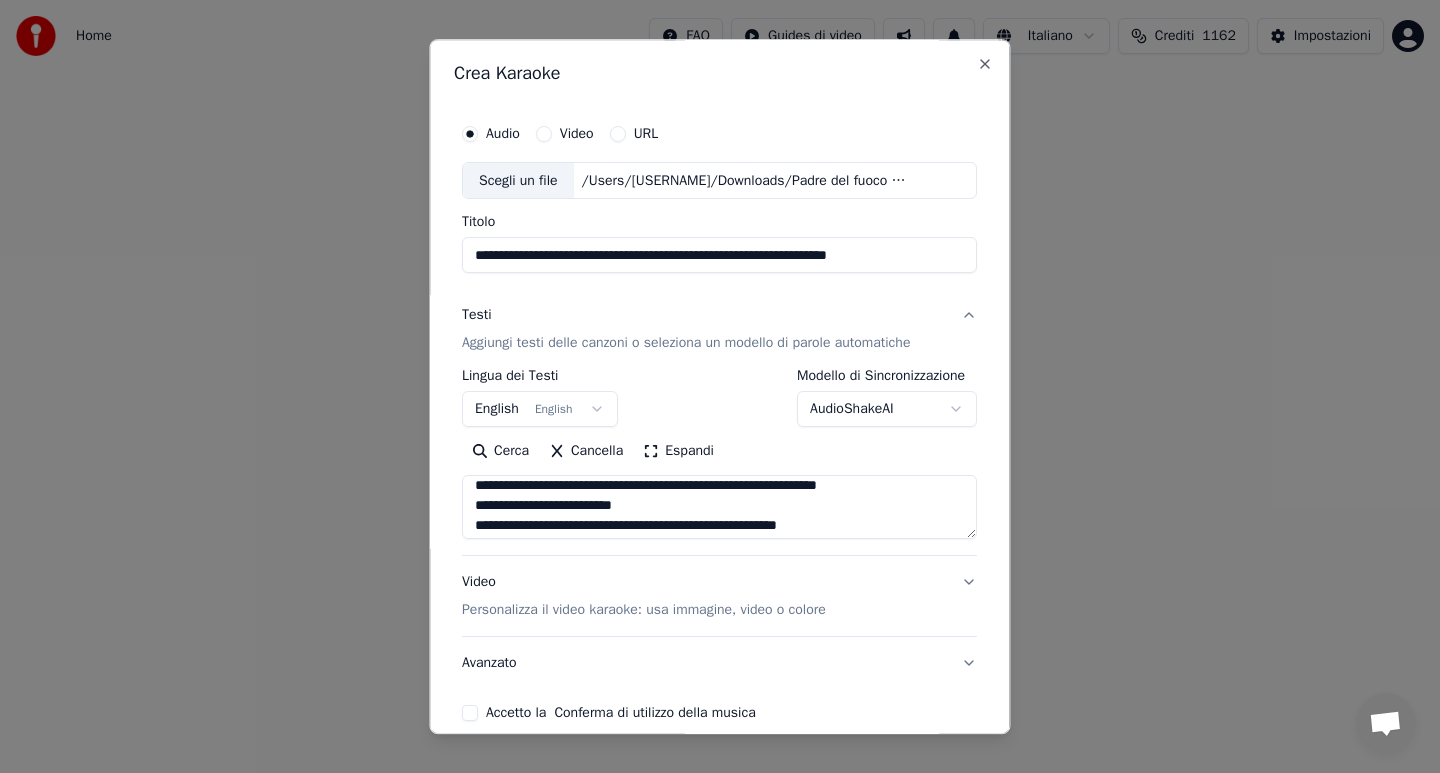 click on "**********" at bounding box center (719, 508) 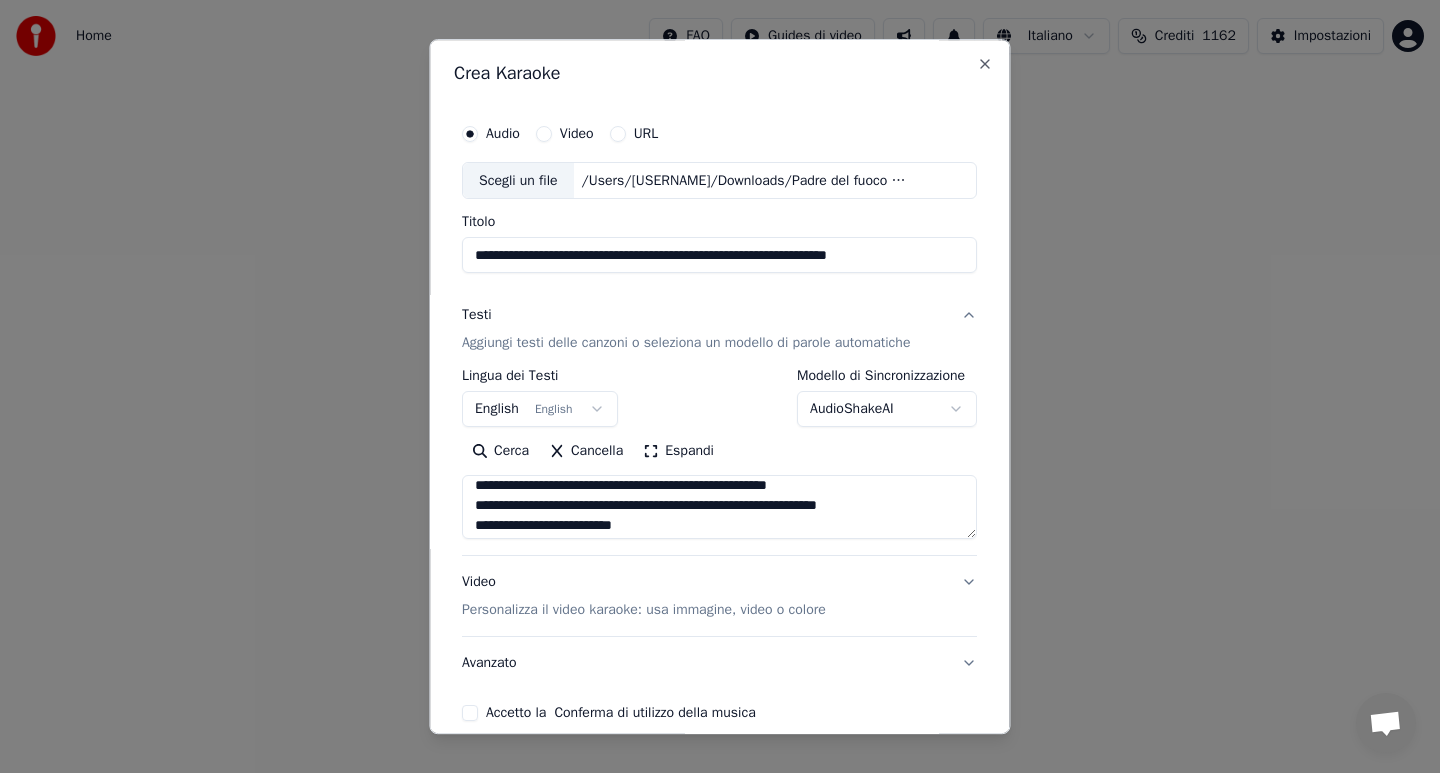 scroll, scrollTop: 308, scrollLeft: 0, axis: vertical 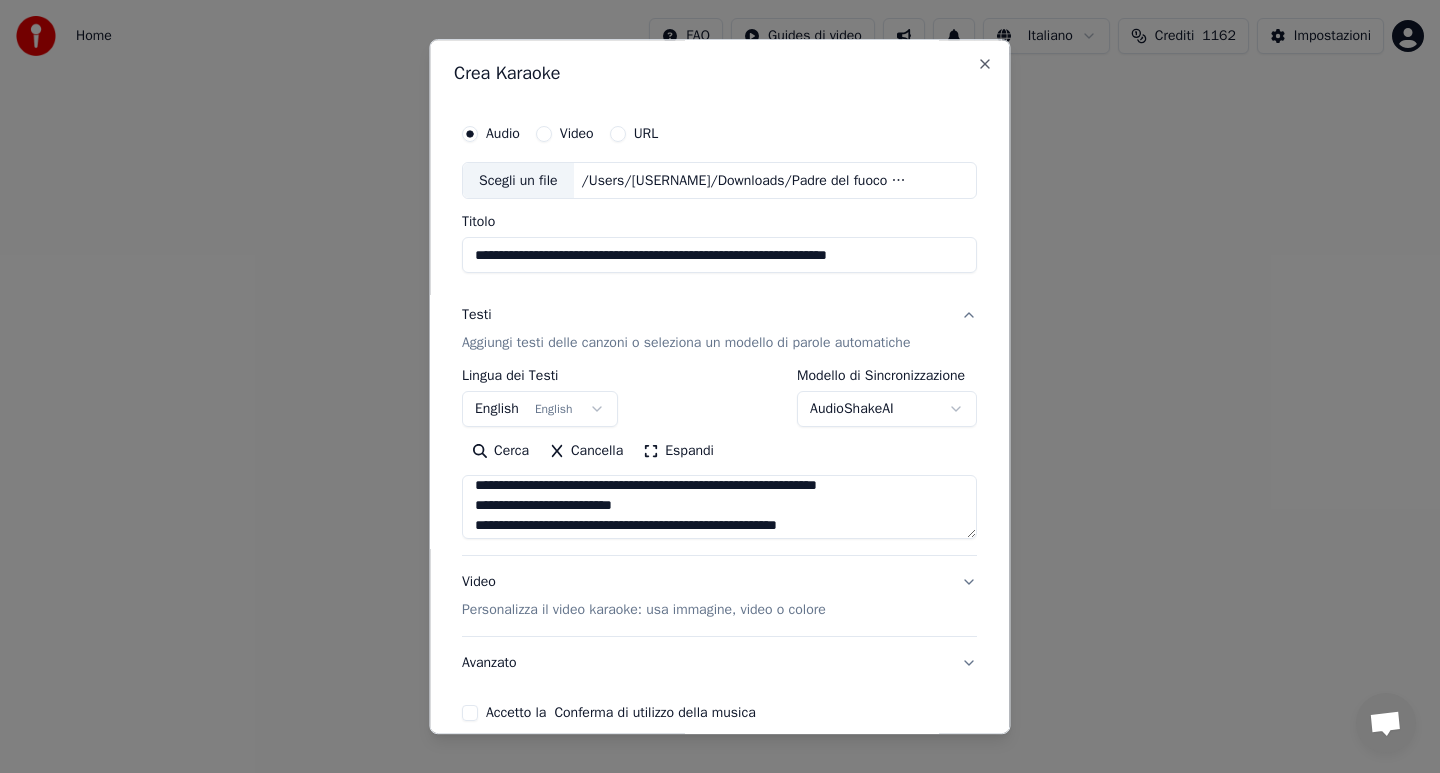 click on "**********" at bounding box center [719, 508] 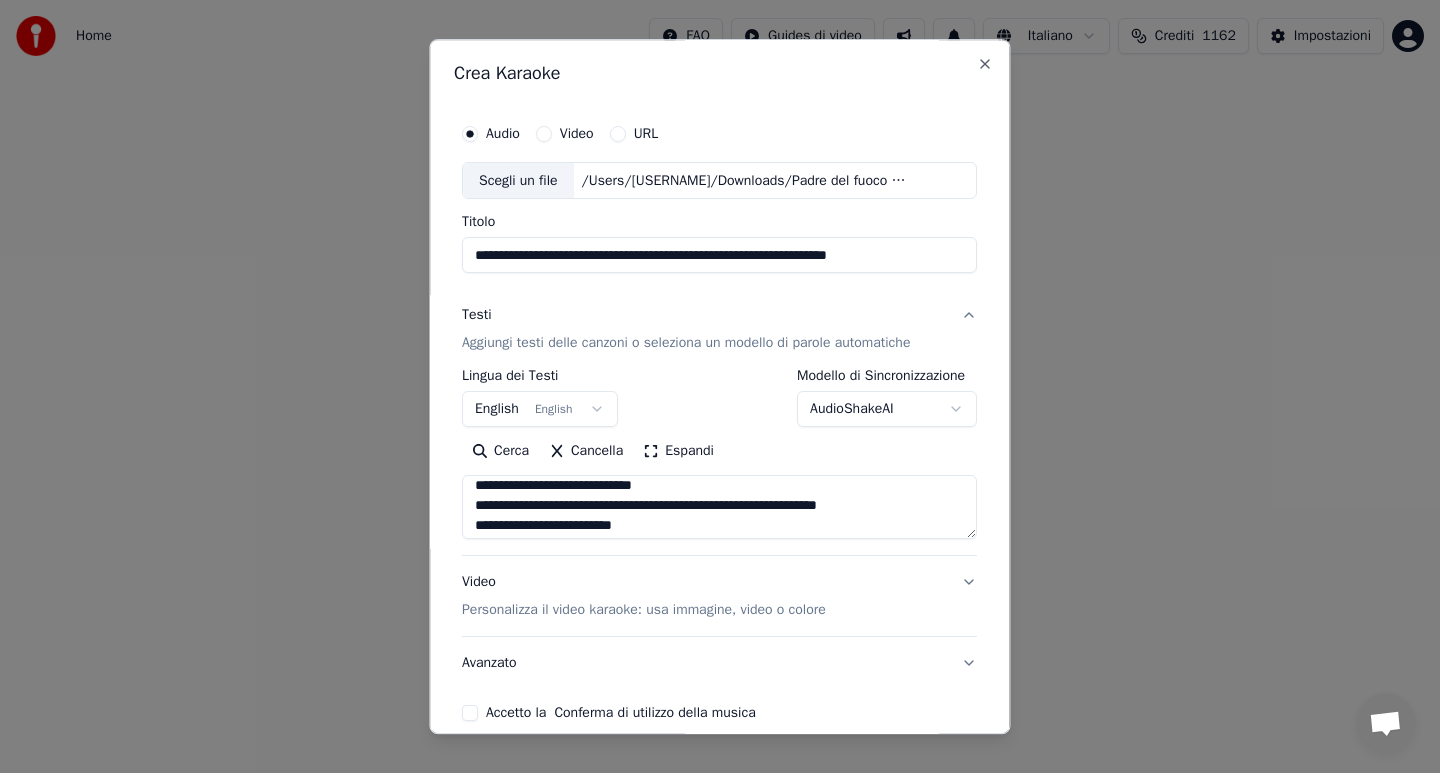 scroll, scrollTop: 328, scrollLeft: 0, axis: vertical 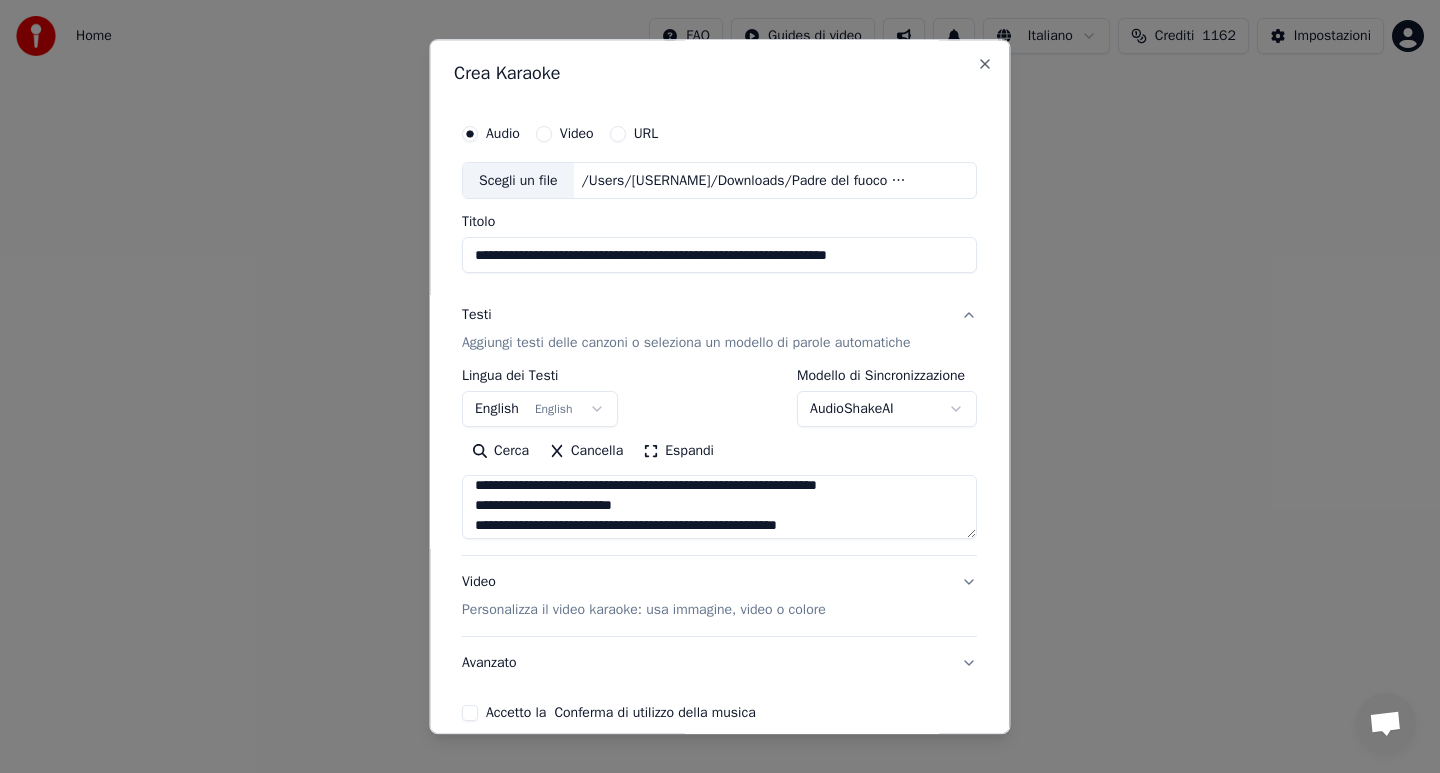 click on "**********" at bounding box center (719, 508) 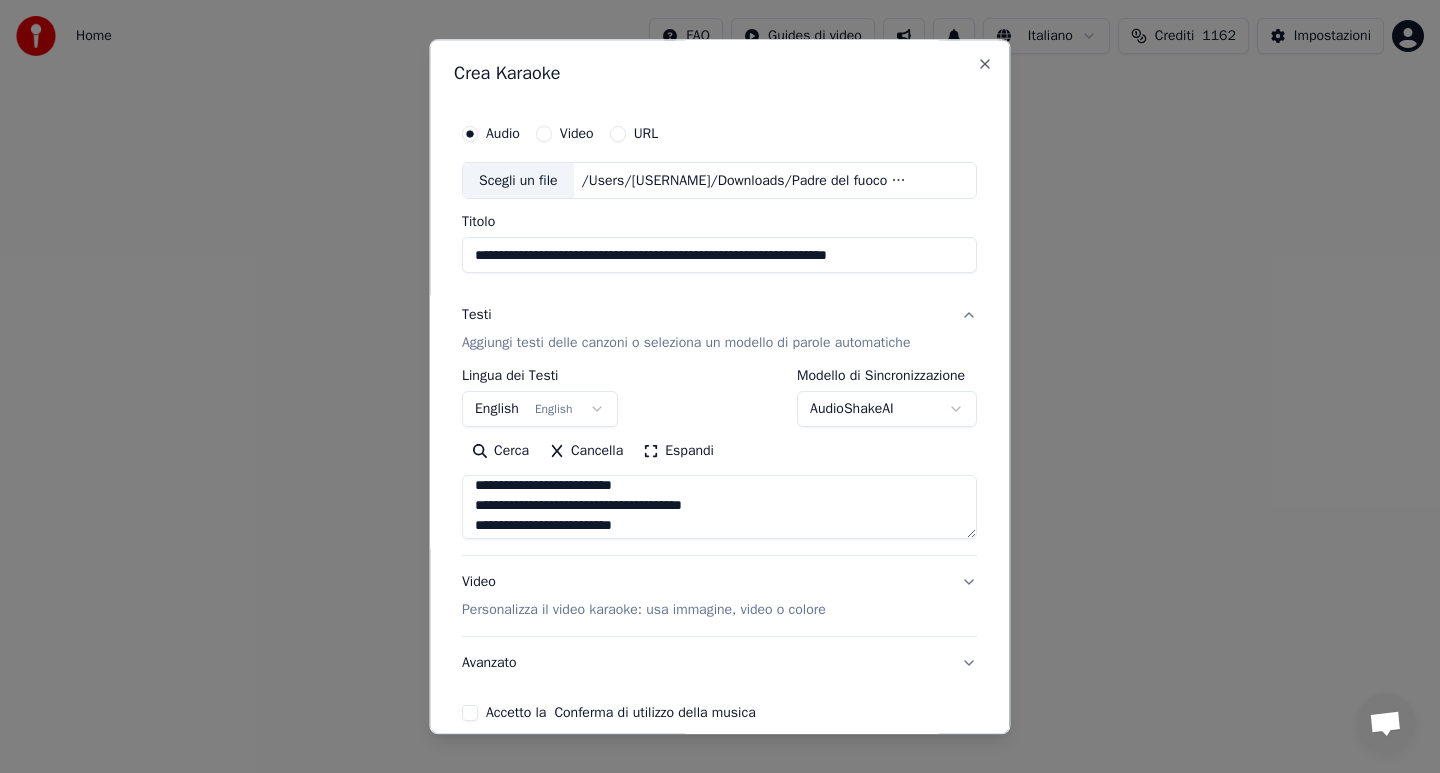 scroll, scrollTop: 368, scrollLeft: 0, axis: vertical 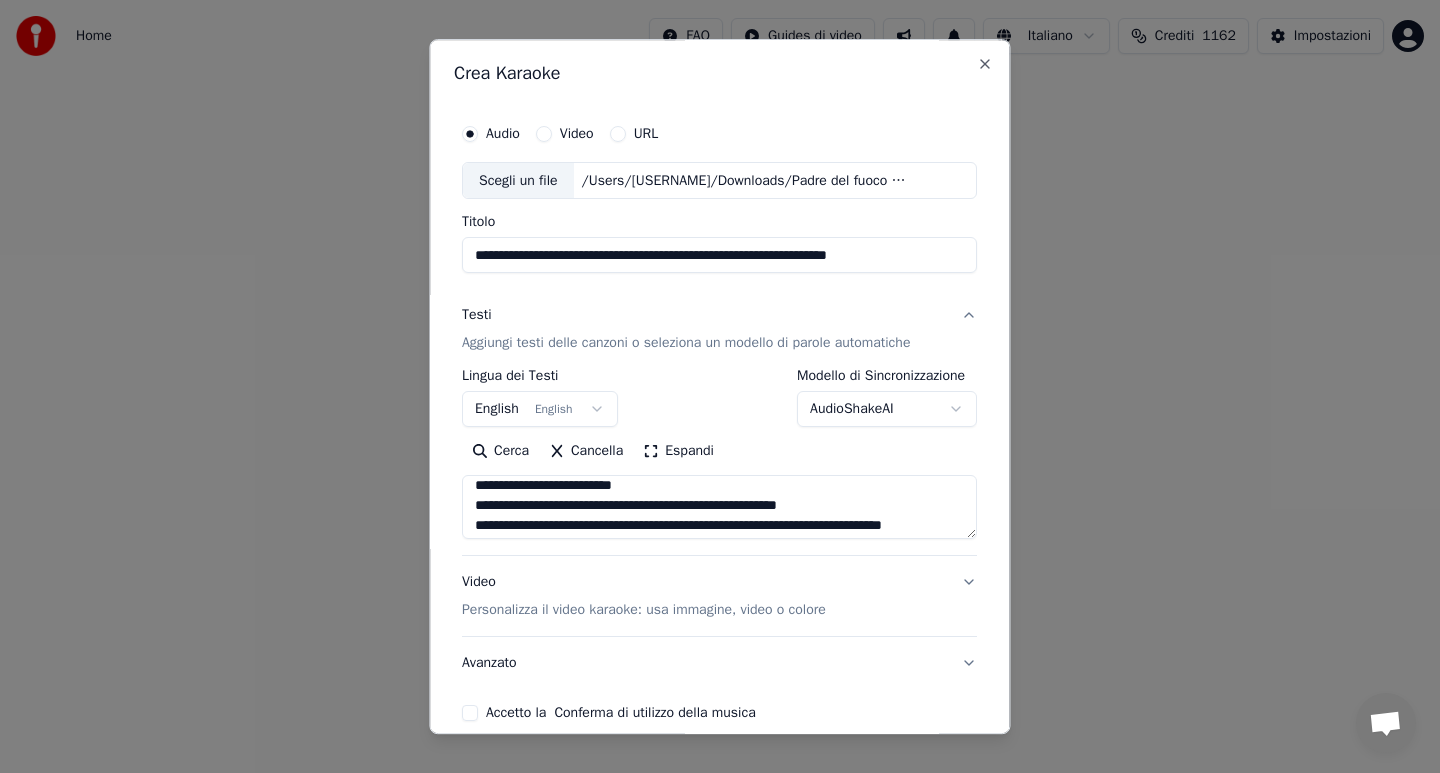 click on "**********" at bounding box center [719, 508] 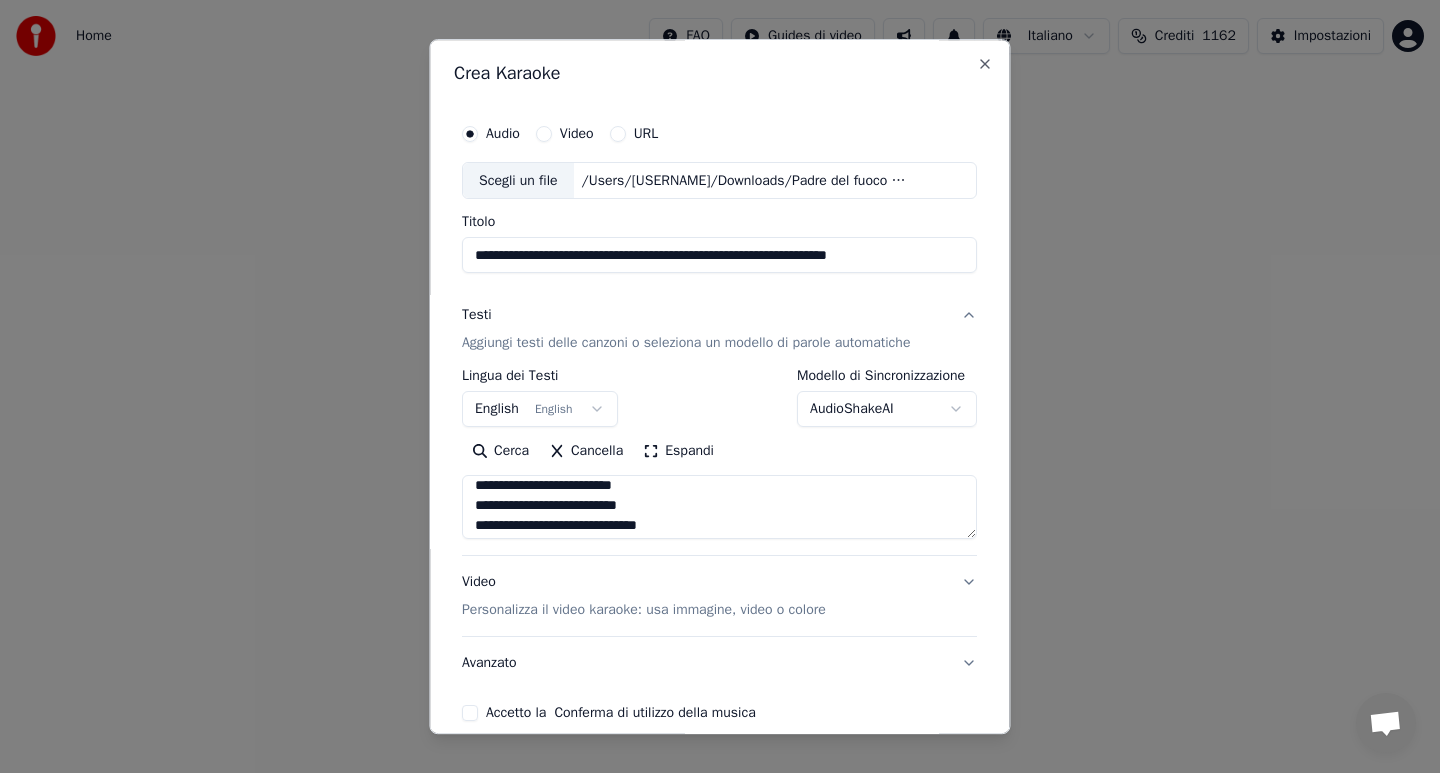 scroll, scrollTop: 428, scrollLeft: 0, axis: vertical 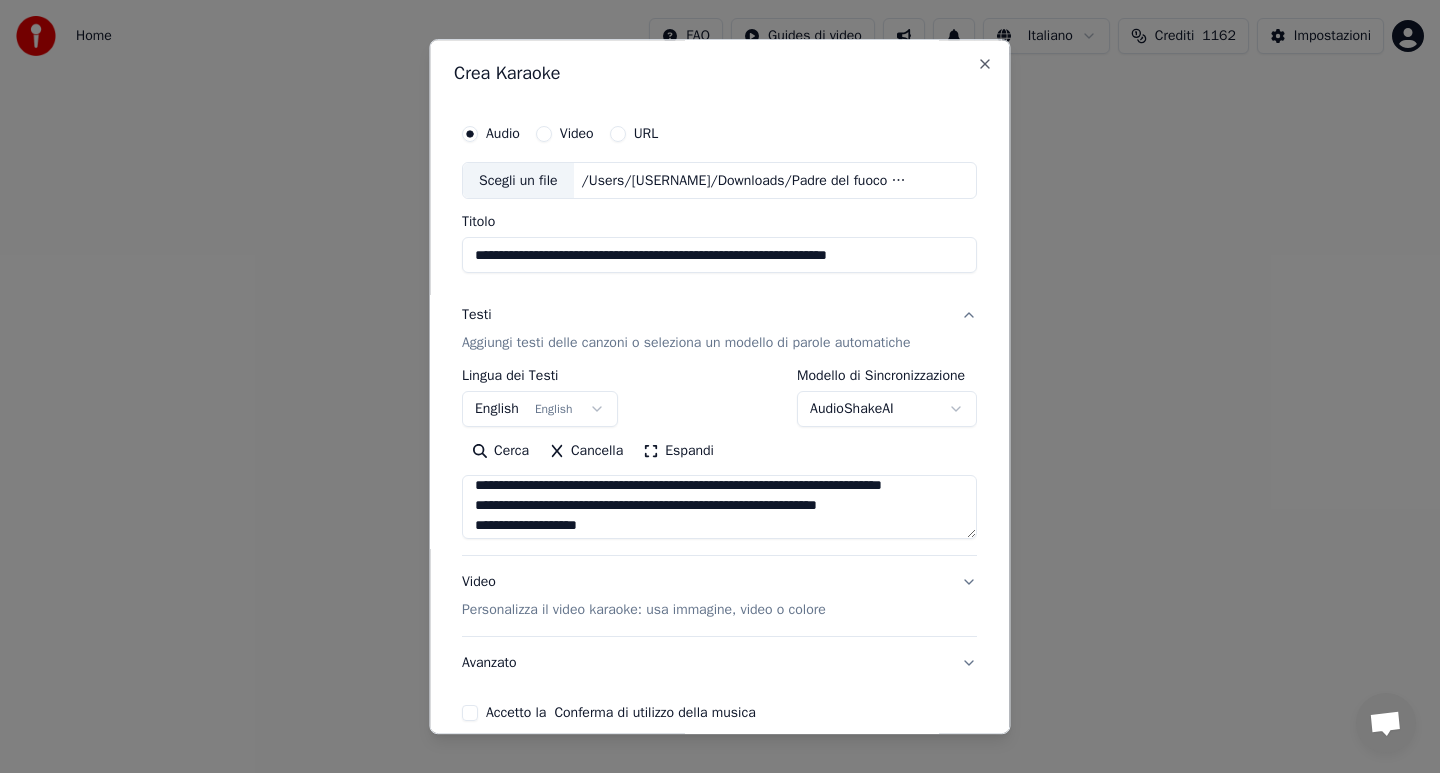 click on "**********" at bounding box center (719, 508) 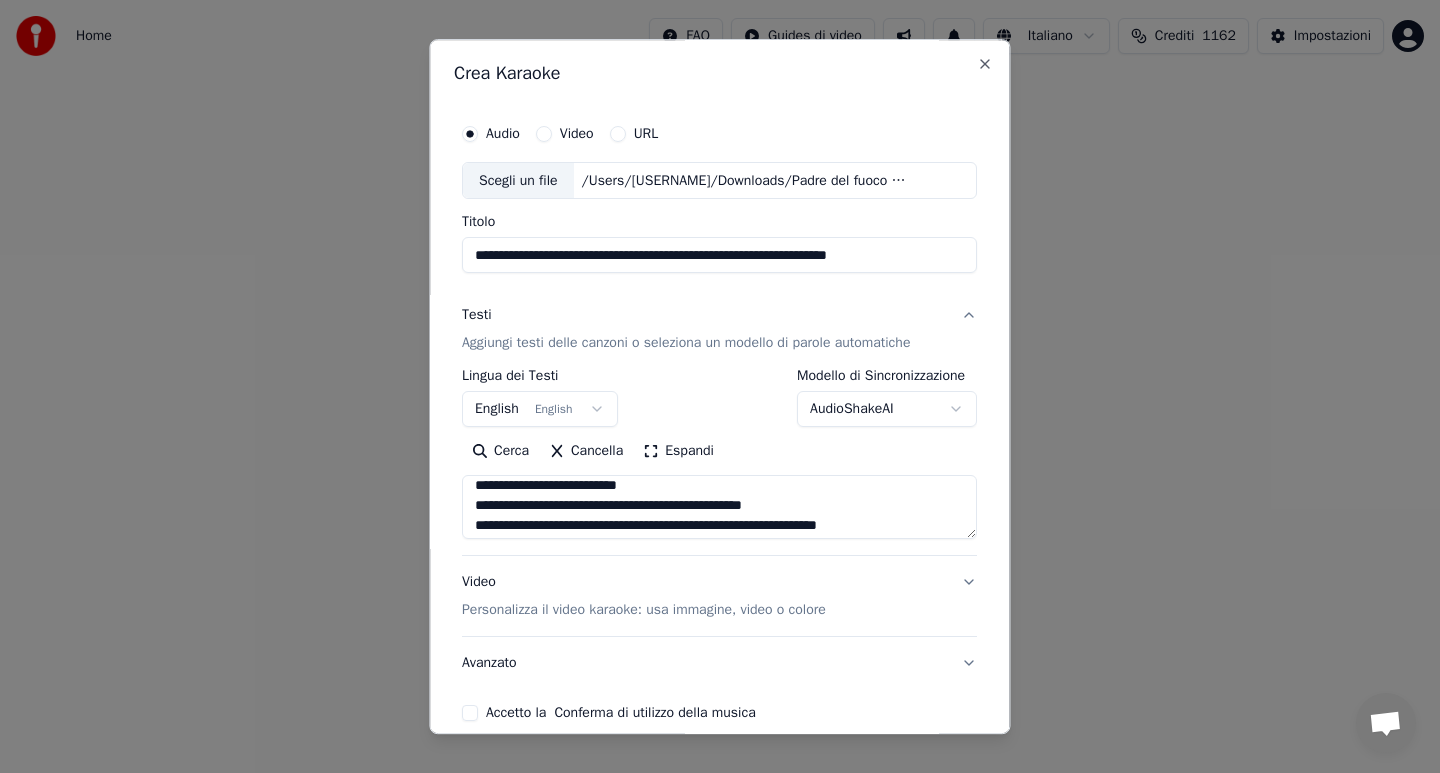 scroll, scrollTop: 468, scrollLeft: 0, axis: vertical 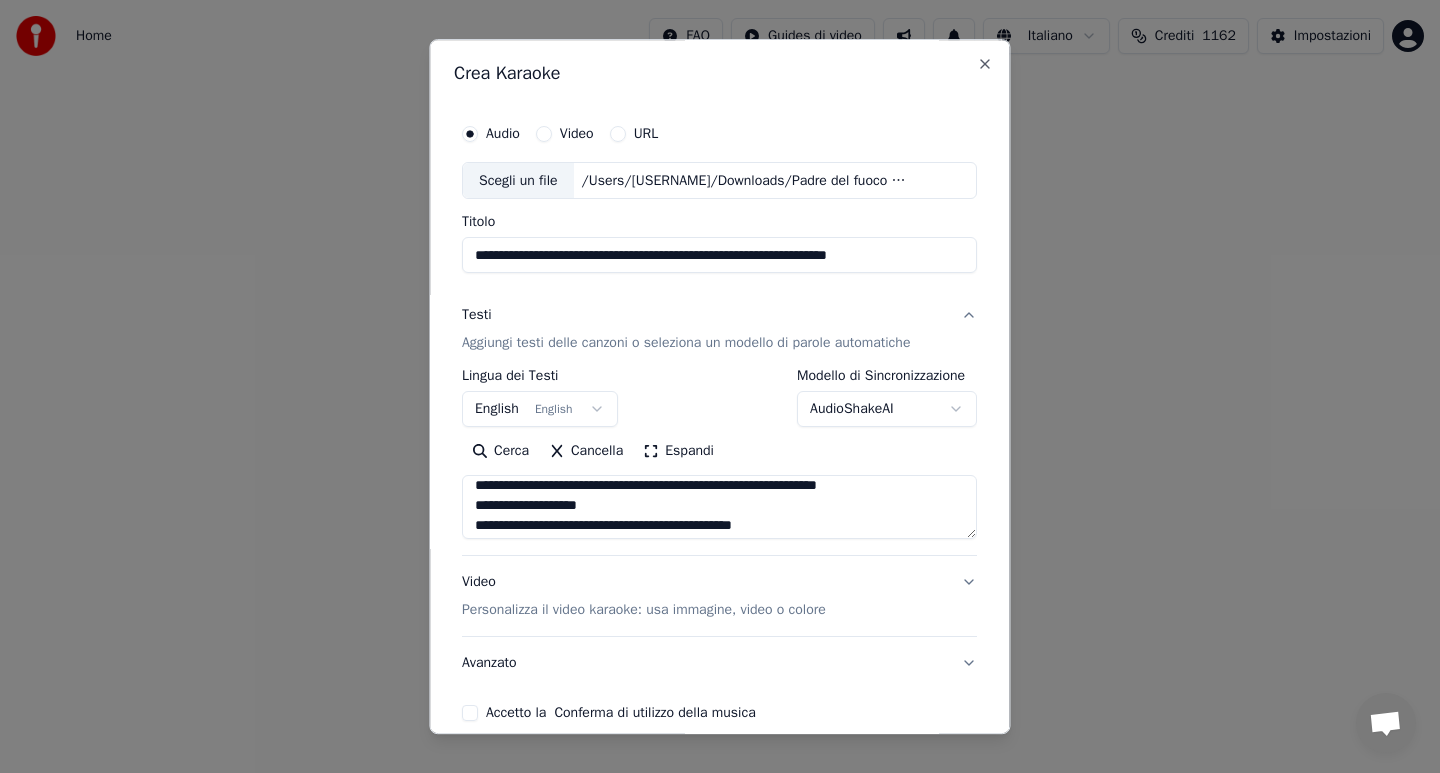 click on "**********" at bounding box center [719, 508] 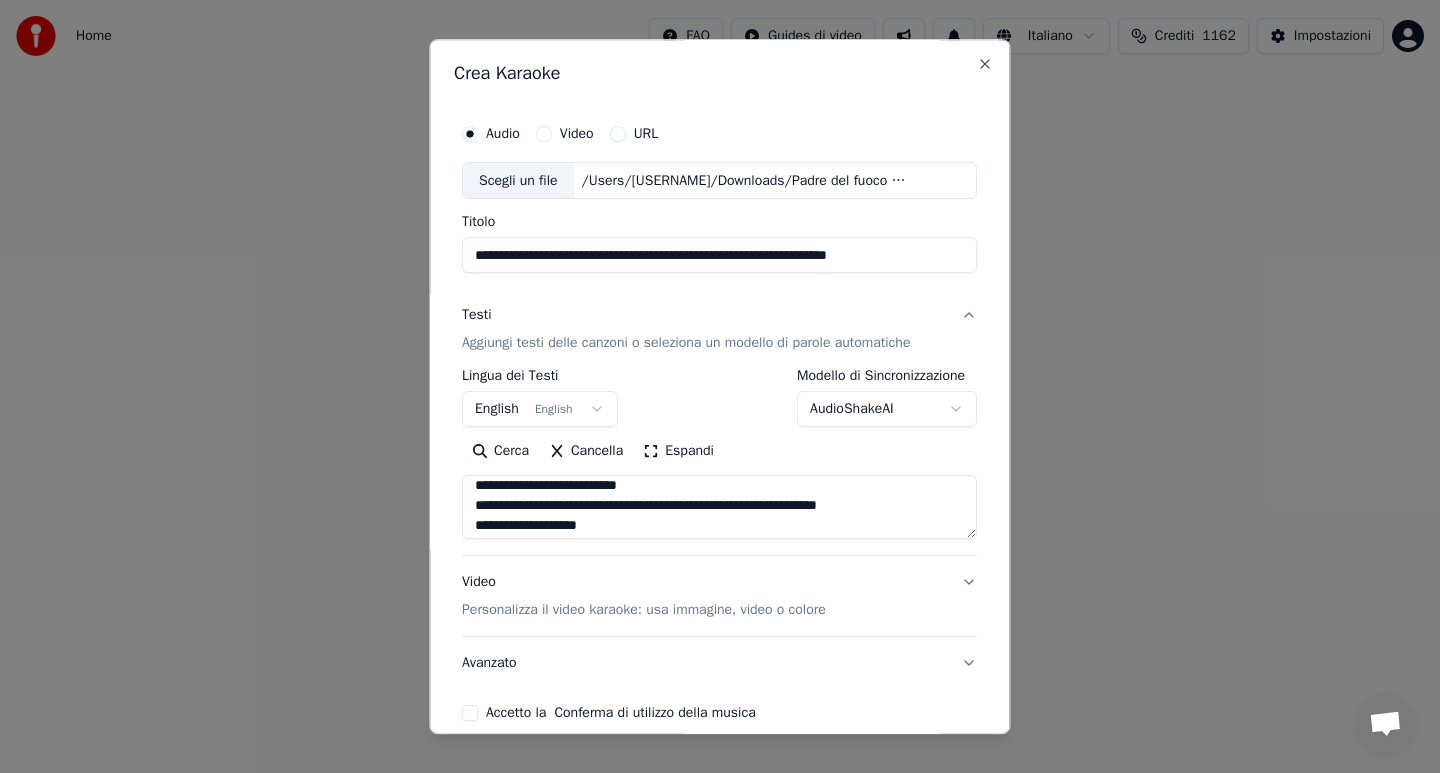 scroll, scrollTop: 488, scrollLeft: 0, axis: vertical 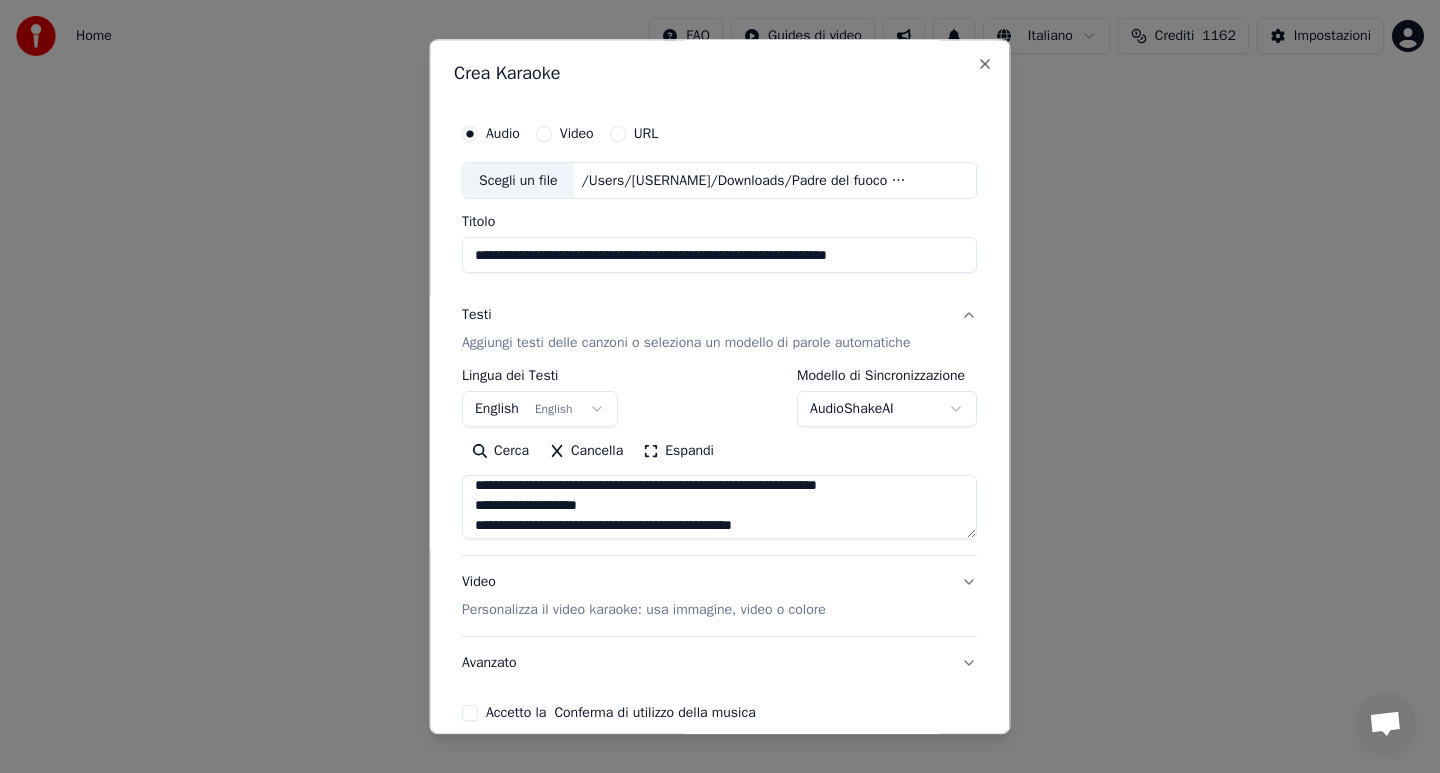 click on "**********" at bounding box center (719, 508) 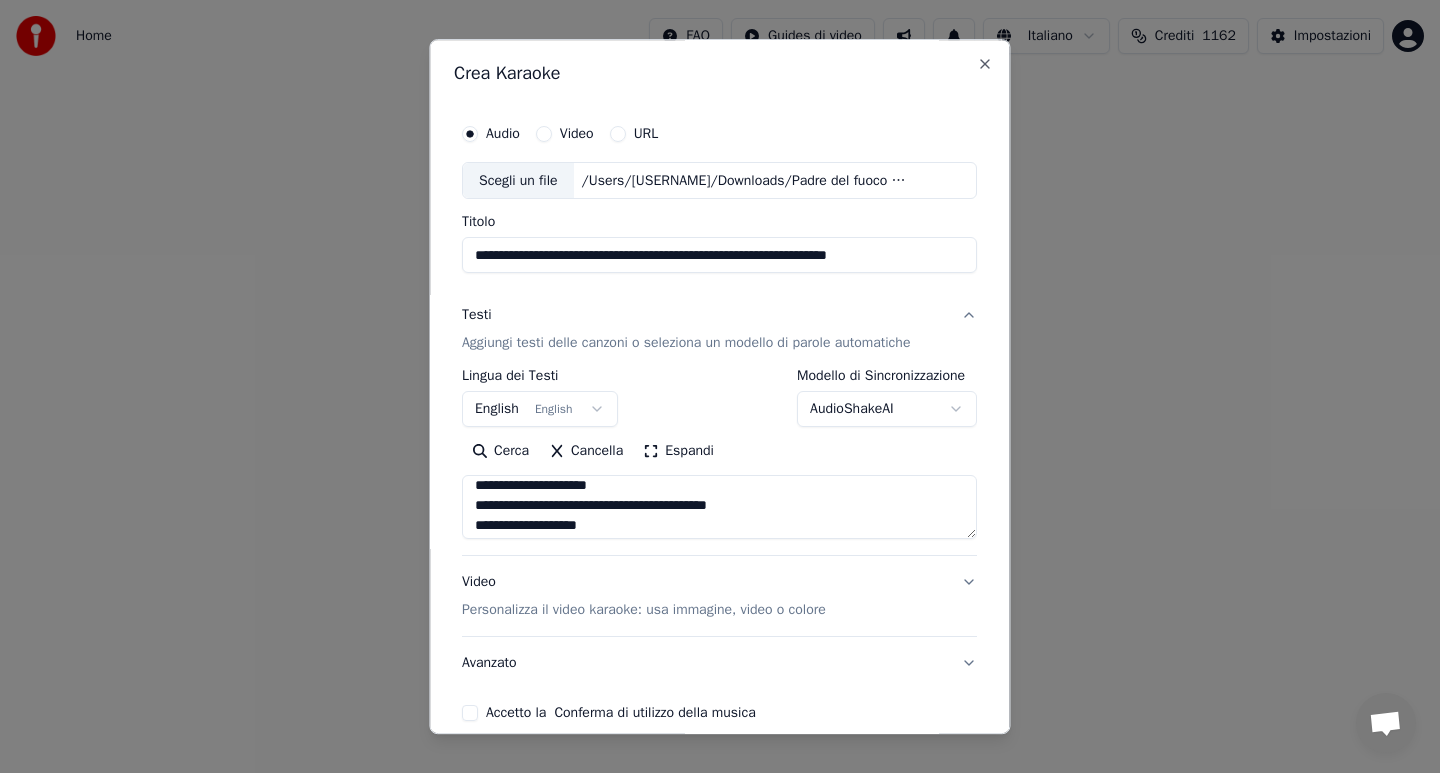 scroll, scrollTop: 528, scrollLeft: 0, axis: vertical 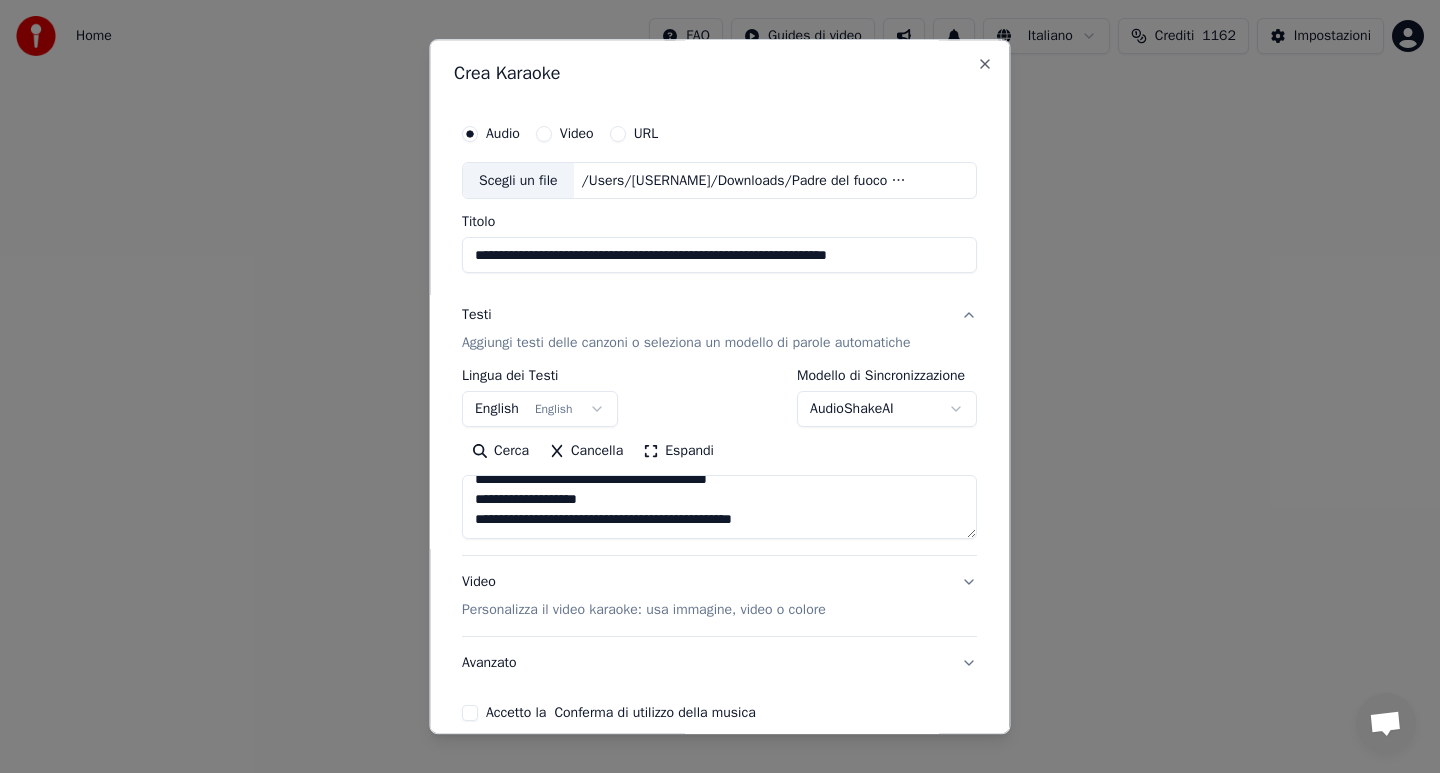 click on "**********" at bounding box center (719, 508) 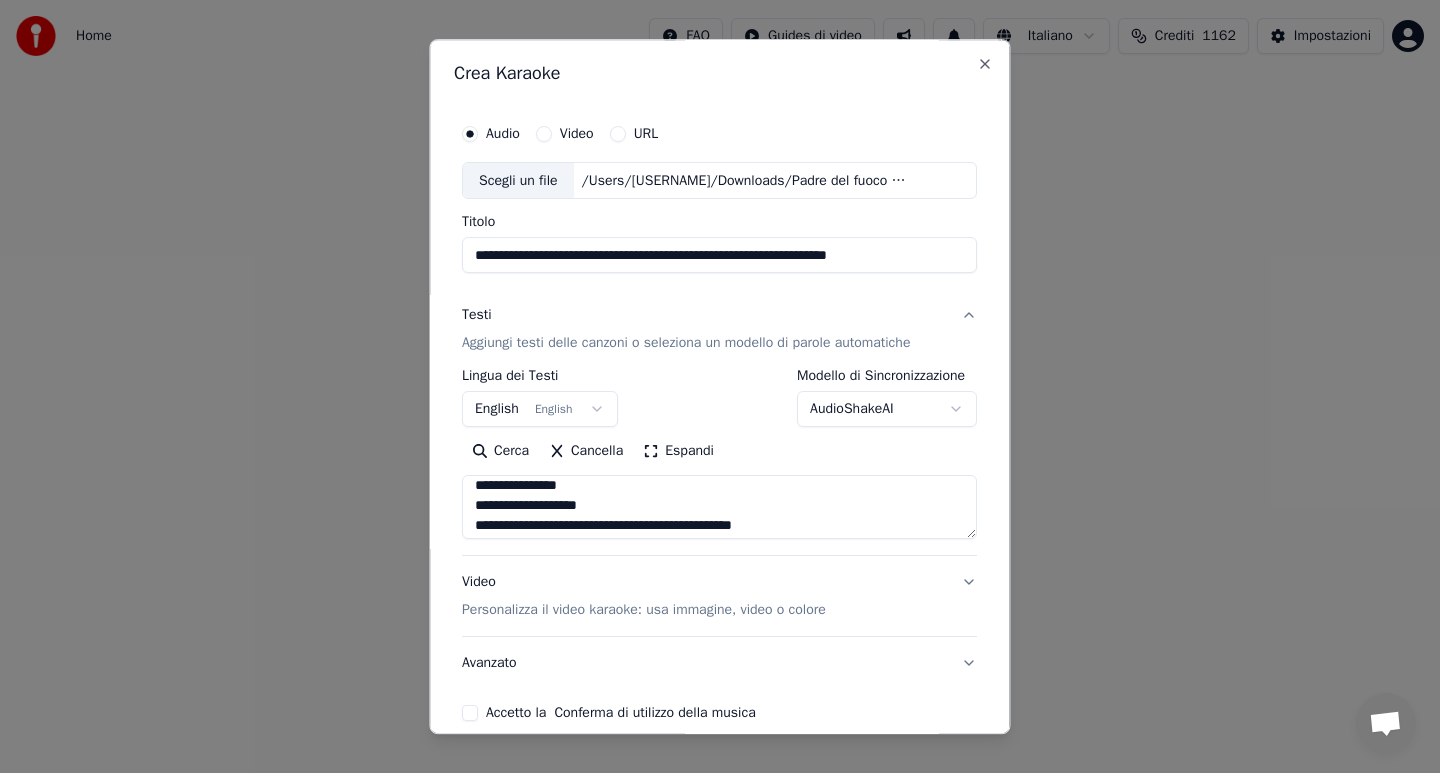 scroll, scrollTop: 548, scrollLeft: 0, axis: vertical 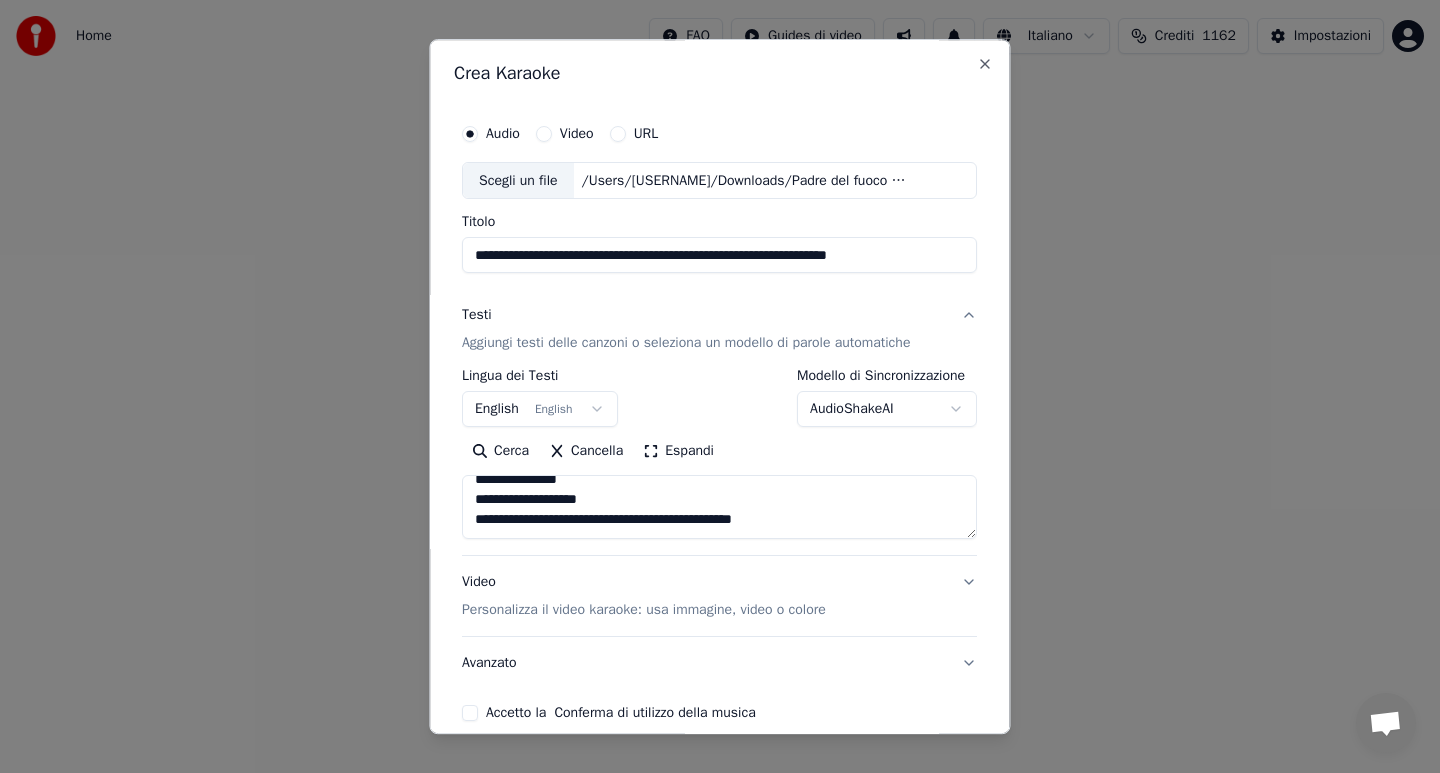 click on "**********" at bounding box center [719, 508] 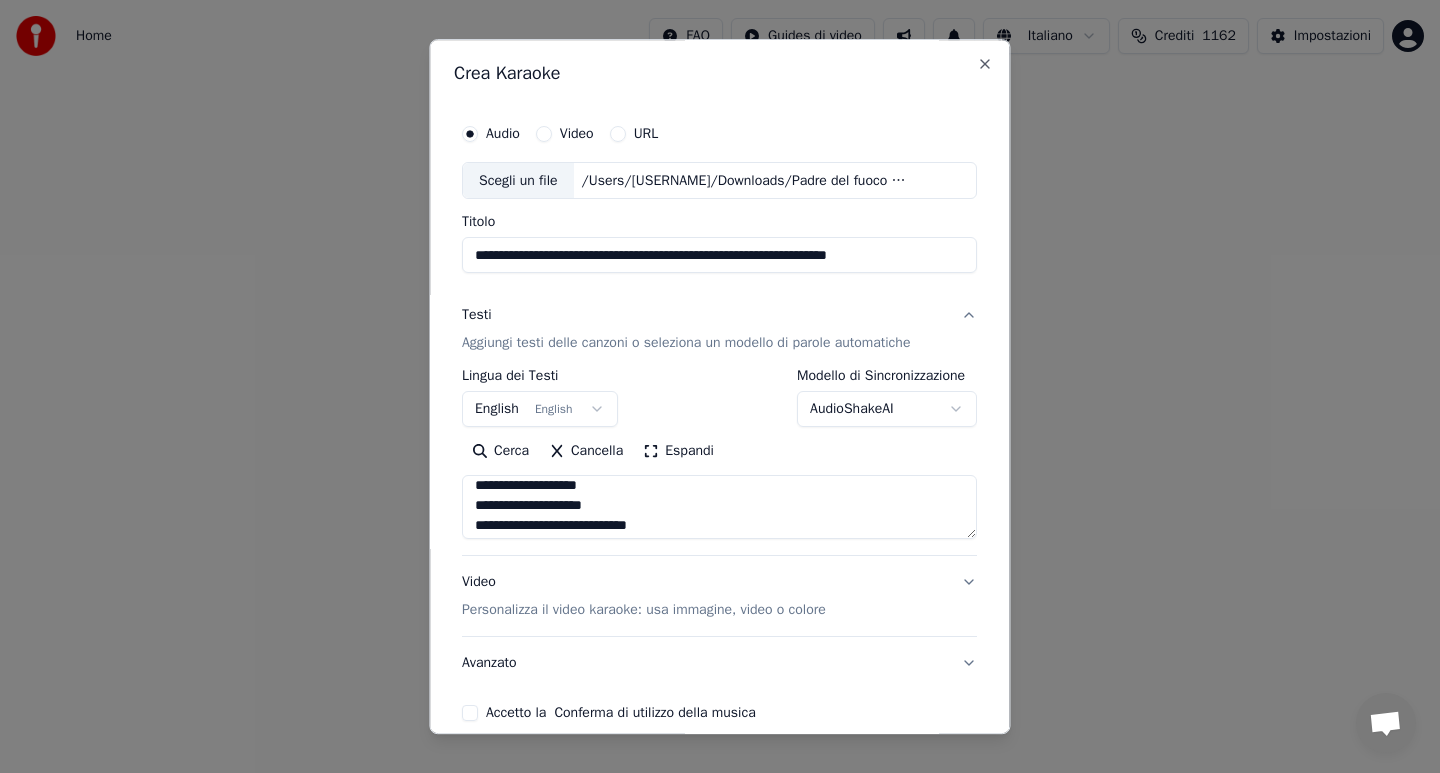 scroll, scrollTop: 574, scrollLeft: 0, axis: vertical 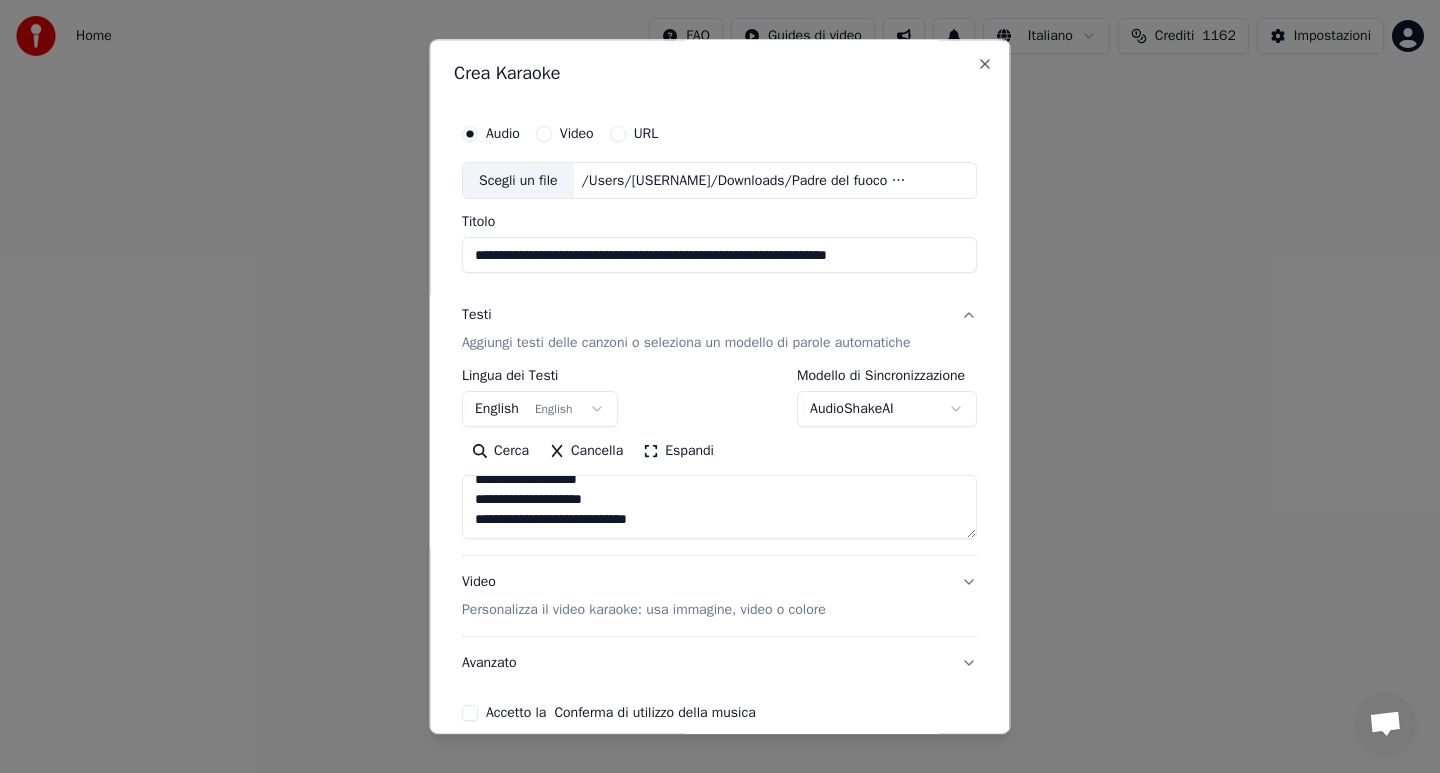 type on "**********" 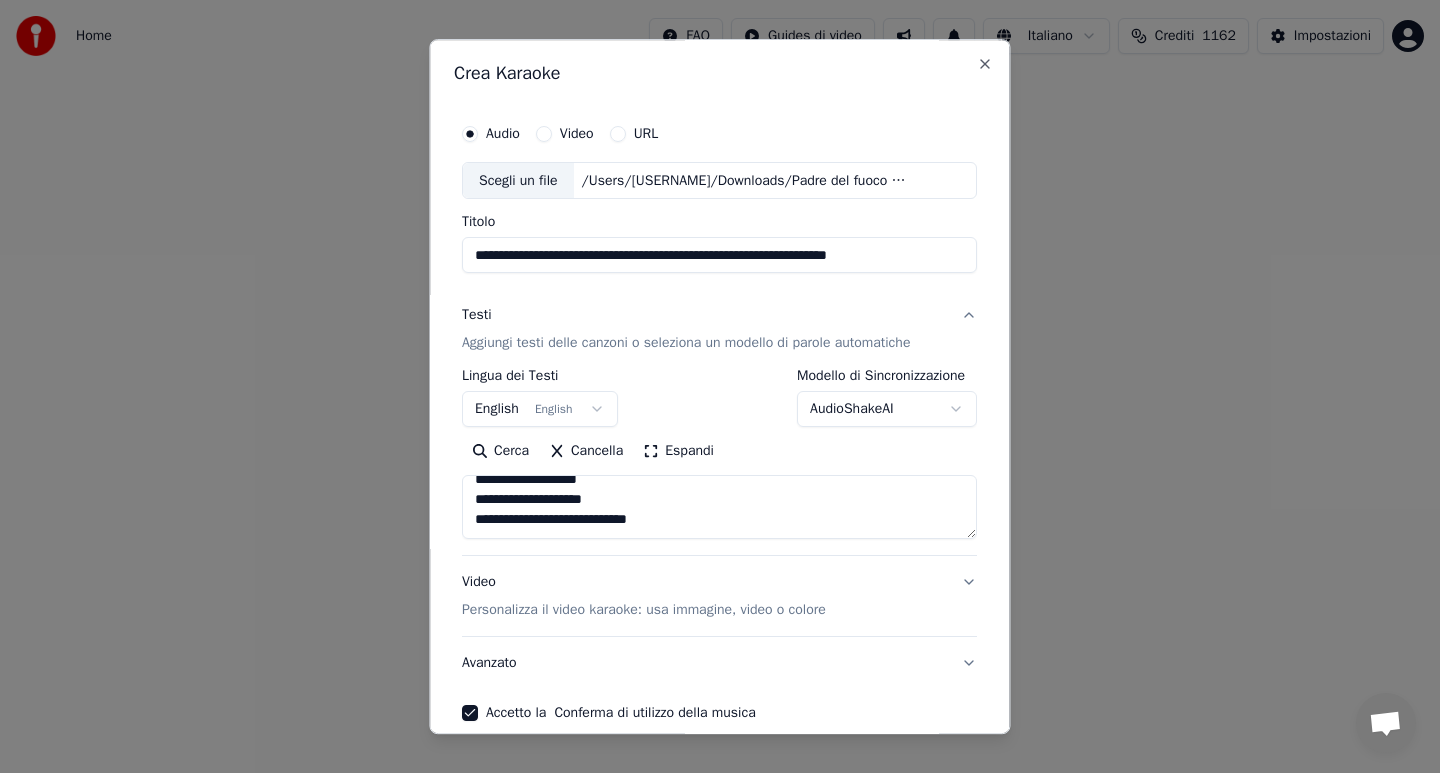 click on "Video Personalizza il video karaoke: usa immagine, video o colore" at bounding box center (719, 597) 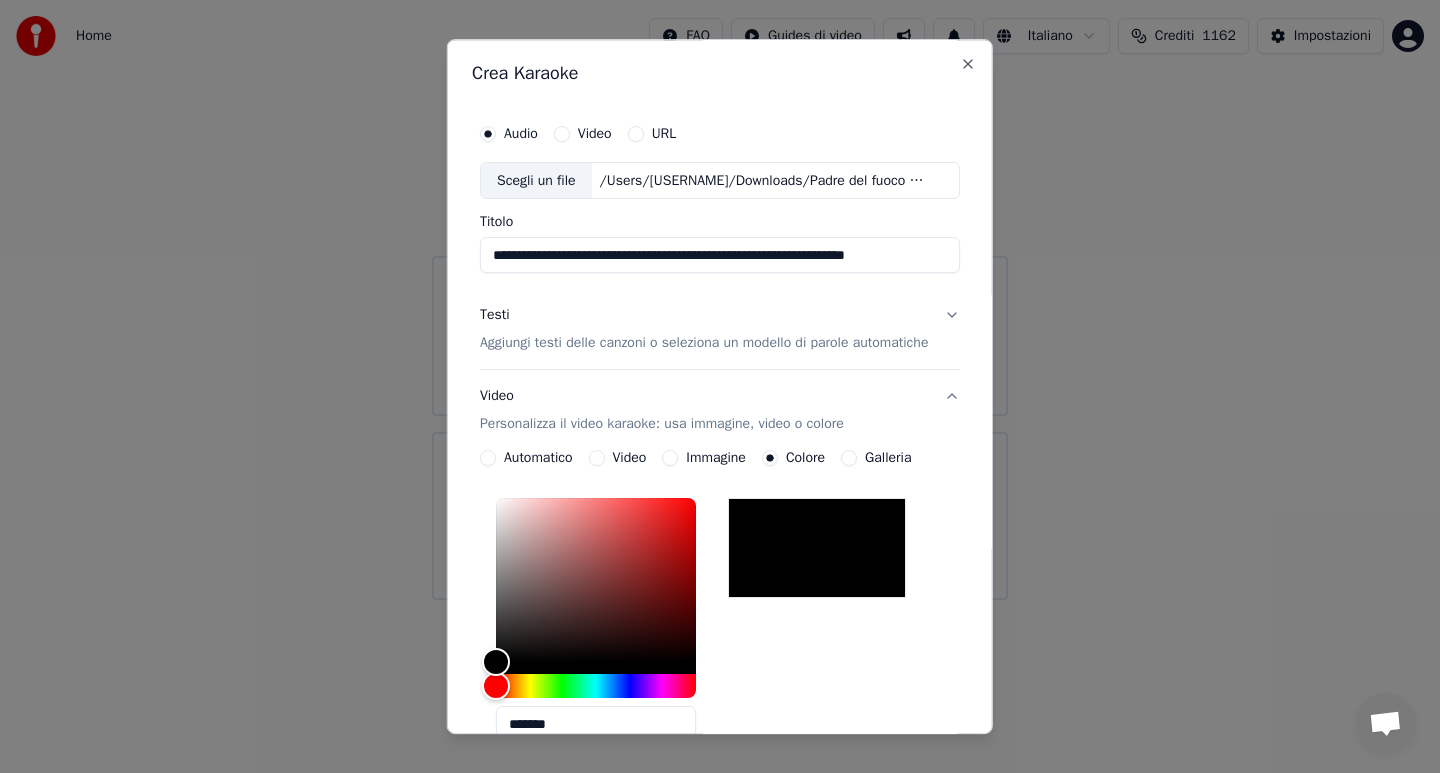 click on "*******" at bounding box center (720, 625) 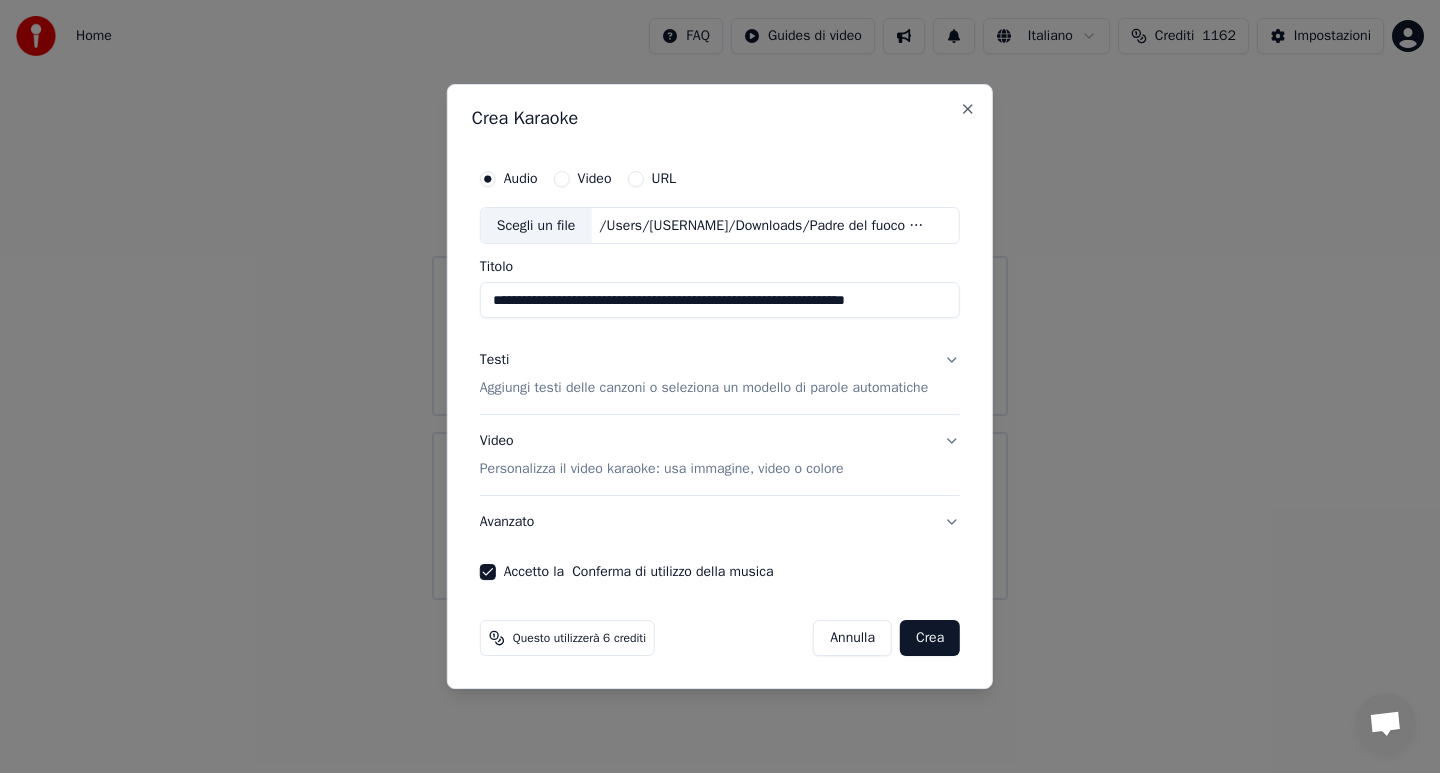 click on "Avanzato" at bounding box center (720, 522) 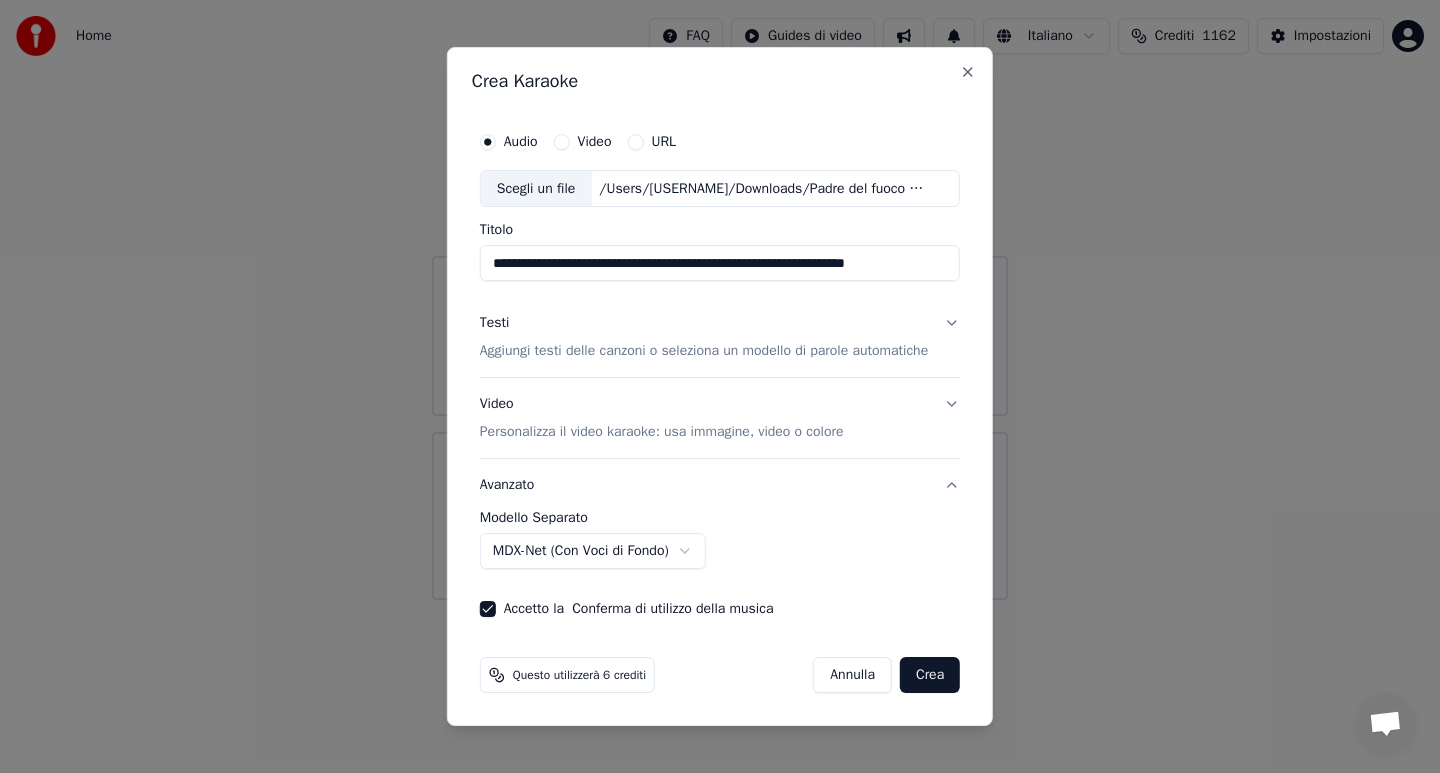 click on "**********" at bounding box center (720, 300) 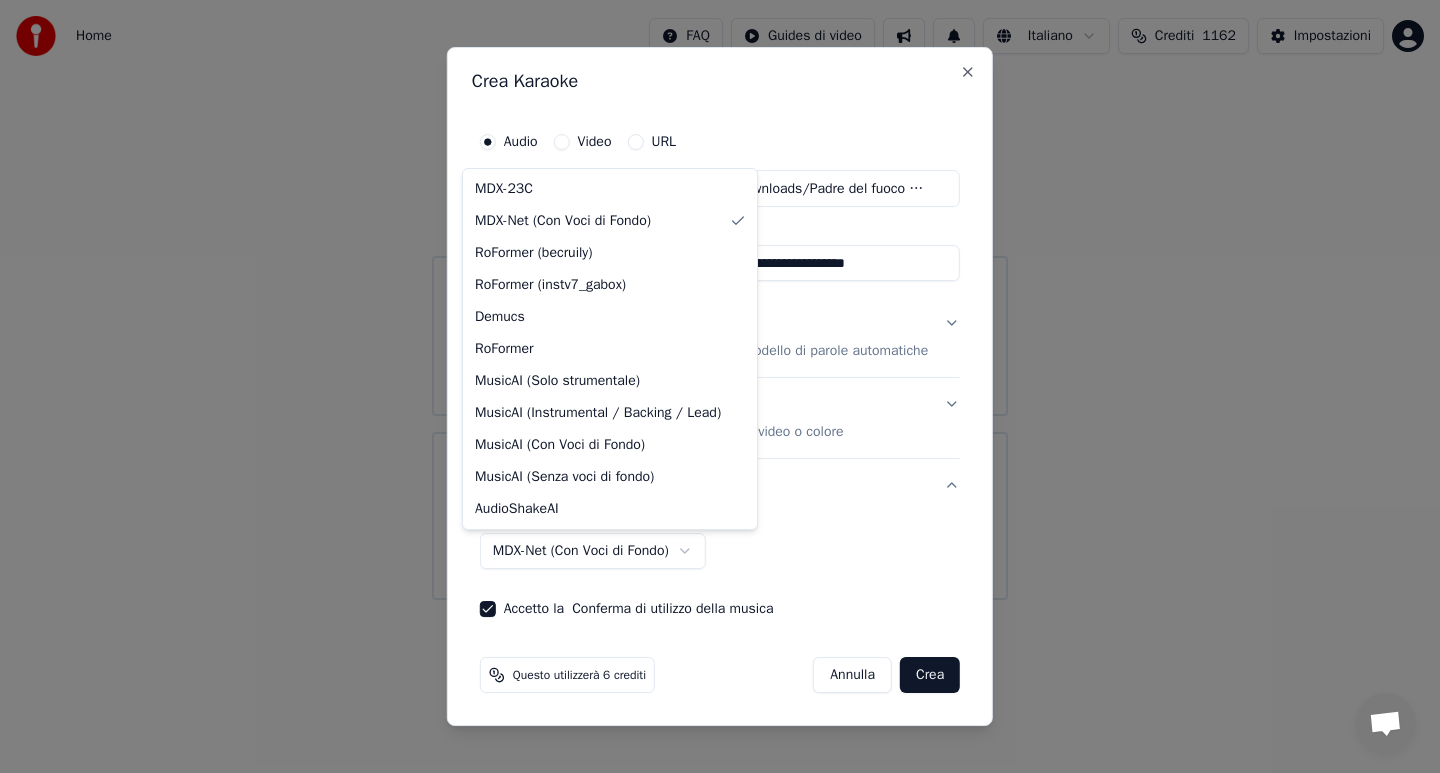 select on "**********" 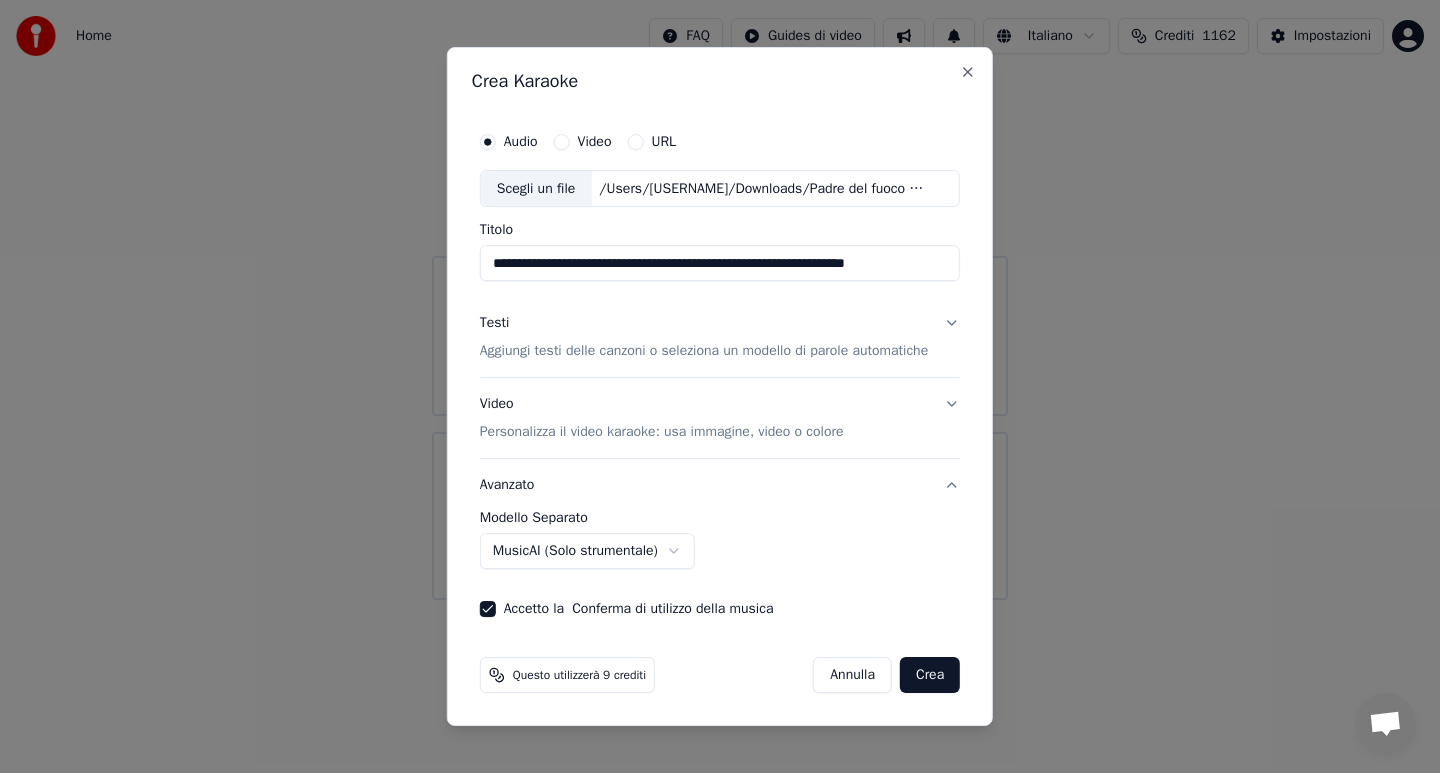 click on "Crea" at bounding box center (930, 675) 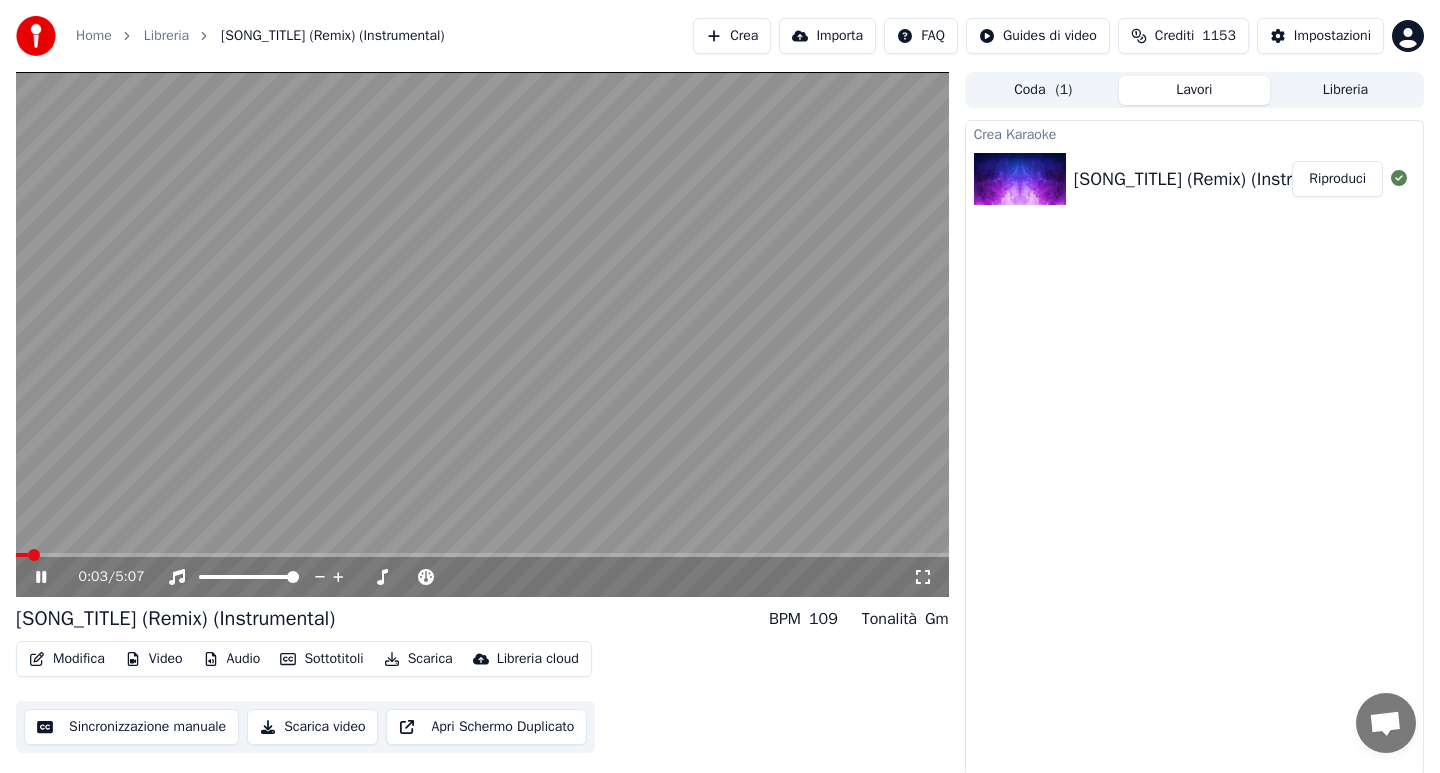 click 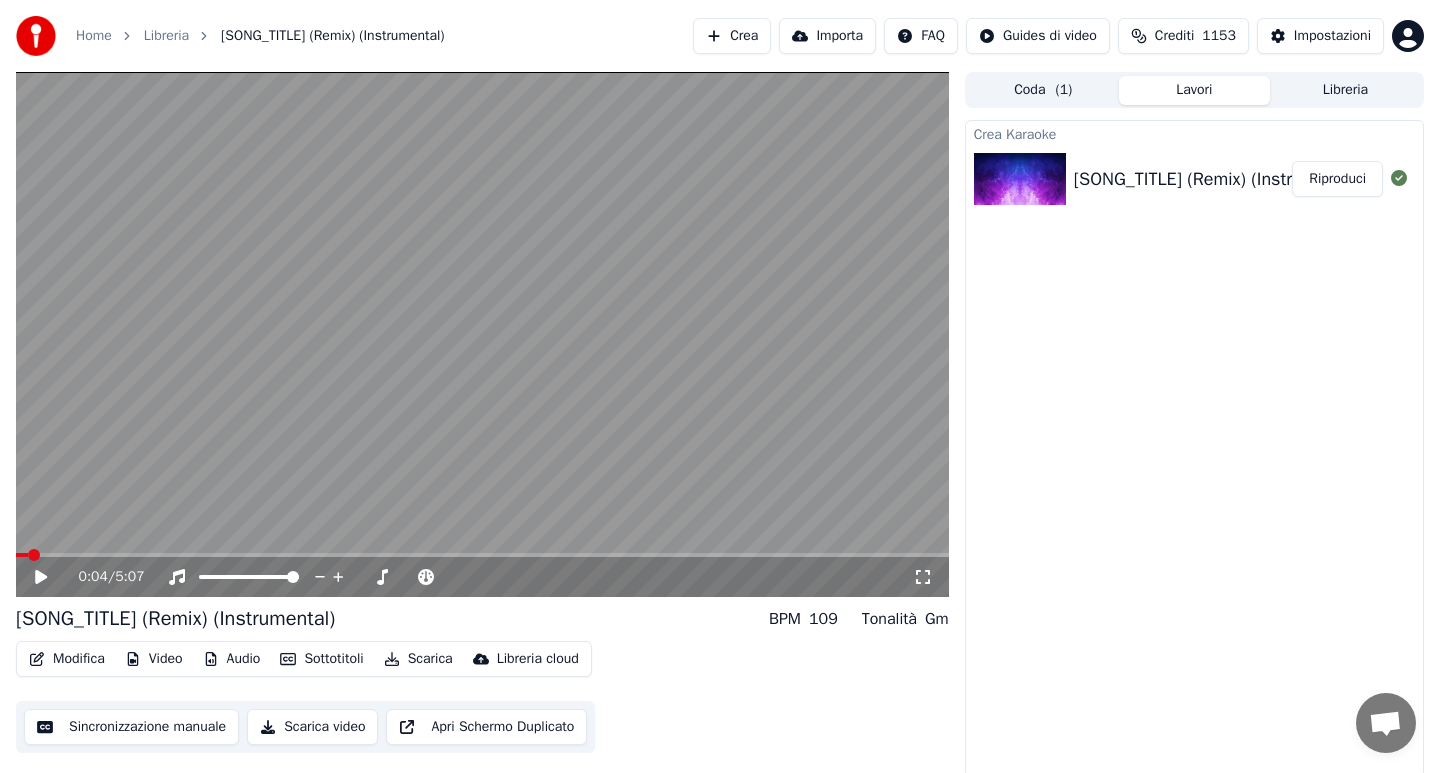 click on "Modifica" at bounding box center [67, 659] 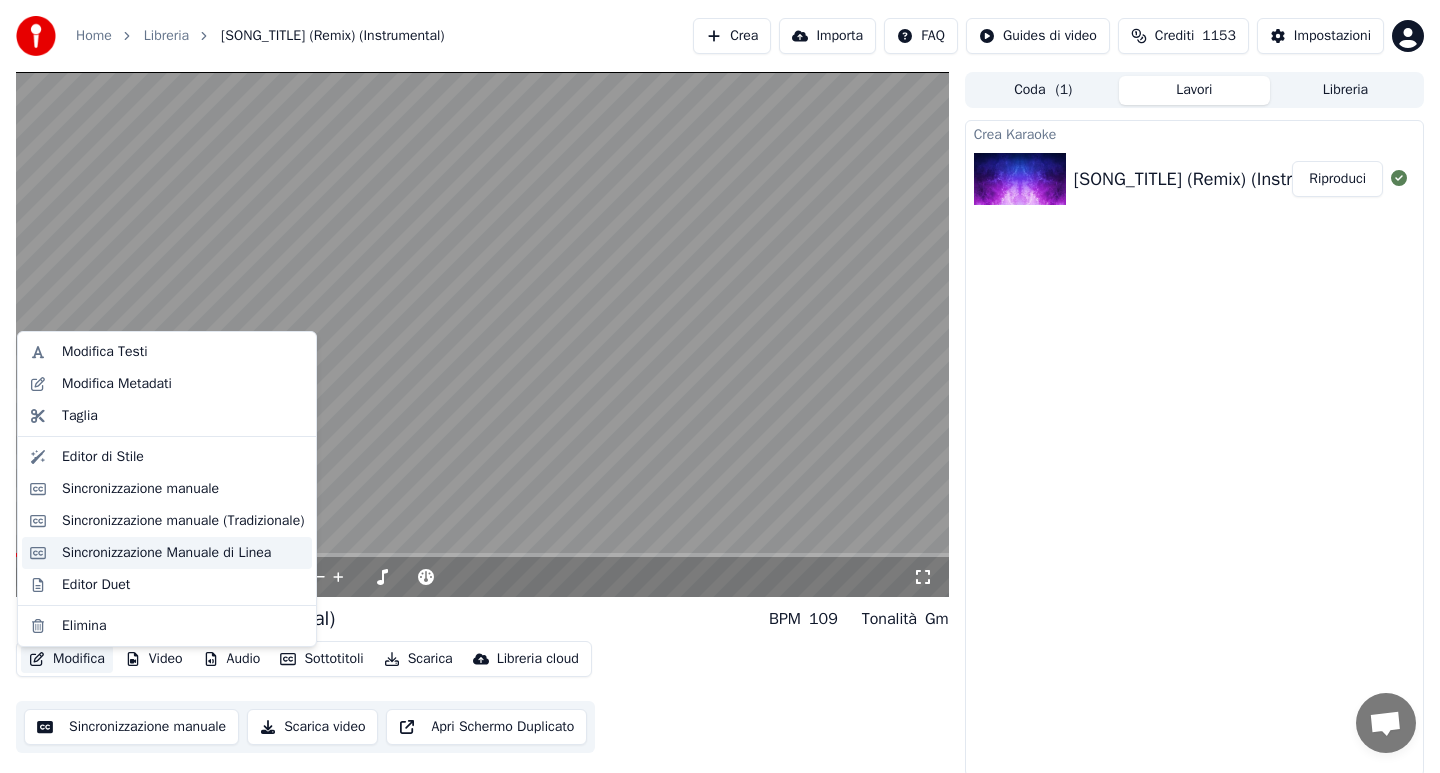 click on "Sincronizzazione Manuale di Linea" at bounding box center [166, 553] 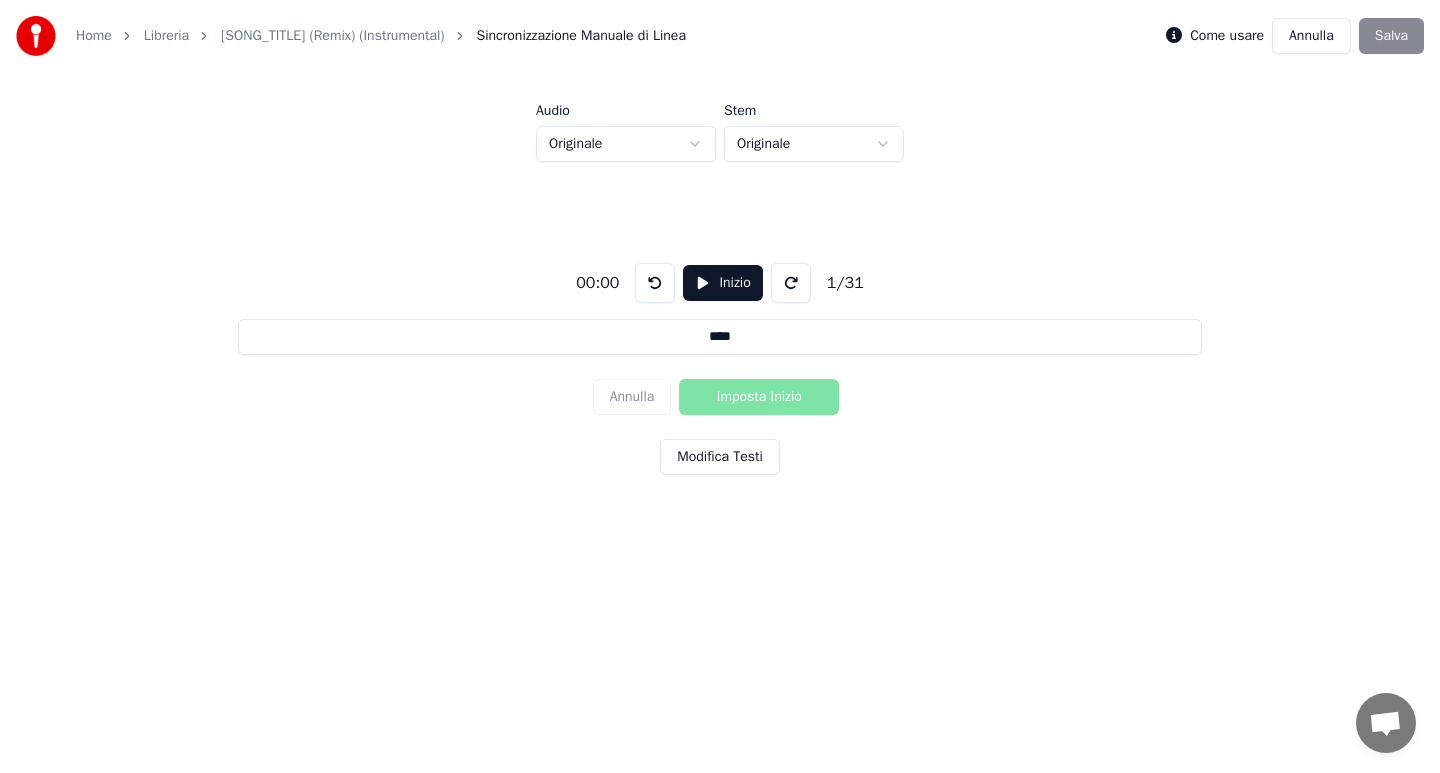 click on "Inizio" at bounding box center (722, 283) 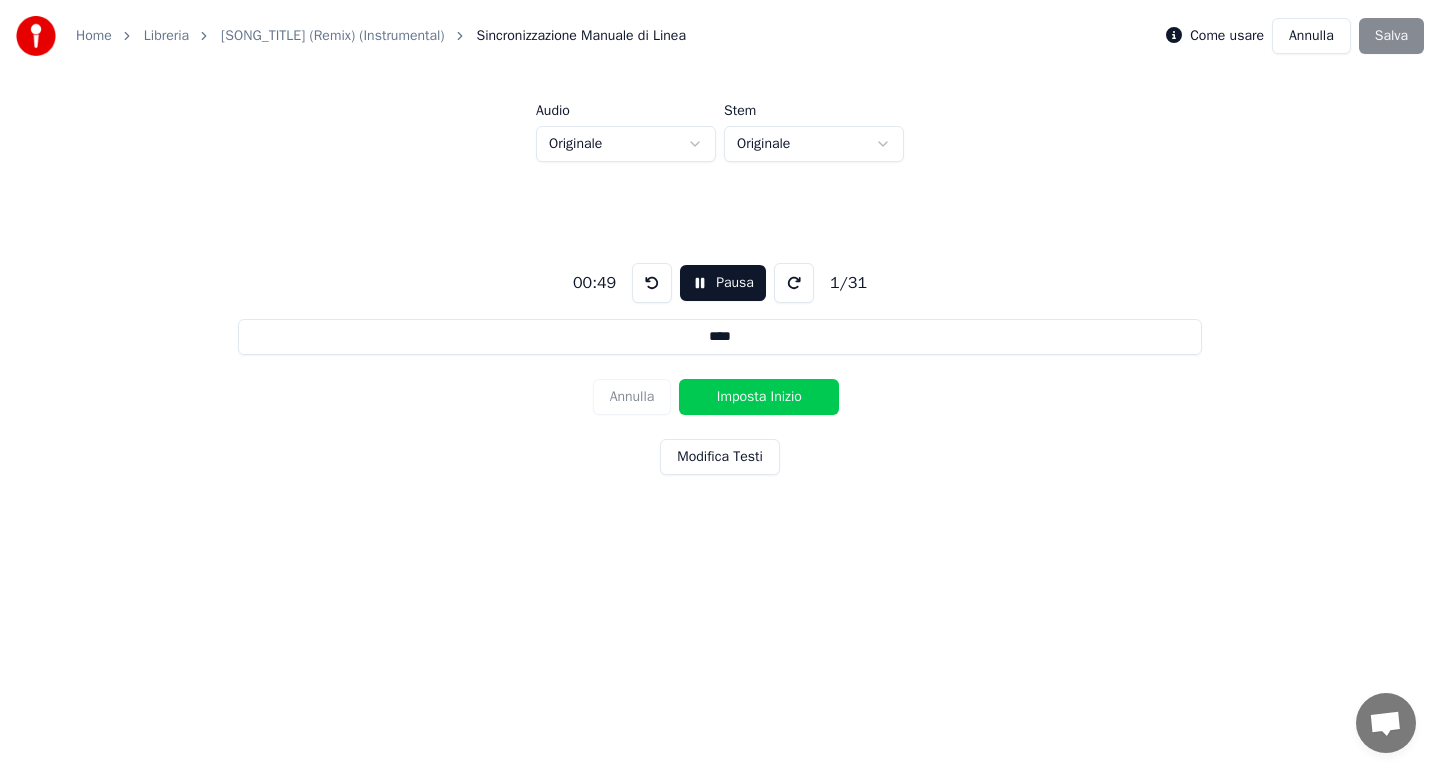 click on "Pausa" at bounding box center [723, 283] 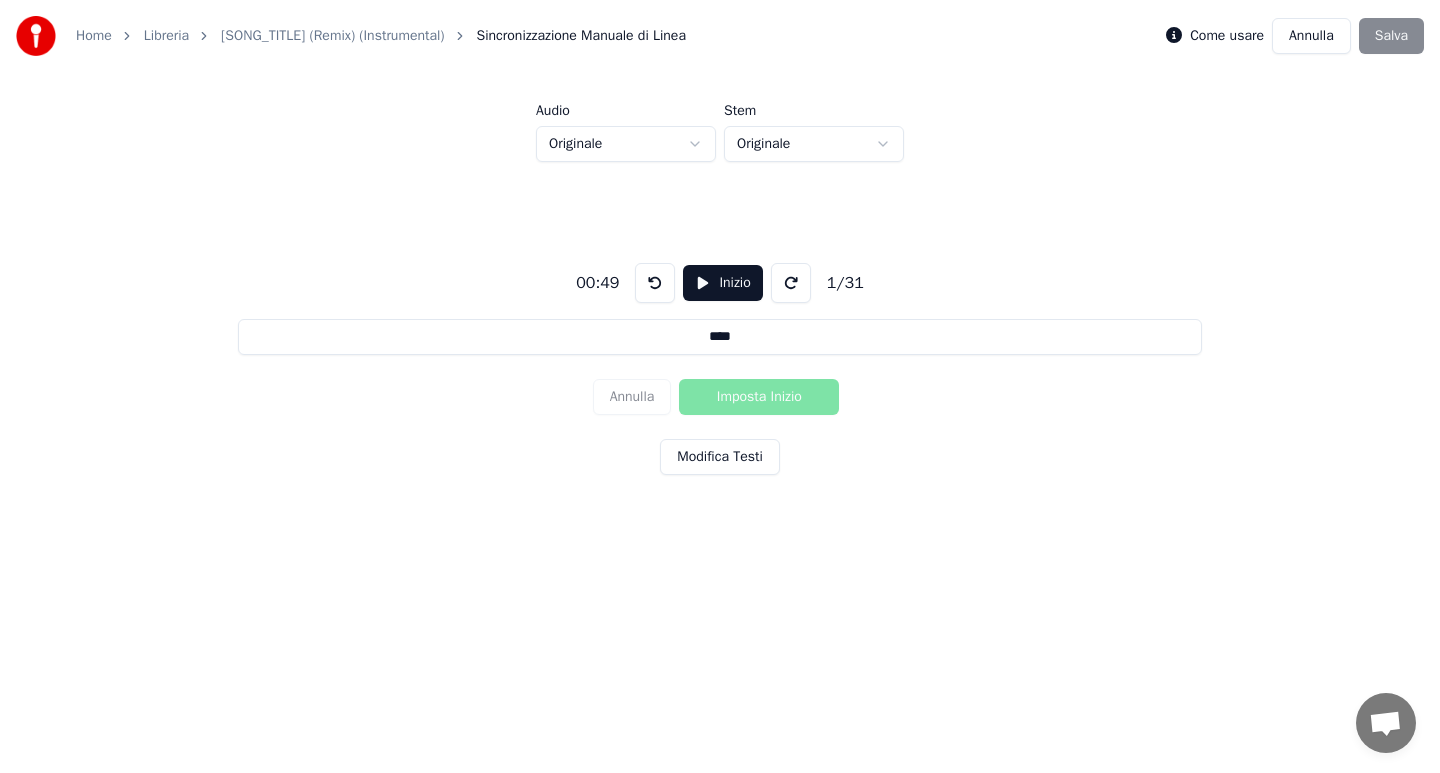 click at bounding box center (655, 283) 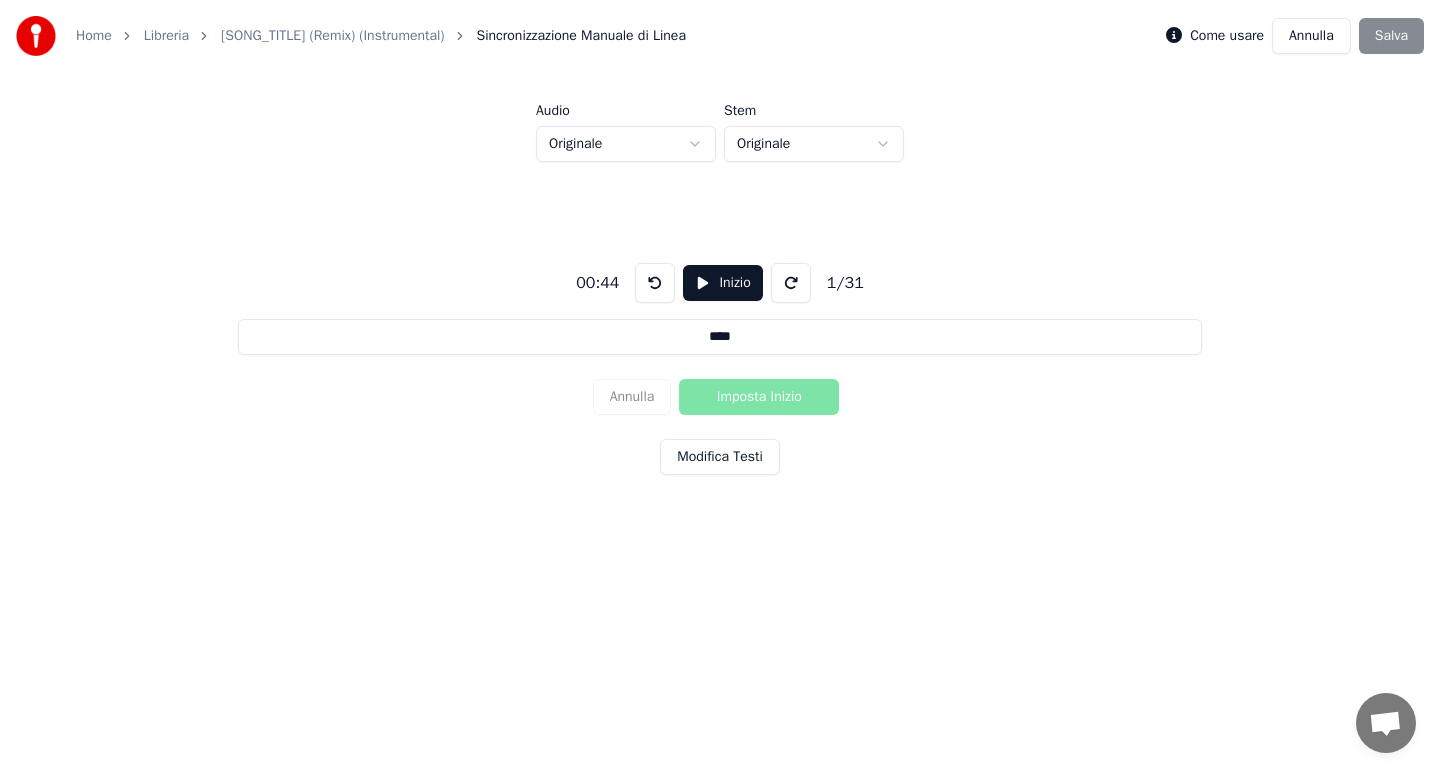 click on "Annulla" at bounding box center (1311, 36) 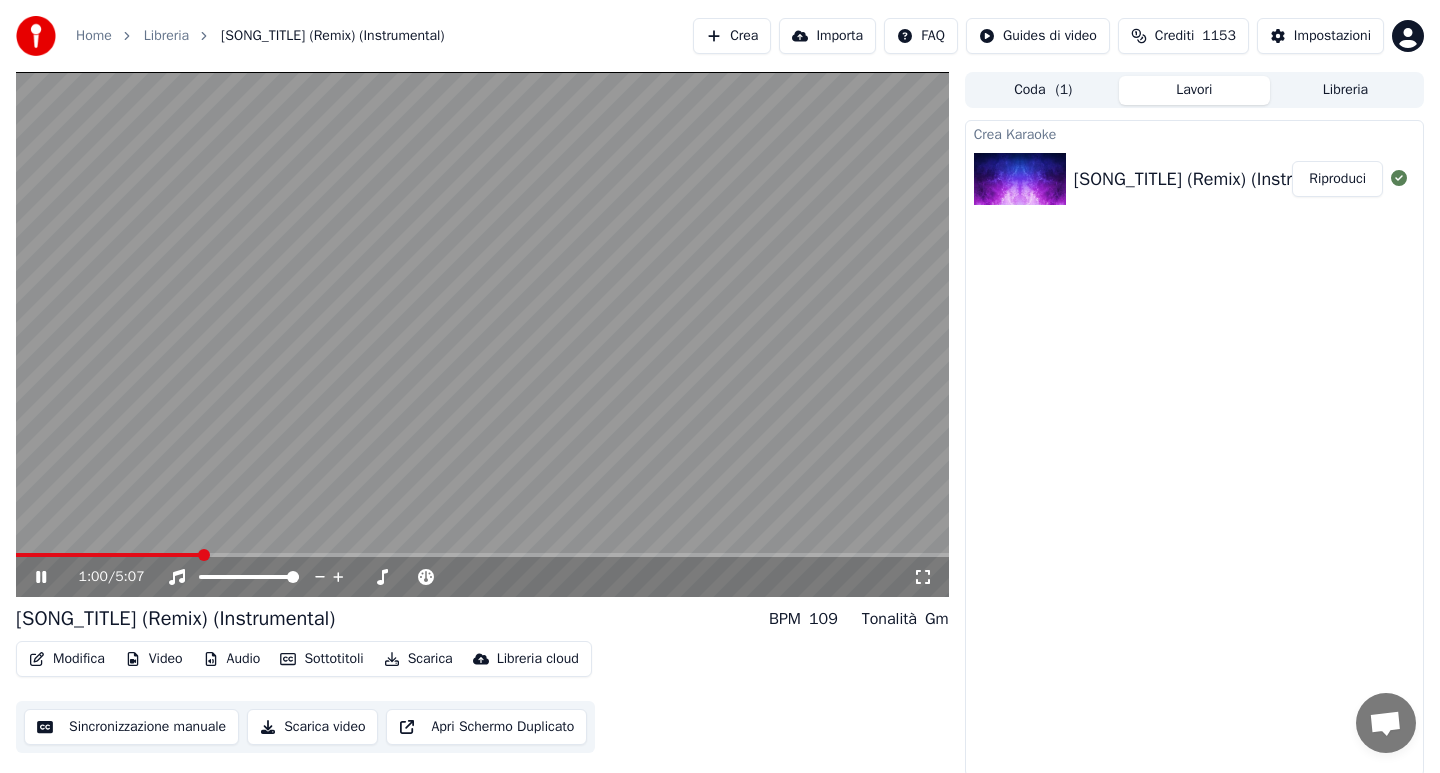 click 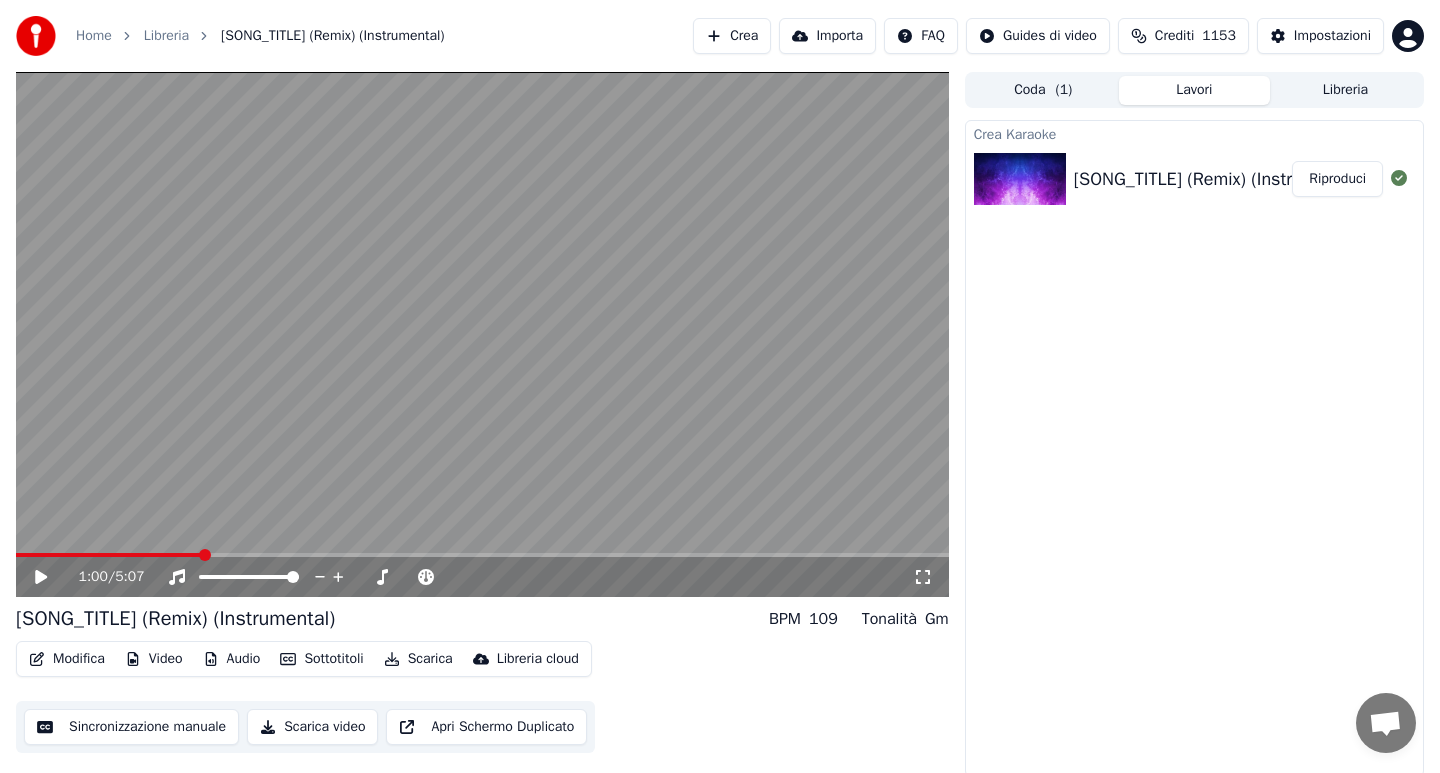 click on "Modifica" at bounding box center [67, 659] 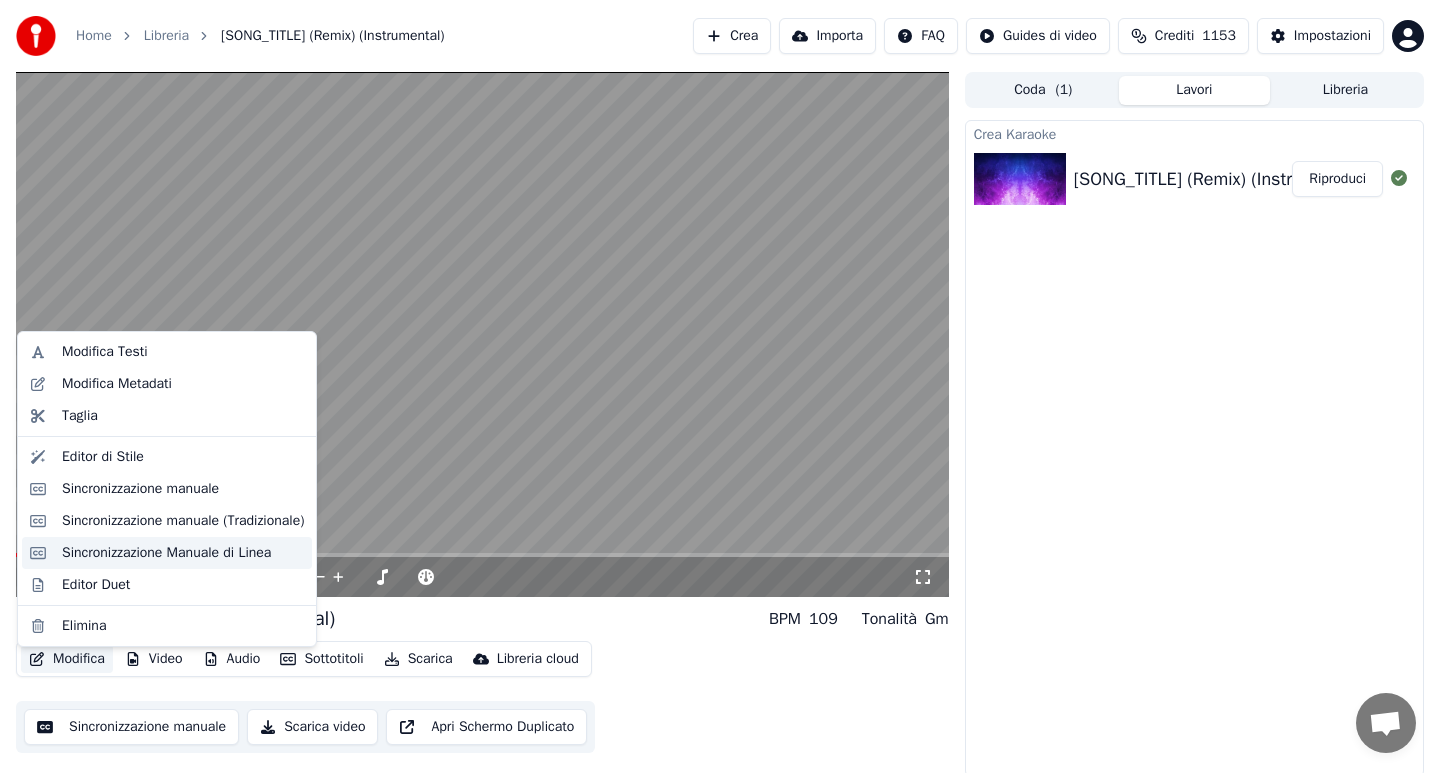 click on "Sincronizzazione Manuale di Linea" at bounding box center [166, 553] 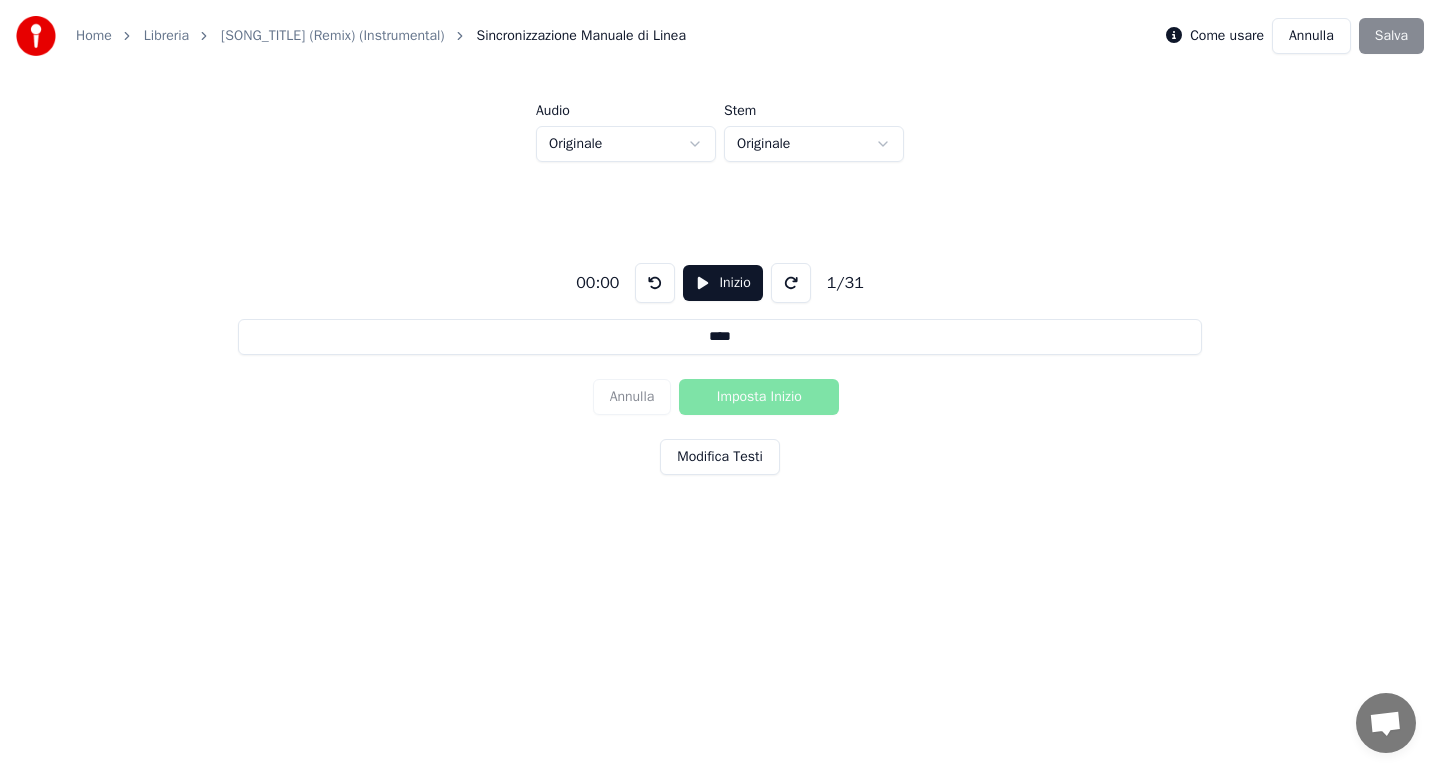 click on "Inizio" at bounding box center (722, 283) 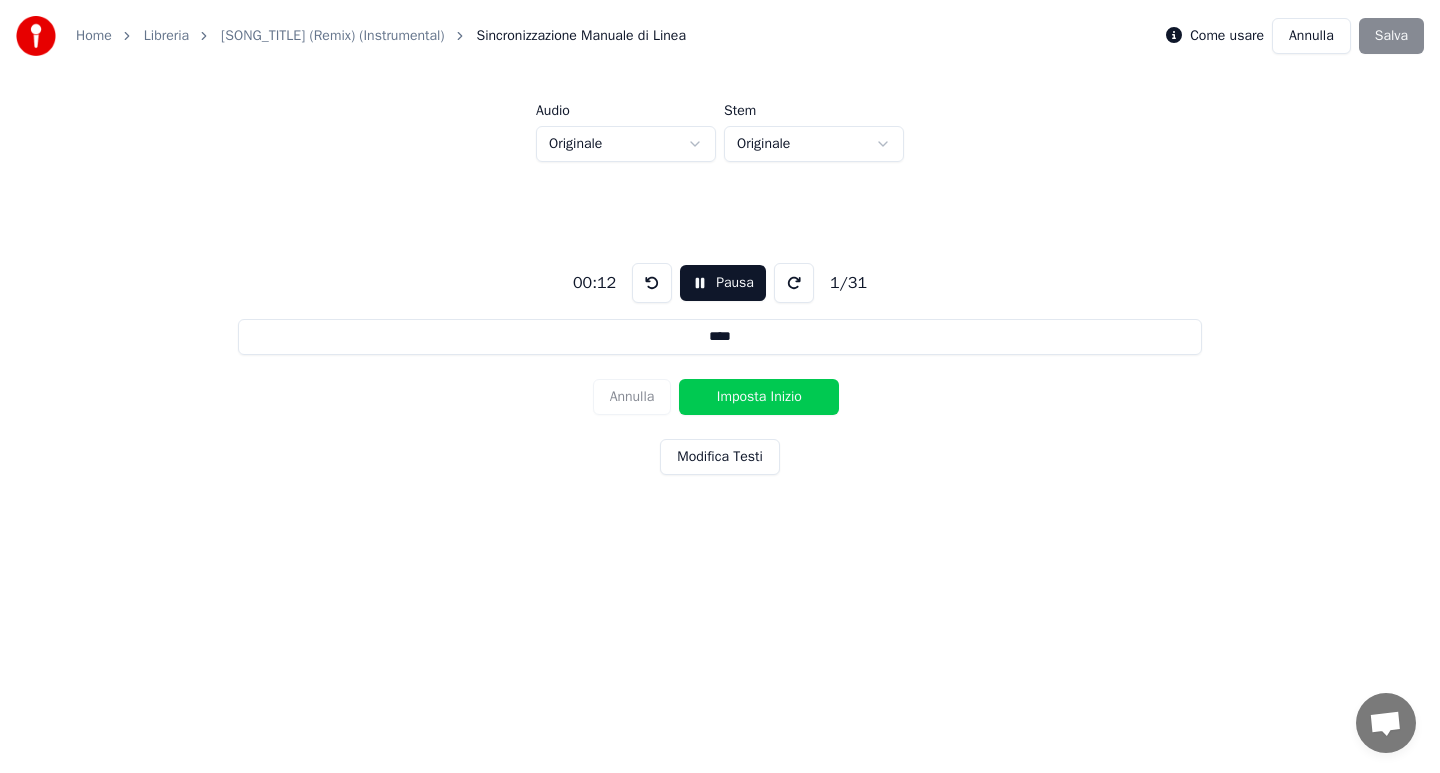 click on "Imposta Inizio" at bounding box center [759, 397] 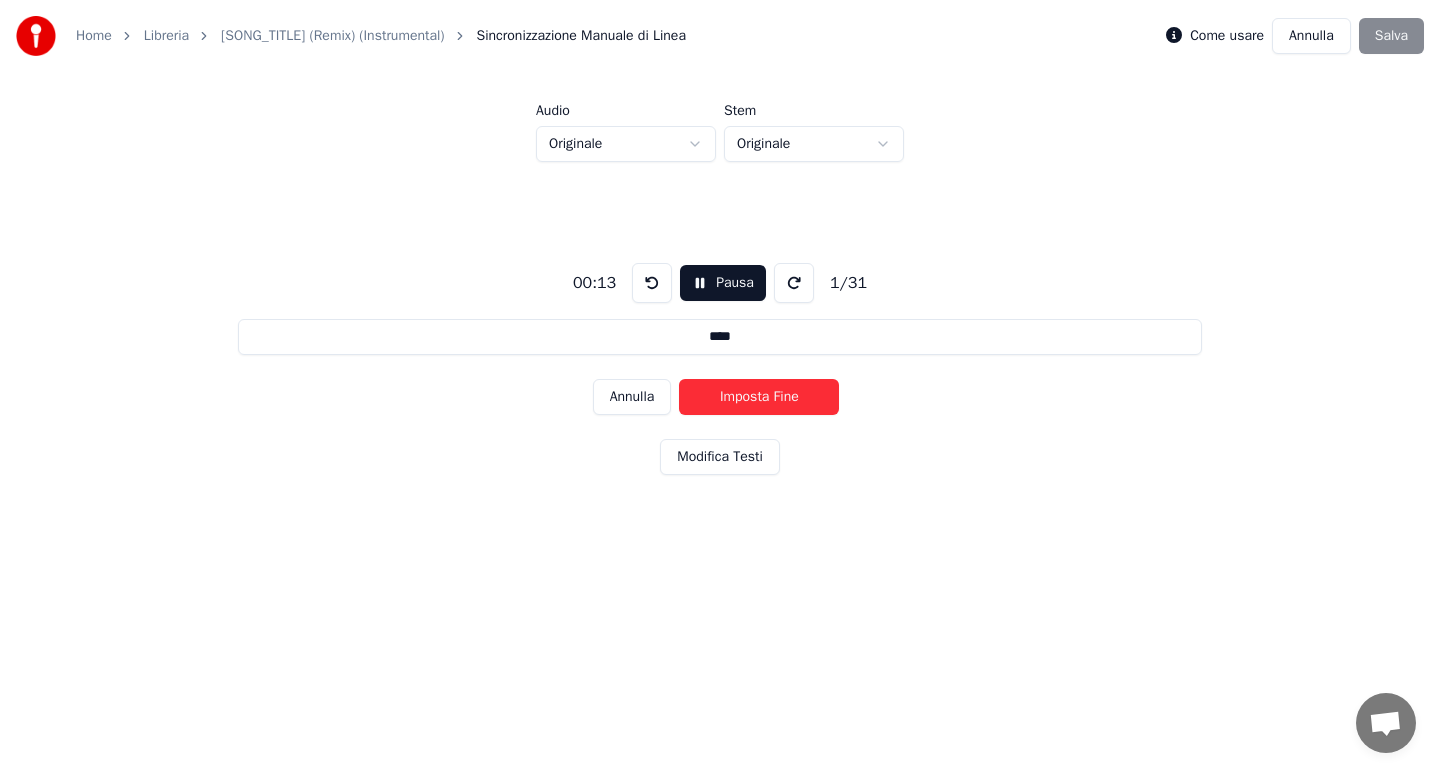 click on "Imposta Fine" at bounding box center [759, 397] 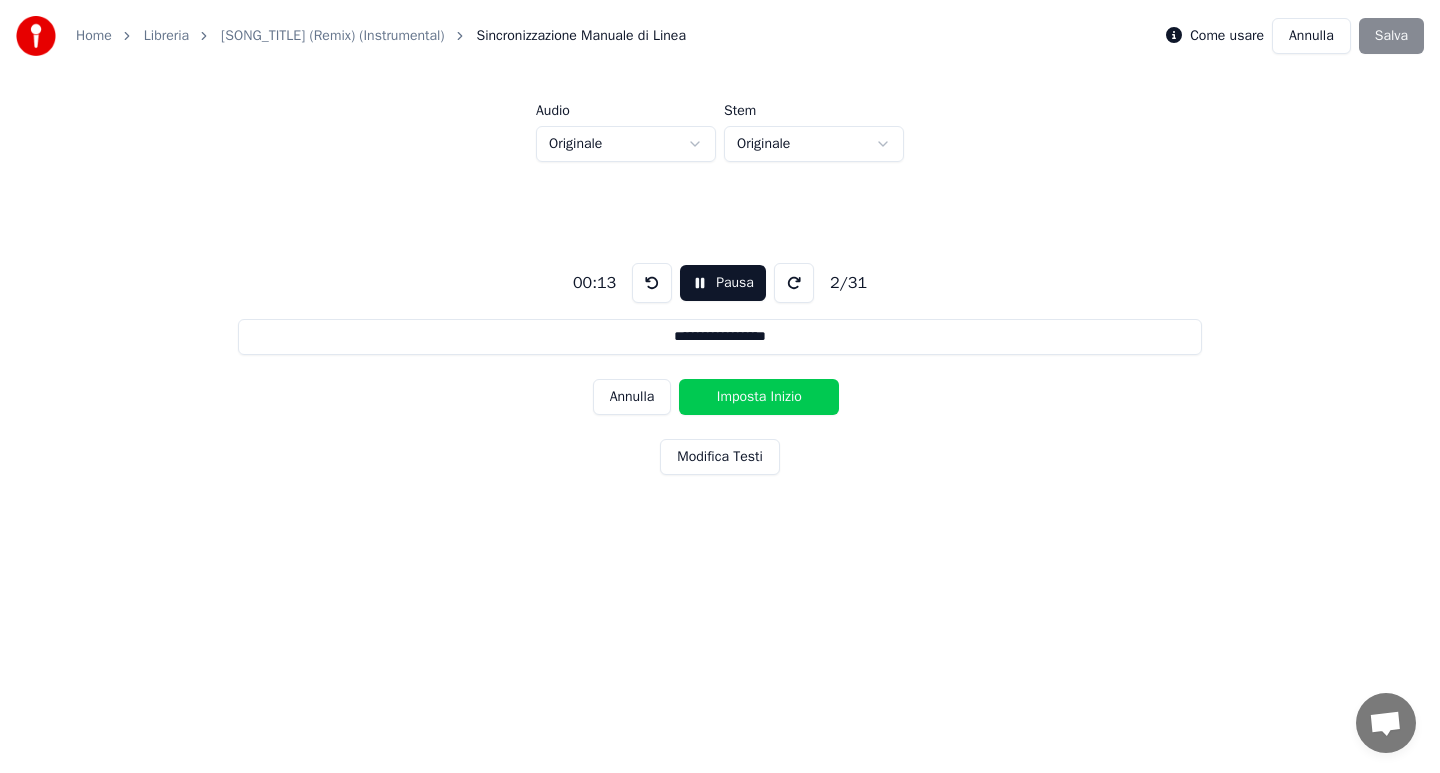 click on "Imposta Inizio" at bounding box center [759, 397] 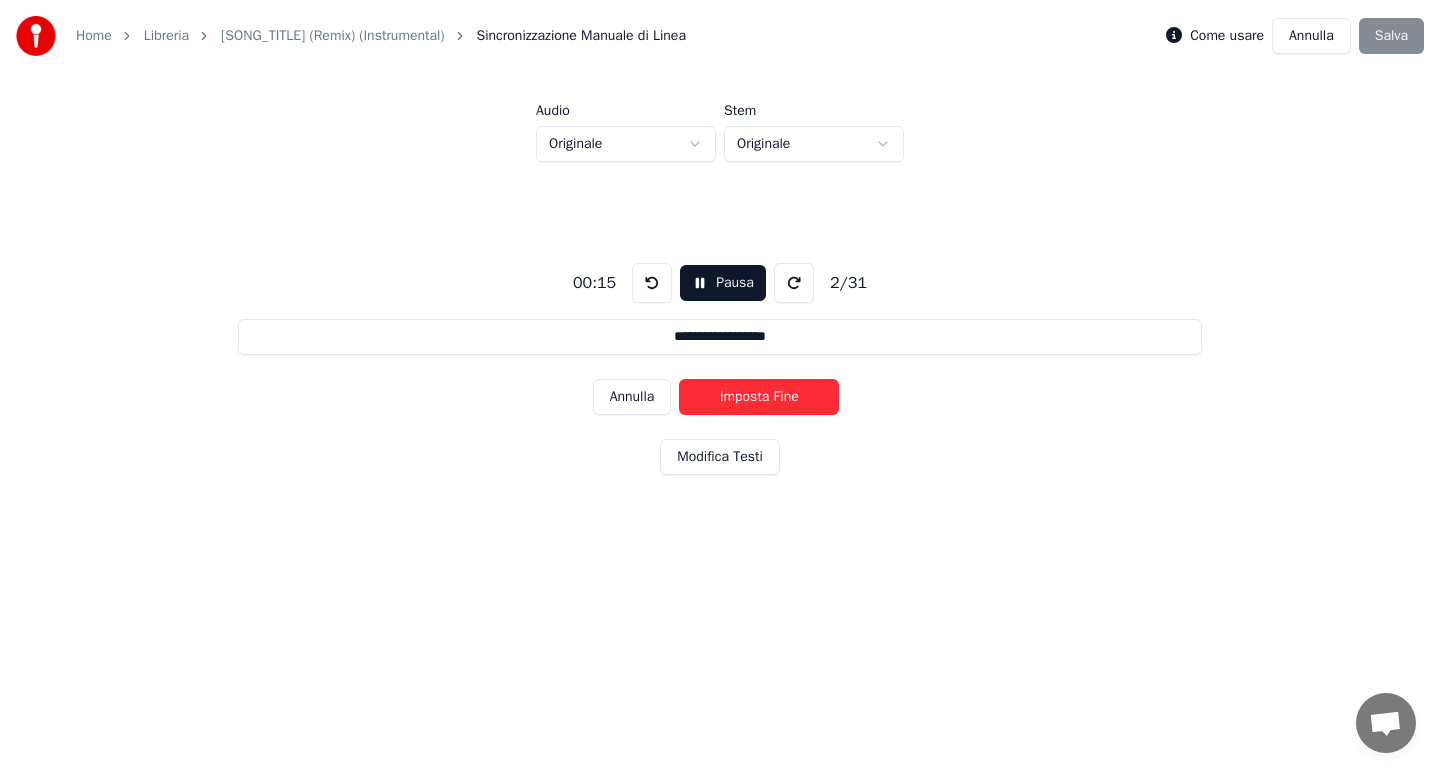 click on "Imposta Fine" at bounding box center (759, 397) 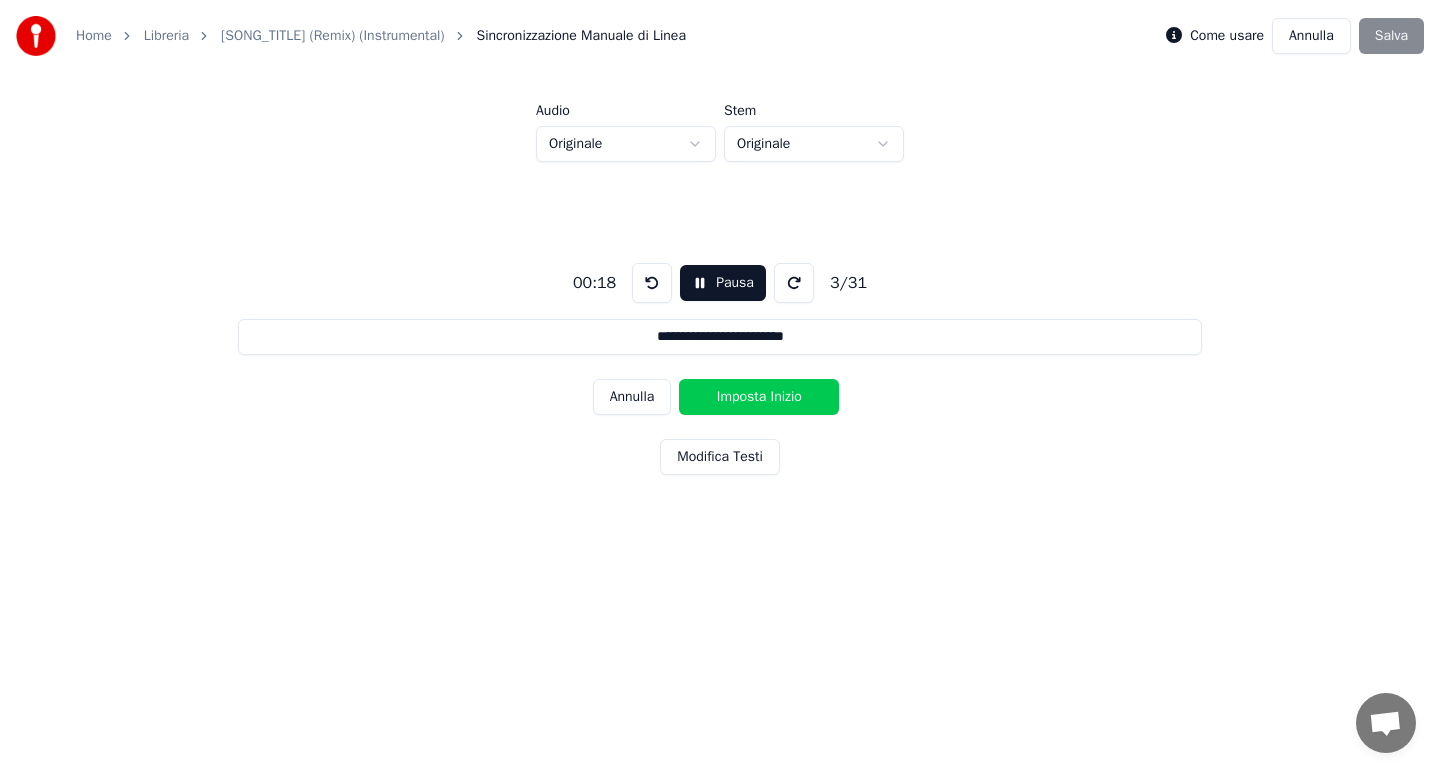 click on "Imposta Inizio" at bounding box center (759, 397) 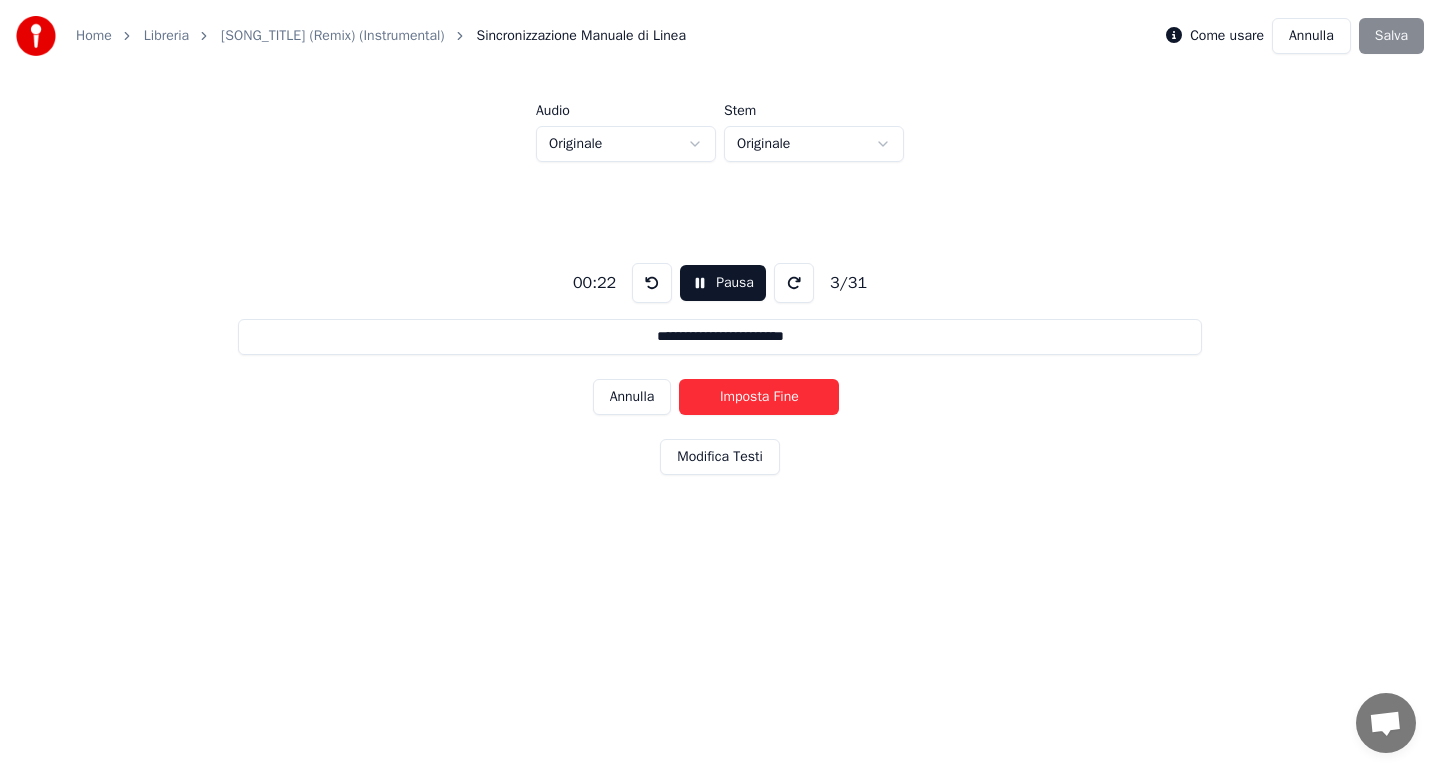 click on "Imposta Fine" at bounding box center [759, 397] 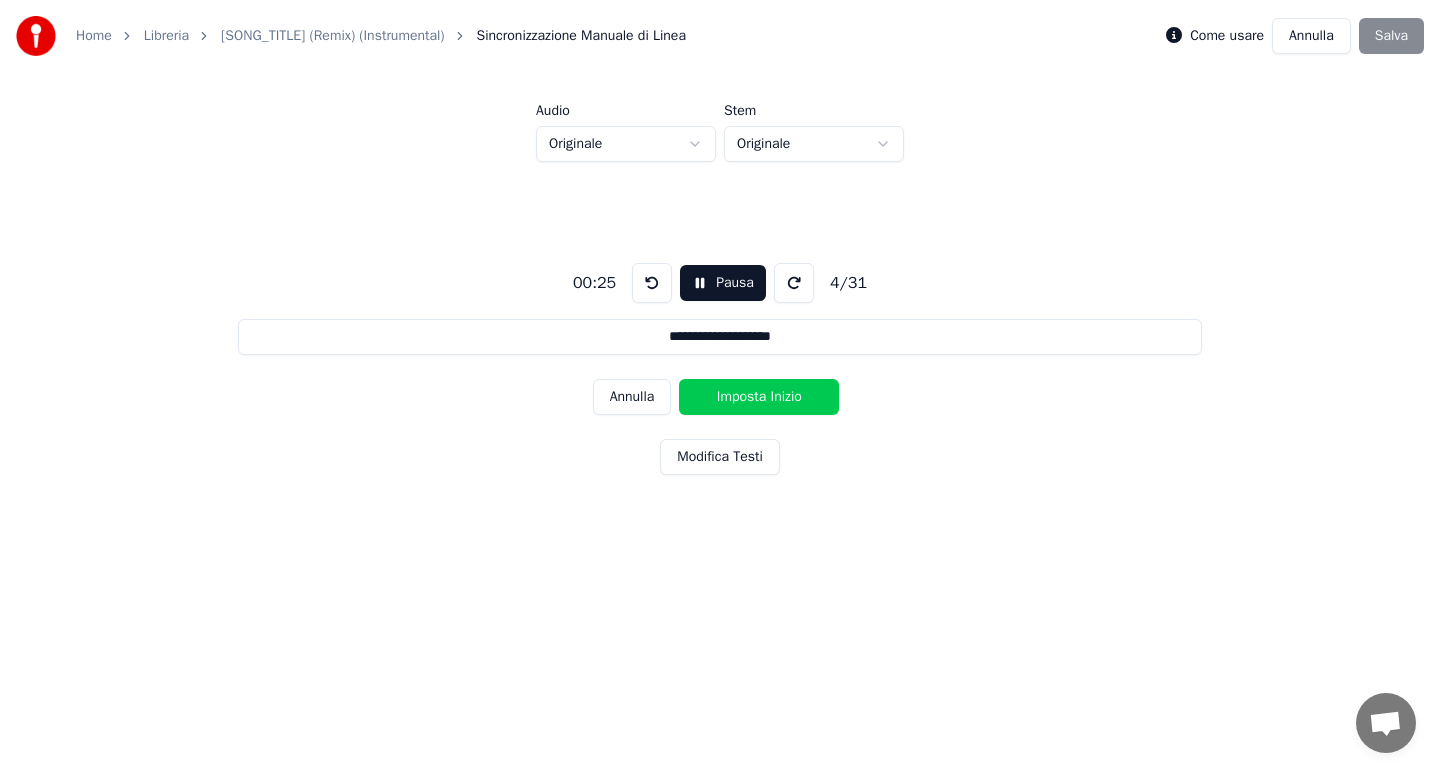 click on "Imposta Inizio" at bounding box center (759, 397) 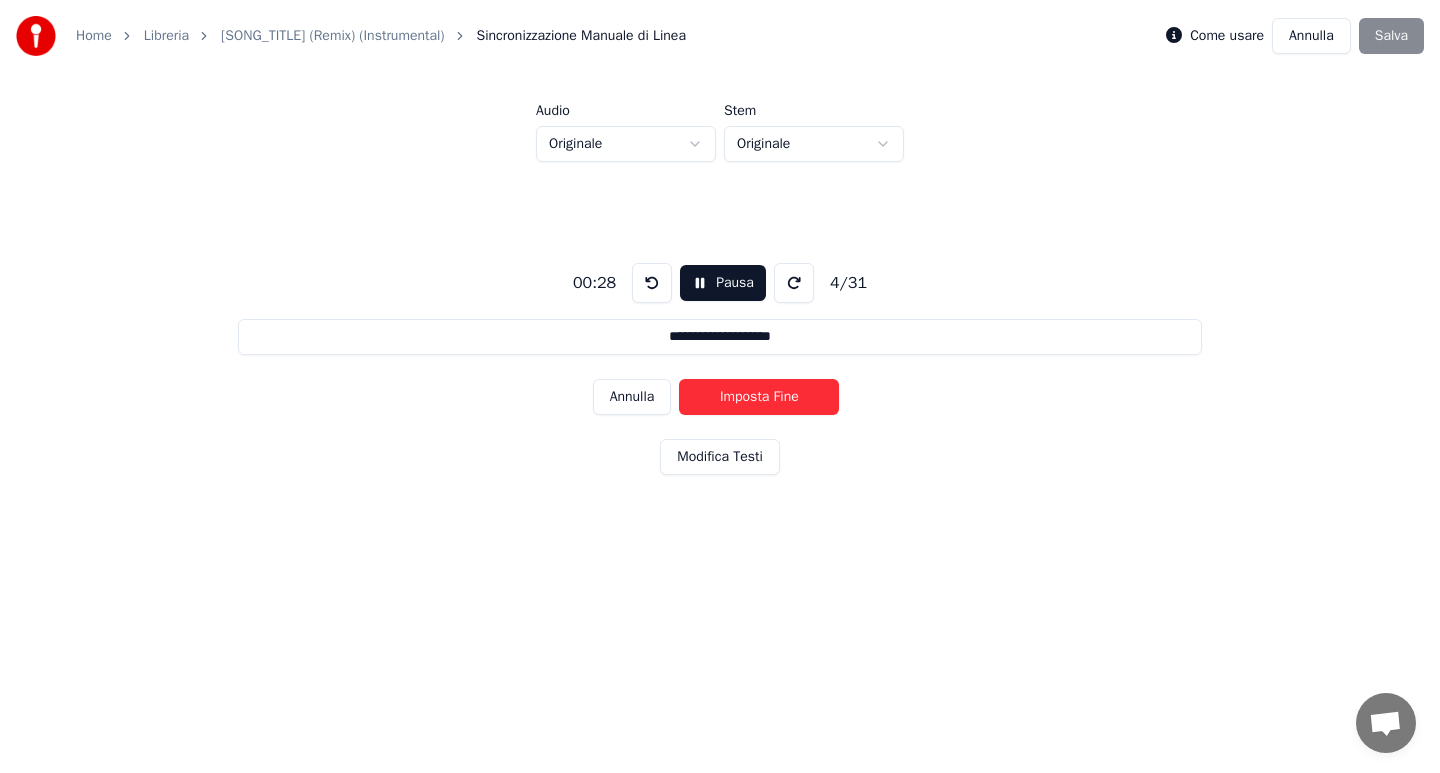 click on "Imposta Fine" at bounding box center (759, 397) 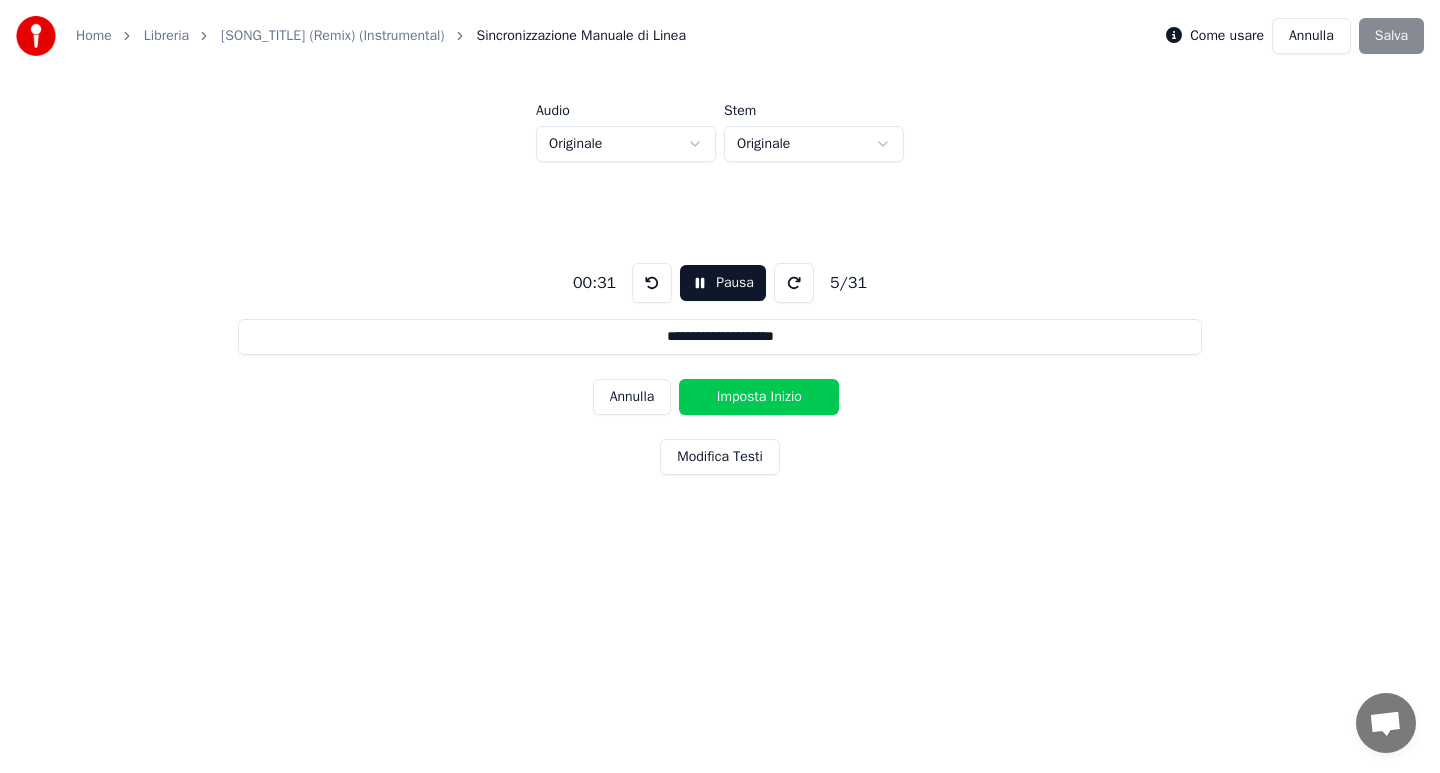 click on "Imposta Inizio" at bounding box center (759, 397) 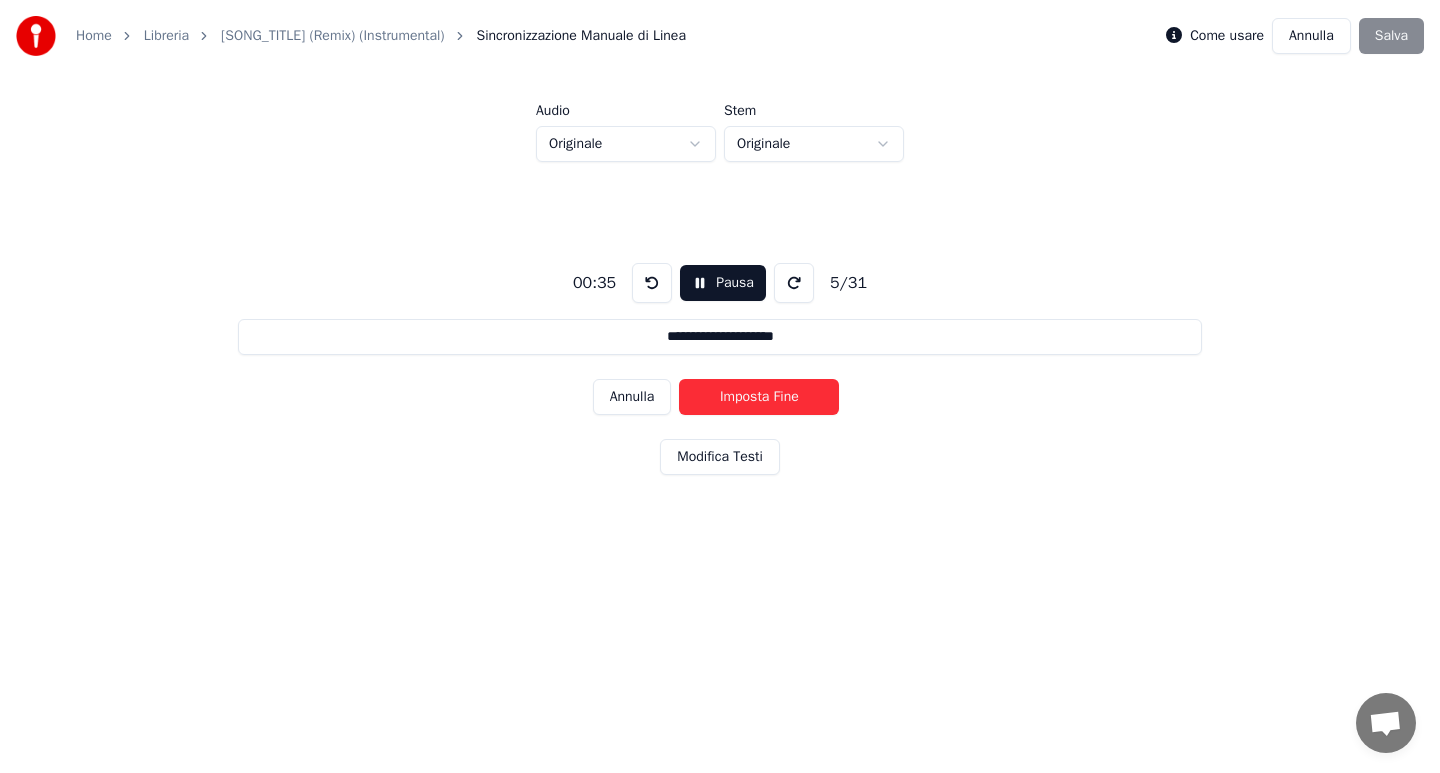 click on "Imposta Fine" at bounding box center [759, 397] 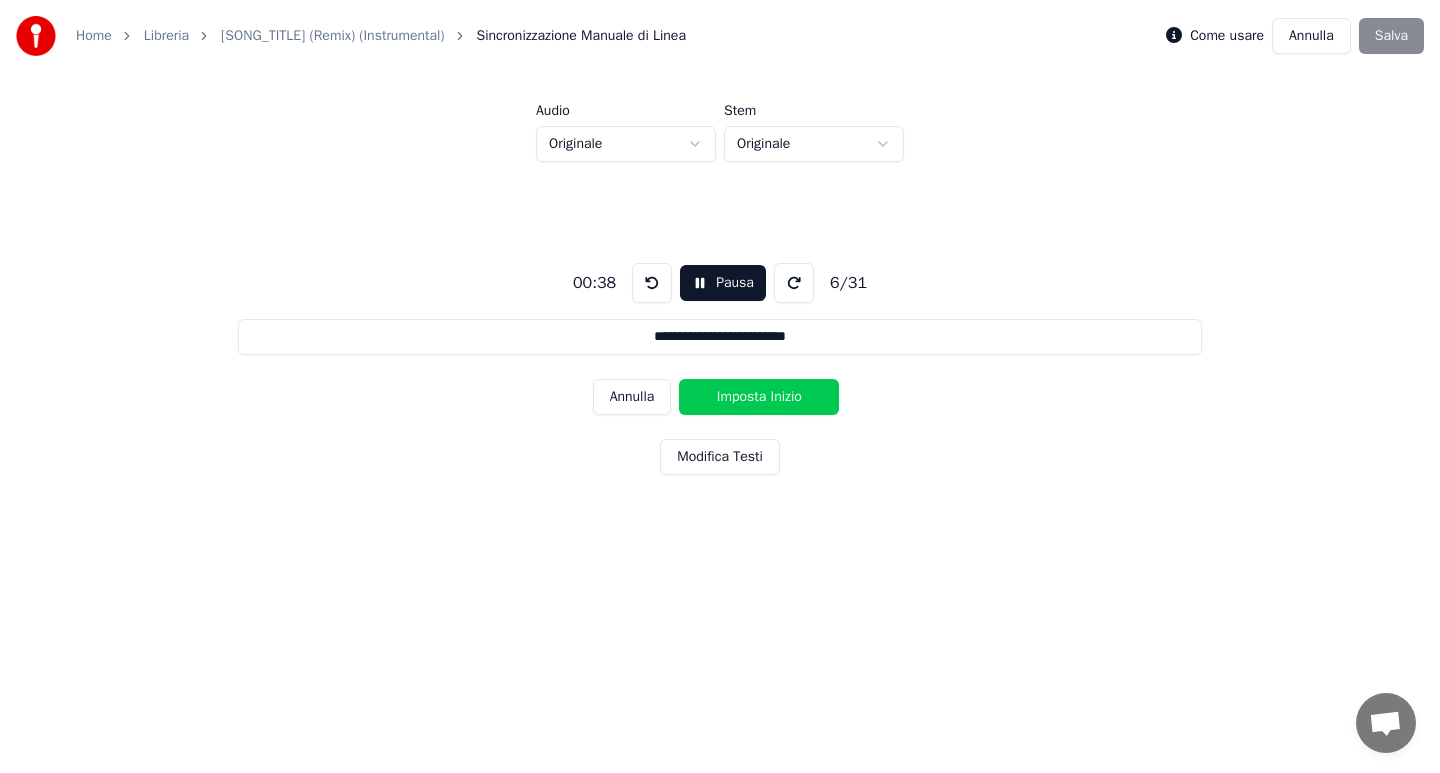 click on "Imposta Inizio" at bounding box center (759, 397) 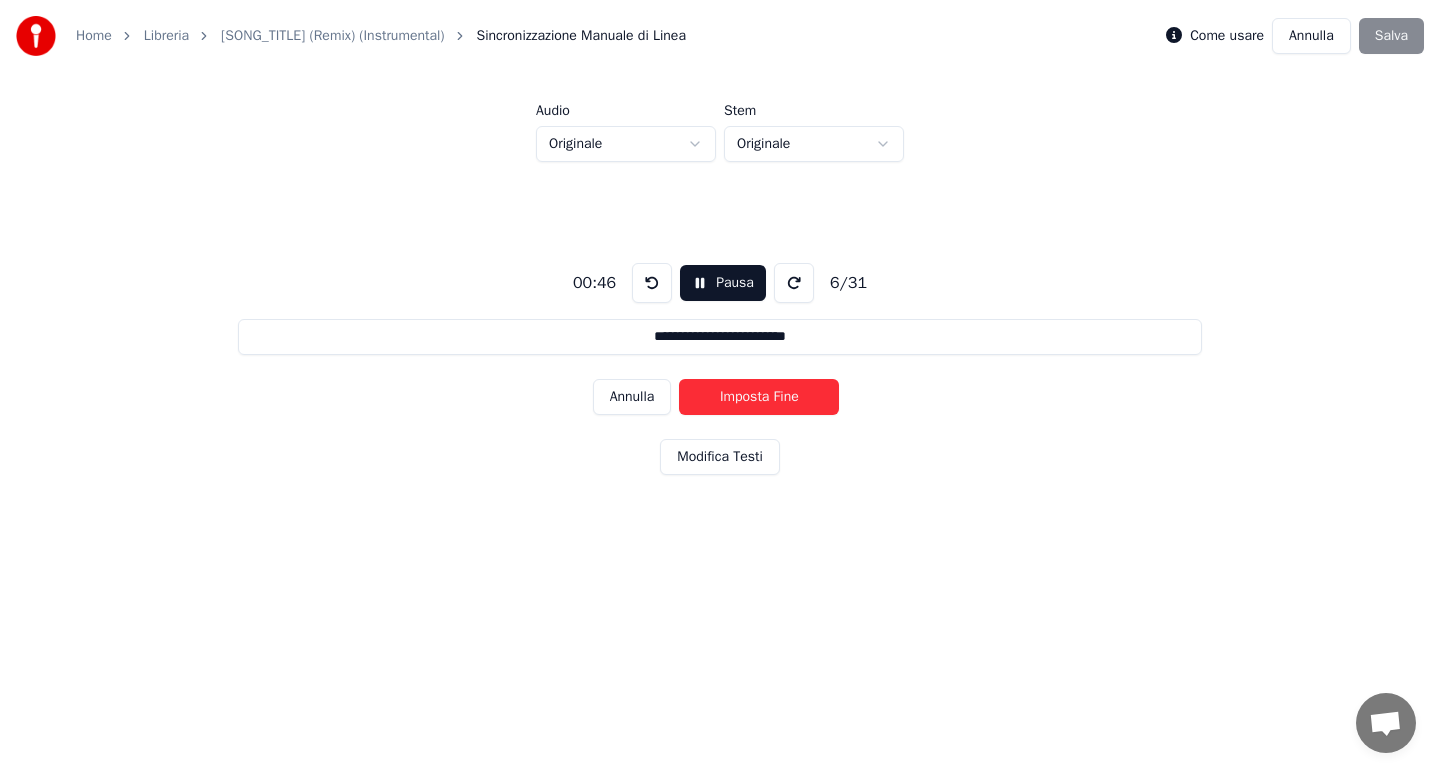 click on "Imposta Fine" at bounding box center [759, 397] 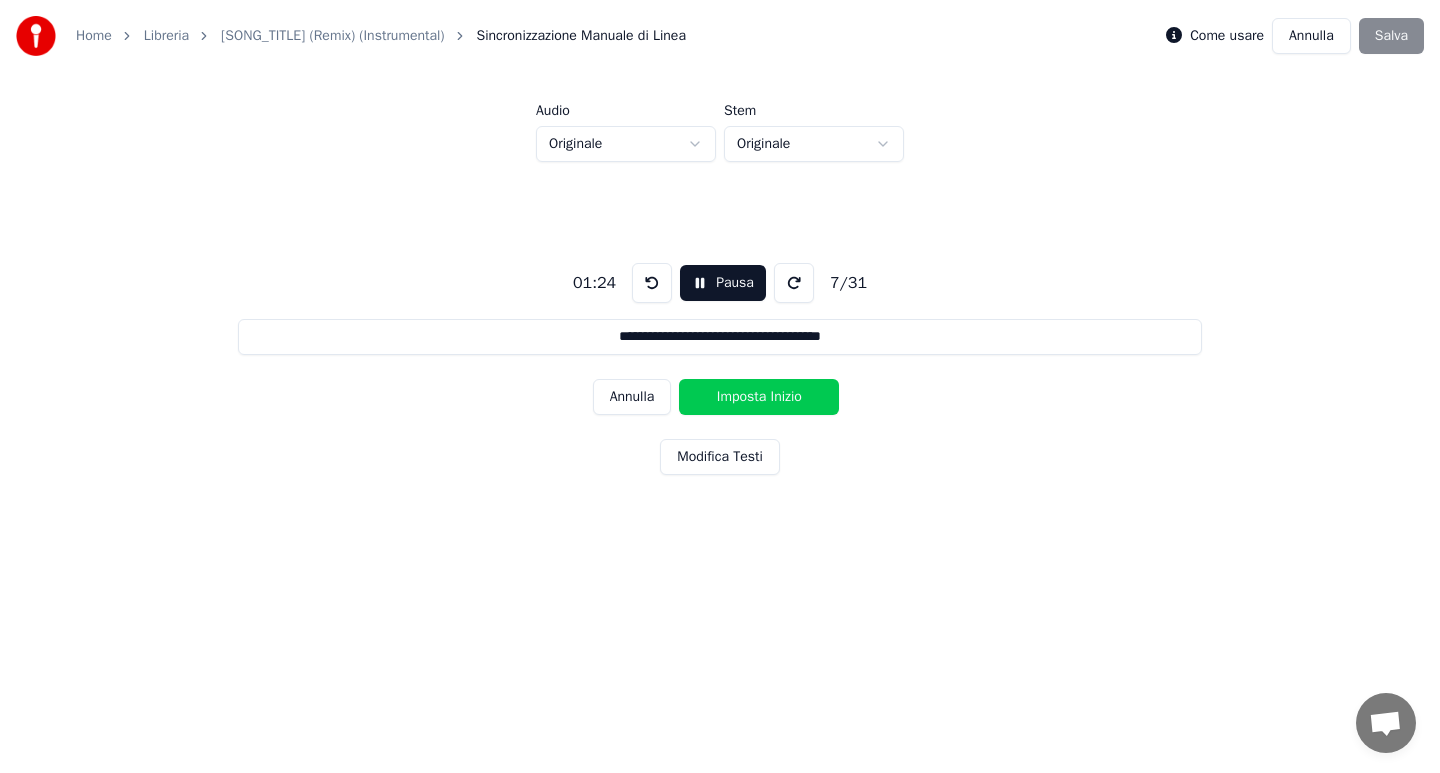 click on "Imposta Inizio" at bounding box center [759, 397] 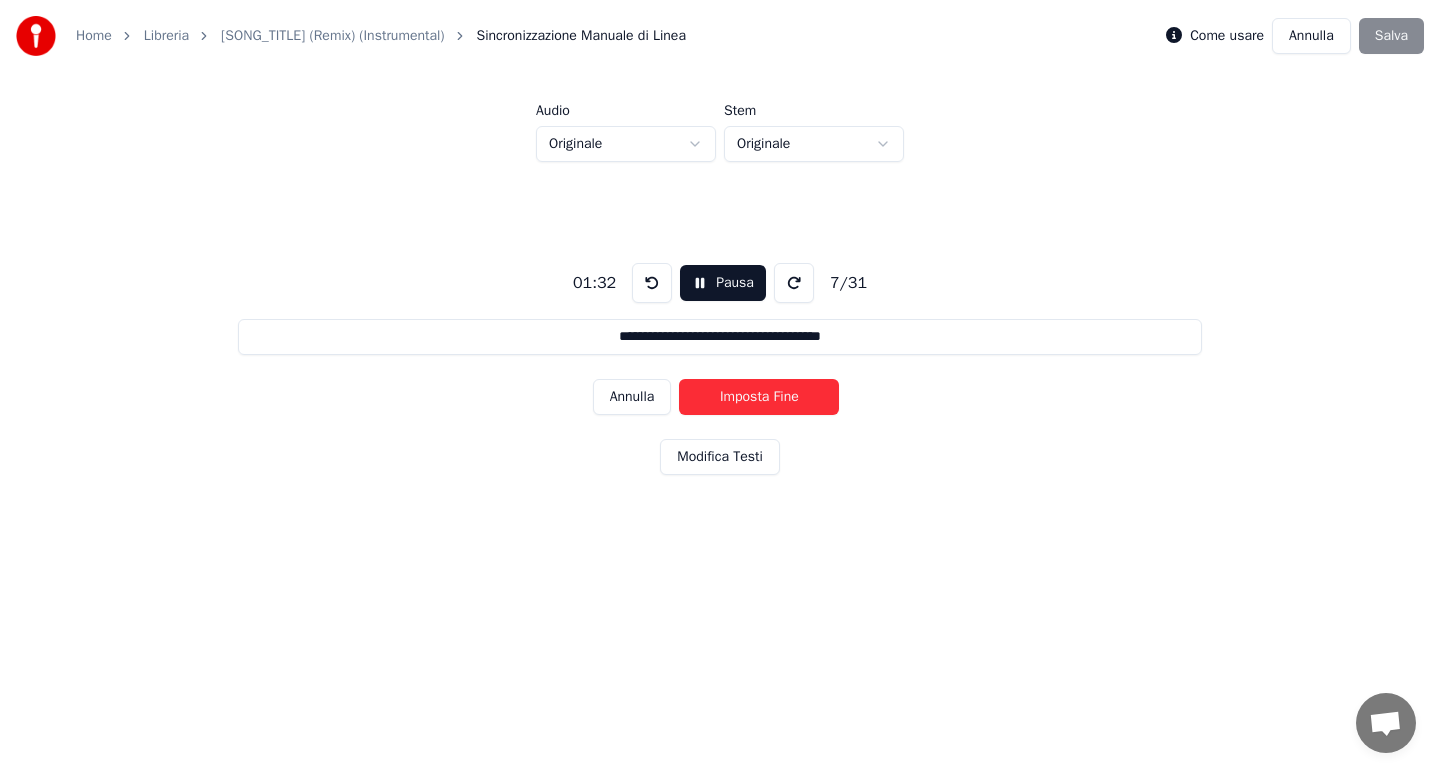 click on "Imposta Fine" at bounding box center (759, 397) 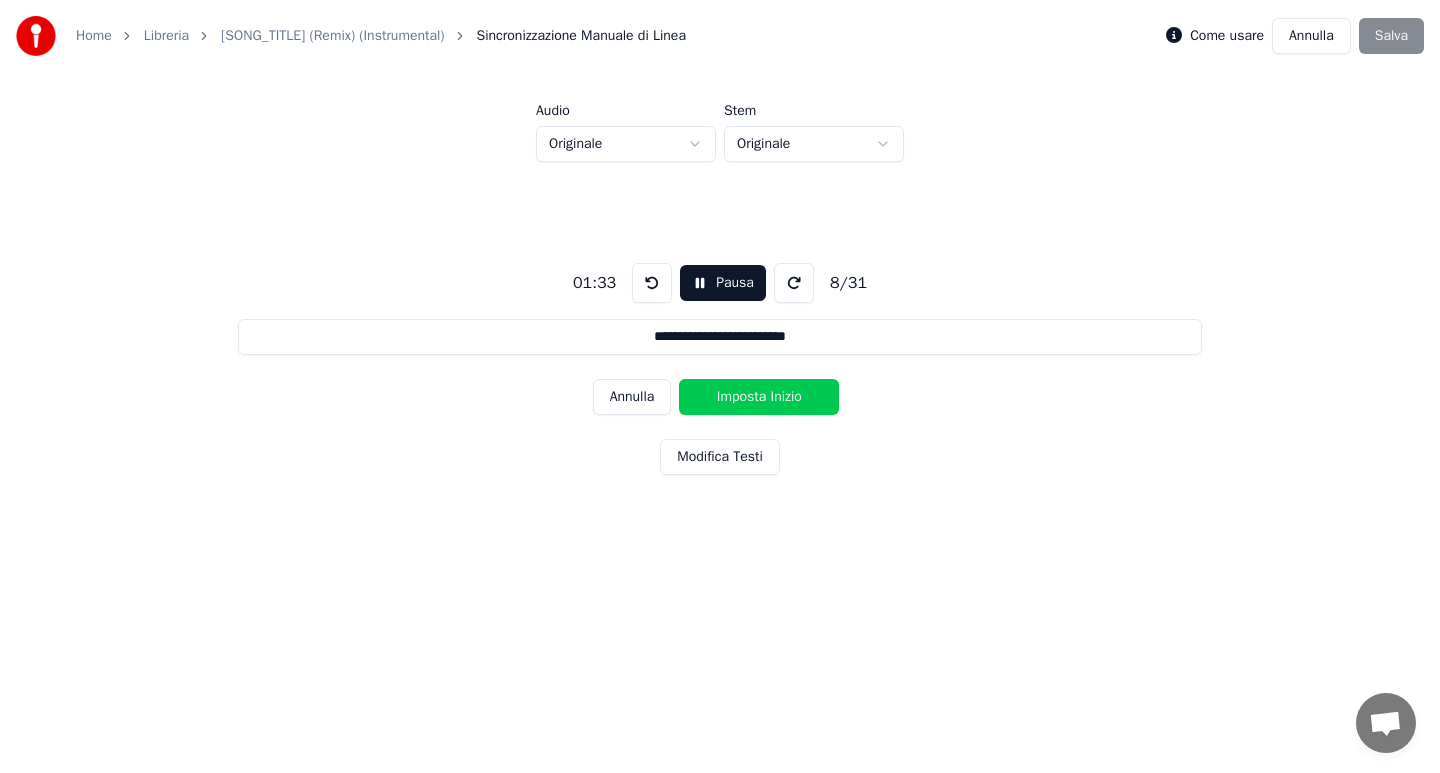 click on "Imposta Inizio" at bounding box center [759, 397] 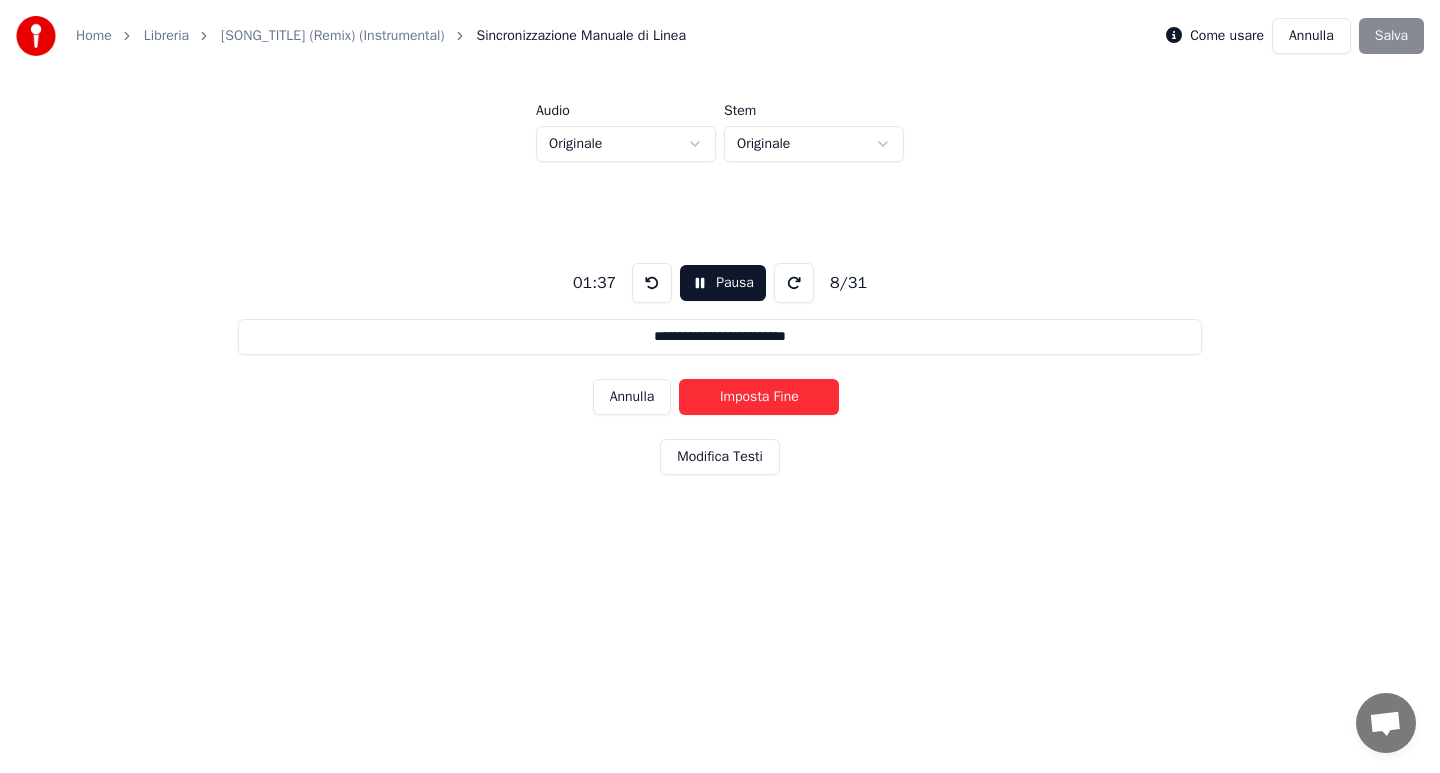 click on "Imposta Fine" at bounding box center (759, 397) 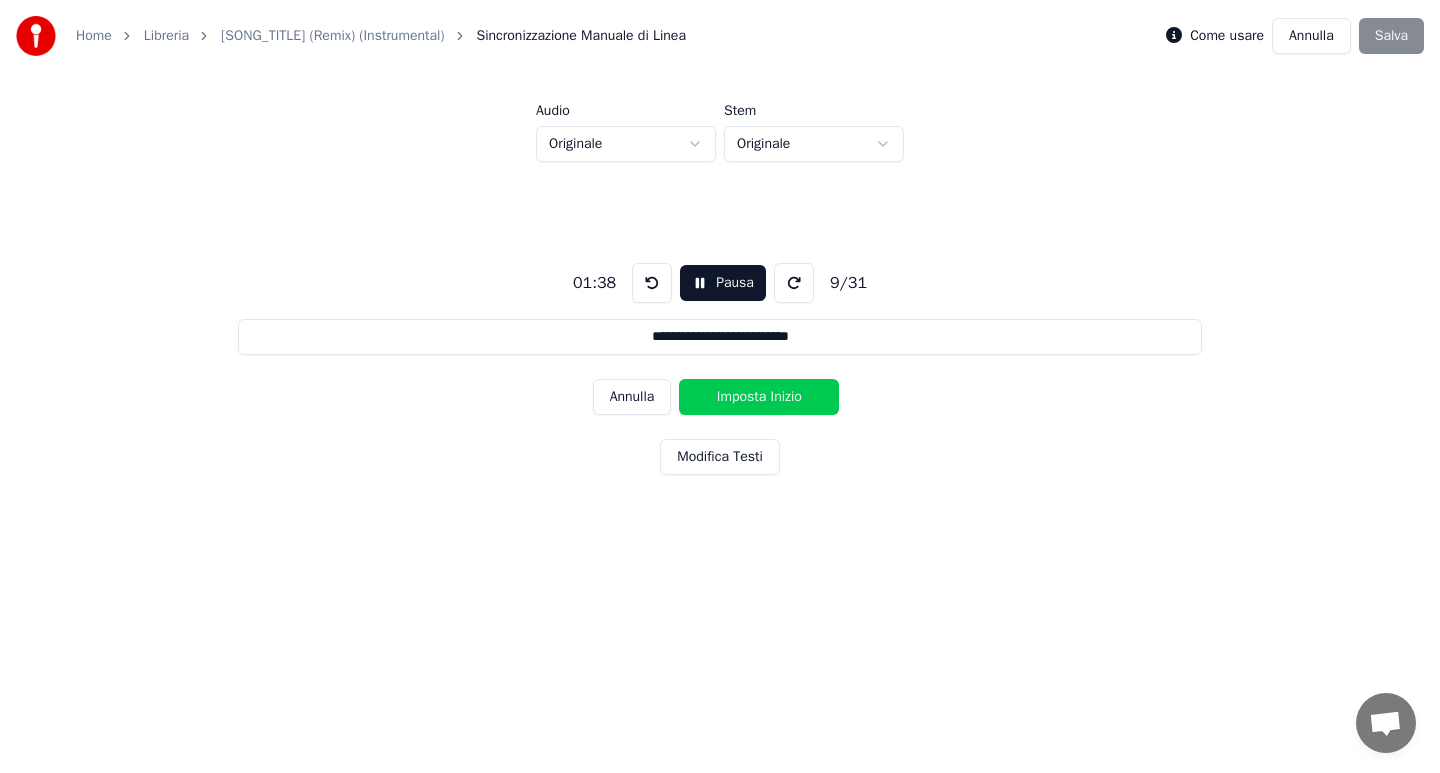 click on "Imposta Inizio" at bounding box center (759, 397) 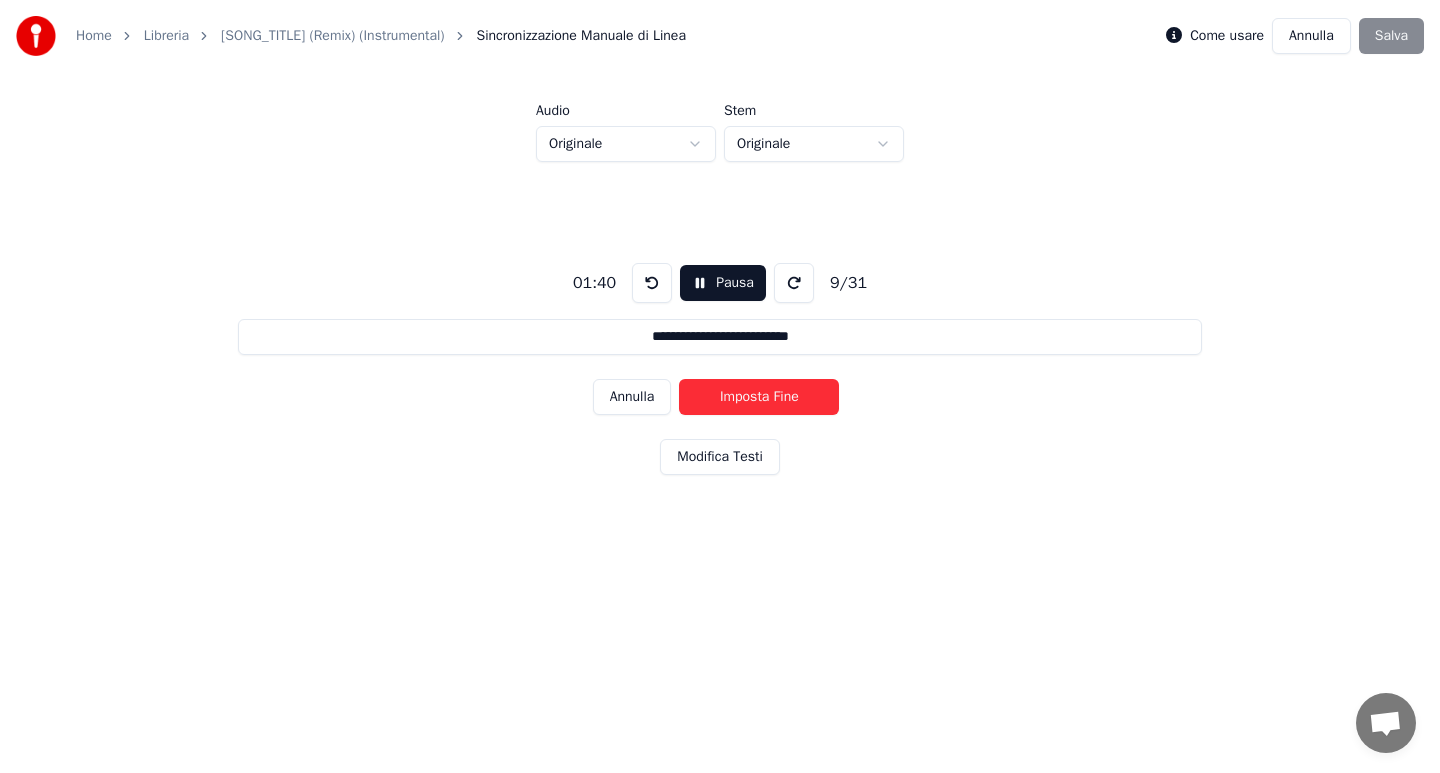 click on "Imposta Fine" at bounding box center (759, 397) 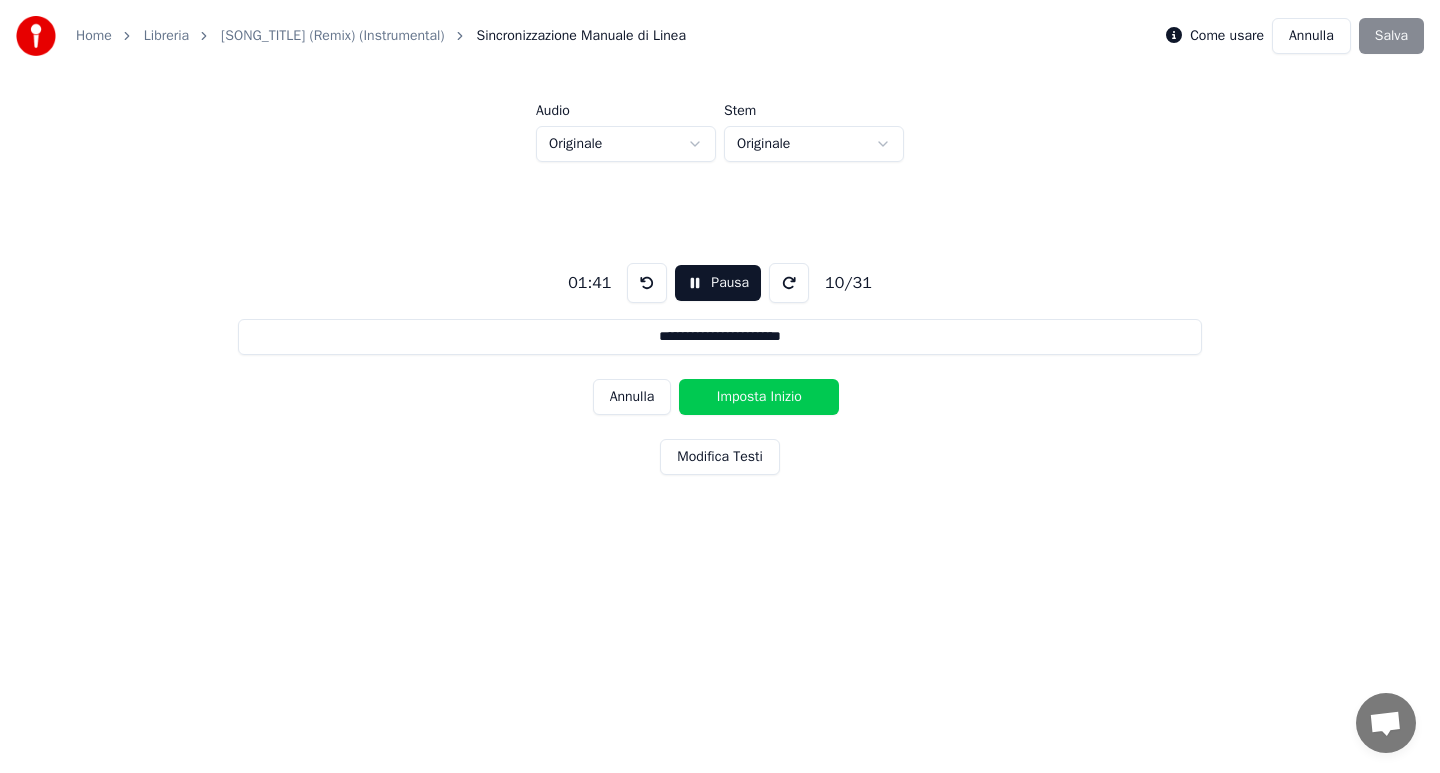 click on "Imposta Inizio" at bounding box center [759, 397] 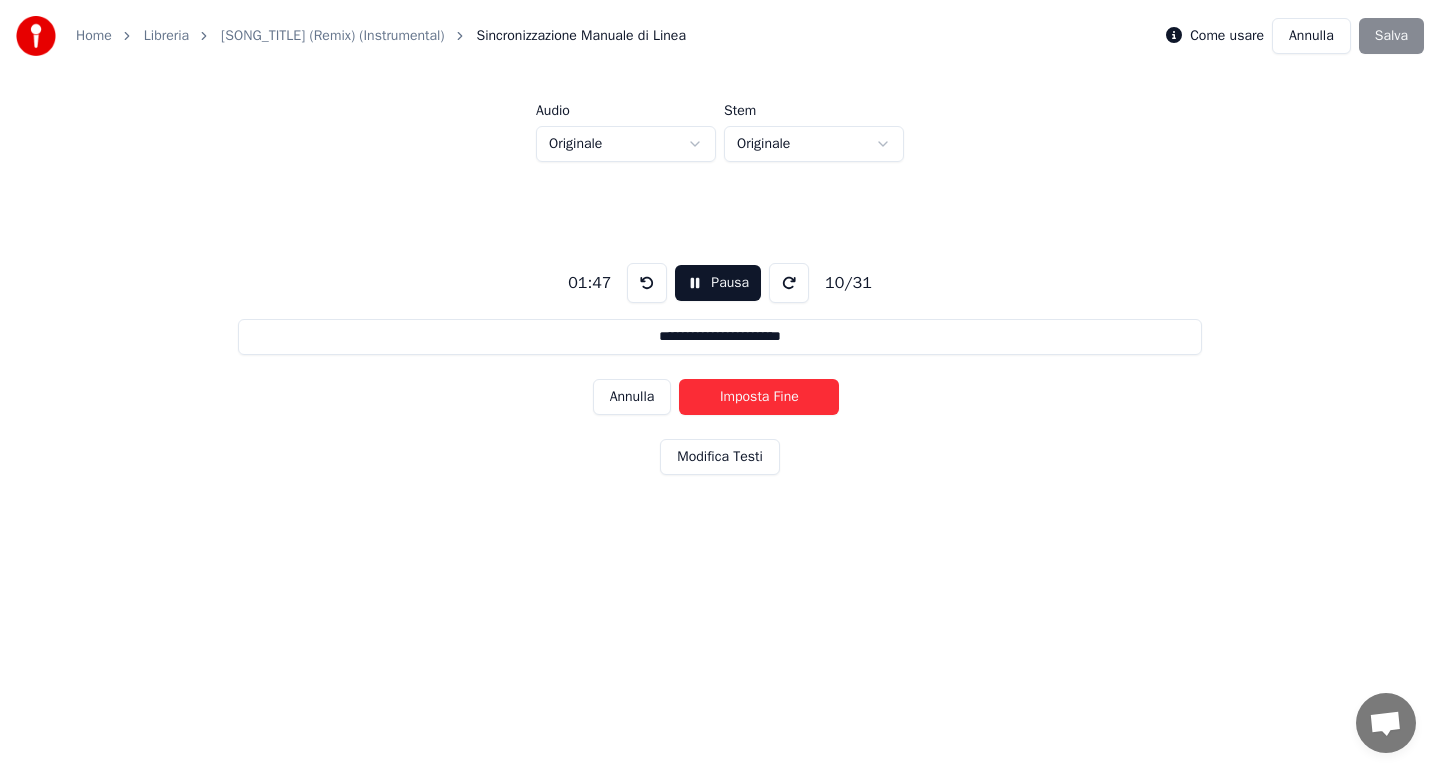 click on "Imposta Fine" at bounding box center (759, 397) 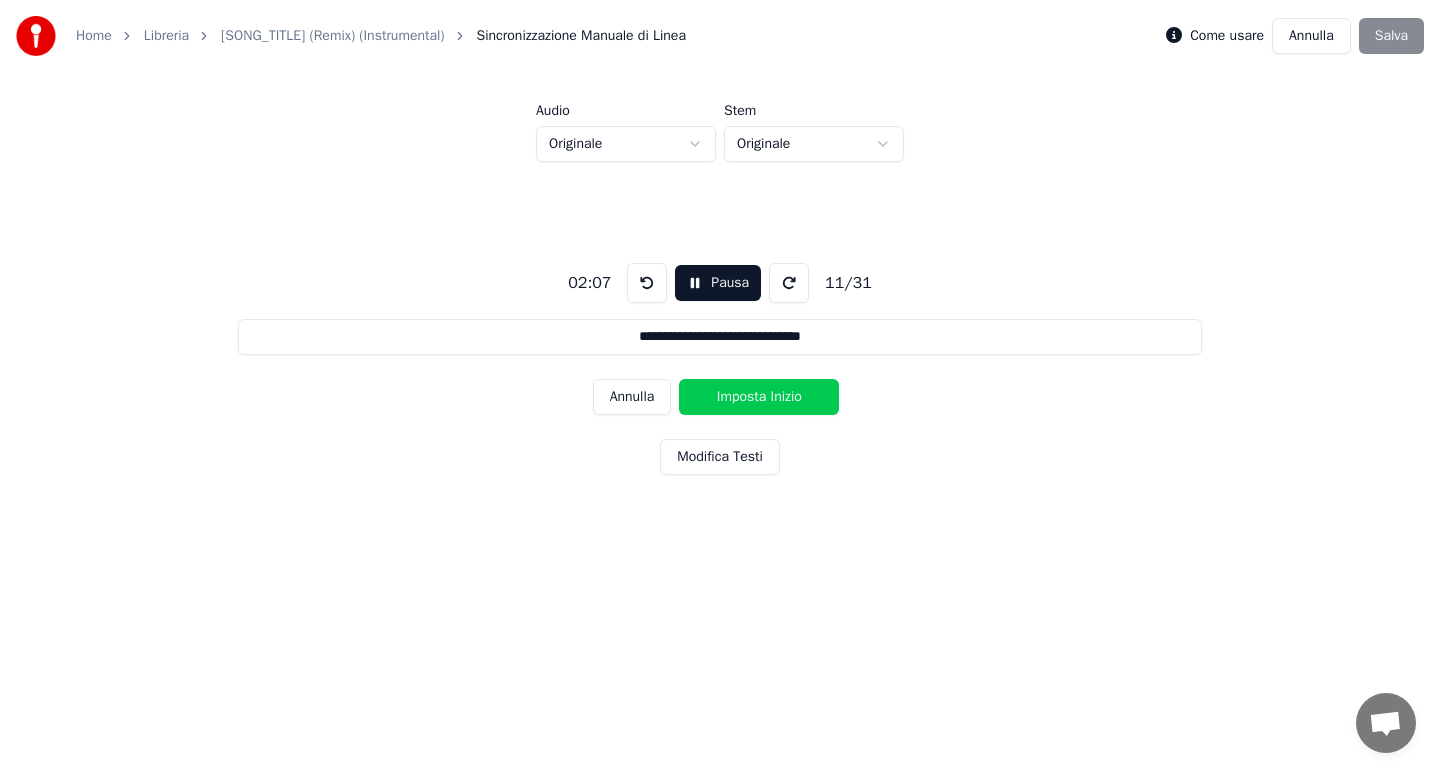 click on "Imposta Inizio" at bounding box center [759, 397] 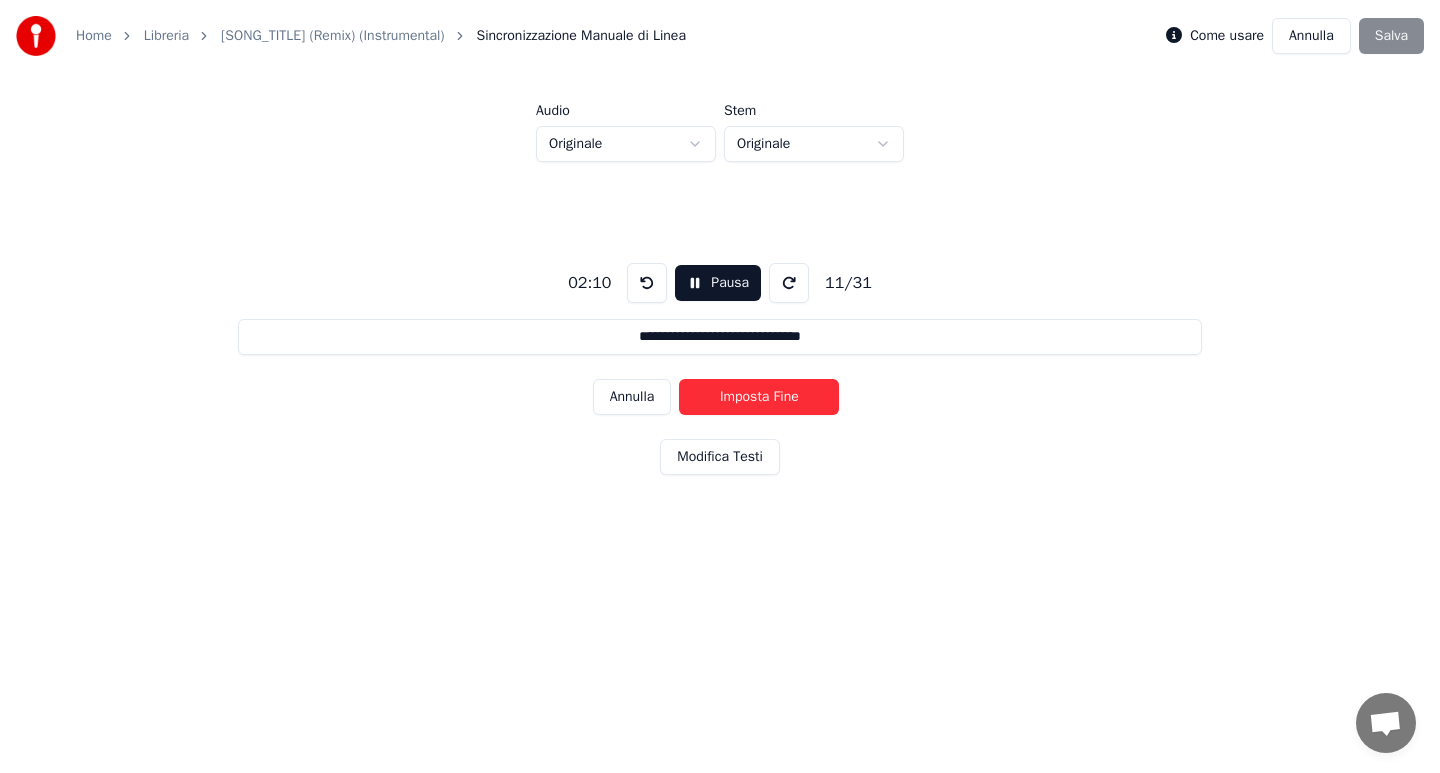 click on "Imposta Fine" at bounding box center (759, 397) 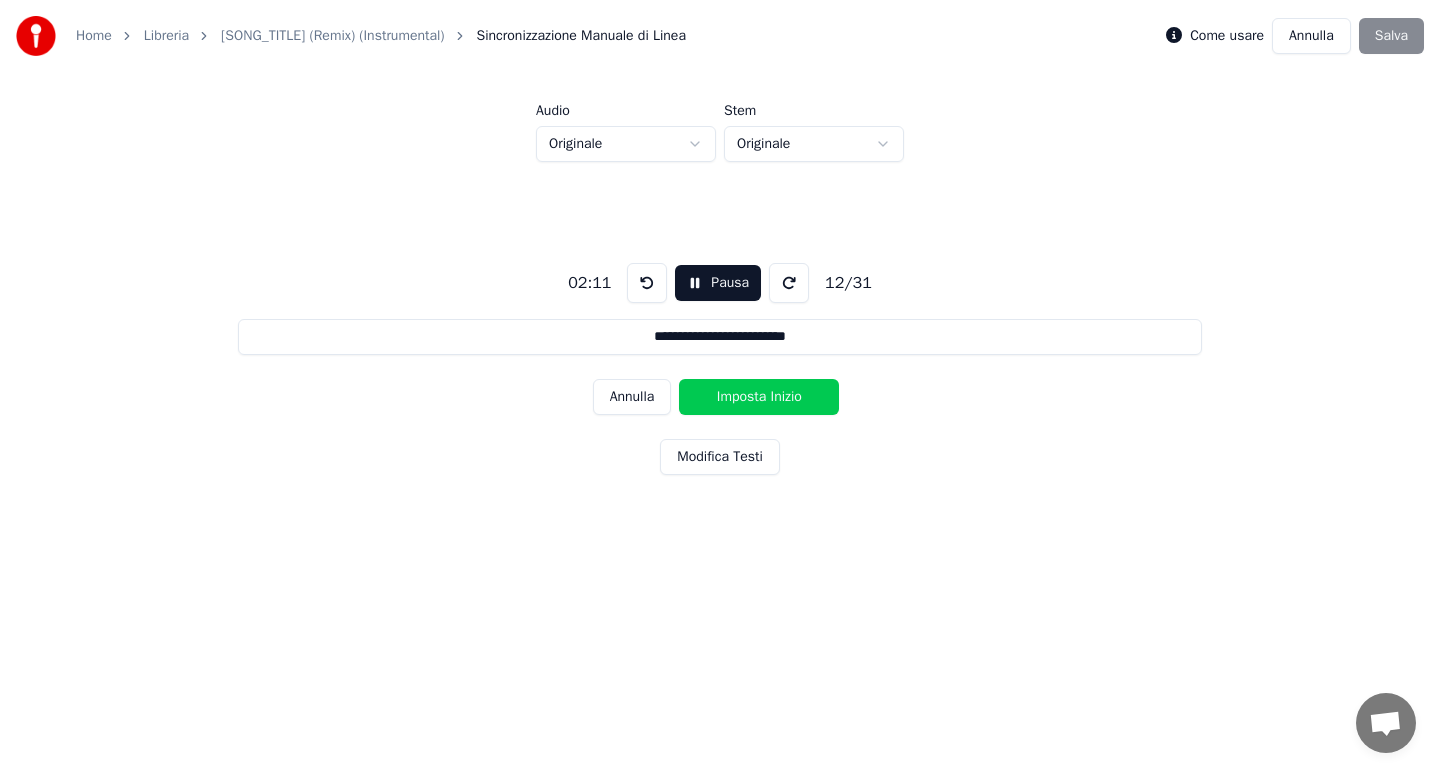 click on "Imposta Inizio" at bounding box center (759, 397) 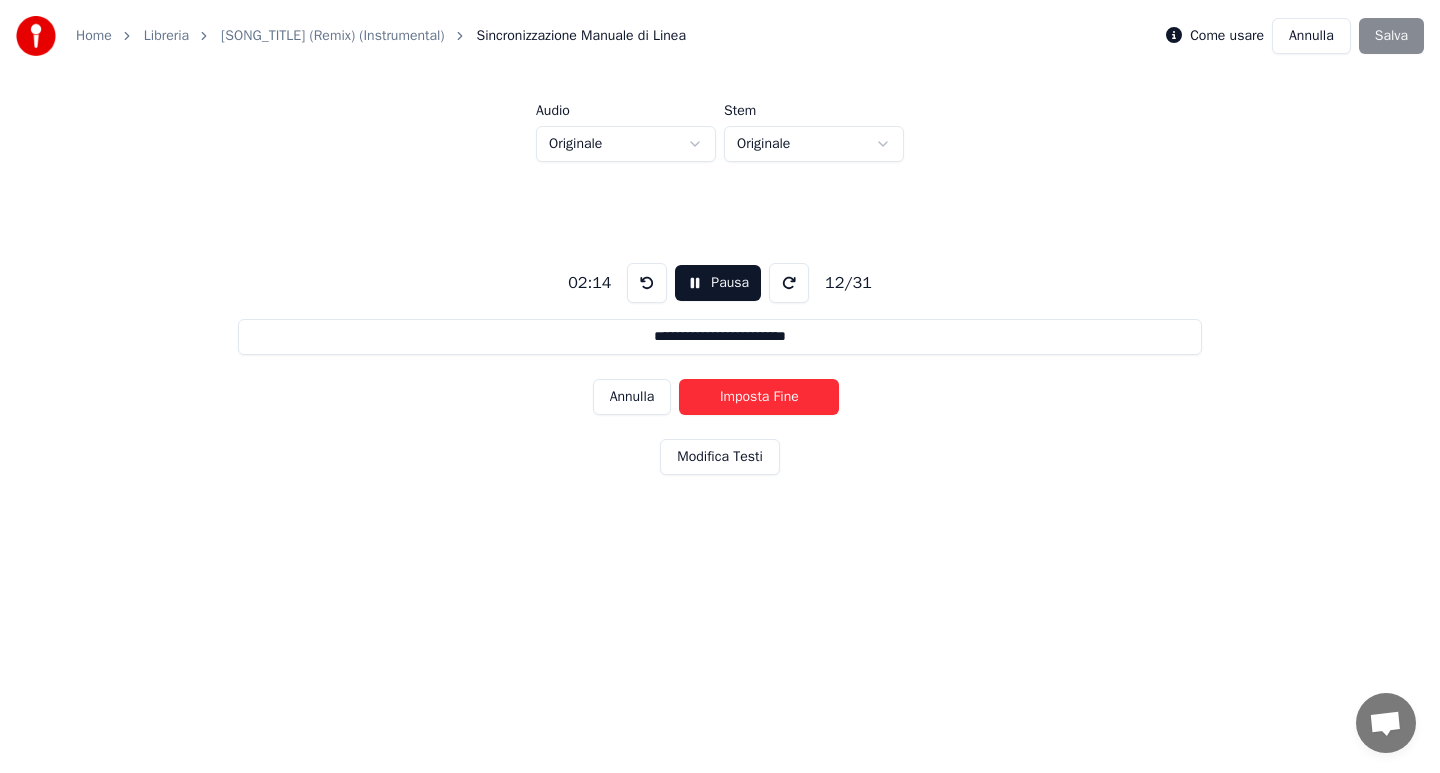 click on "Imposta Fine" at bounding box center (759, 397) 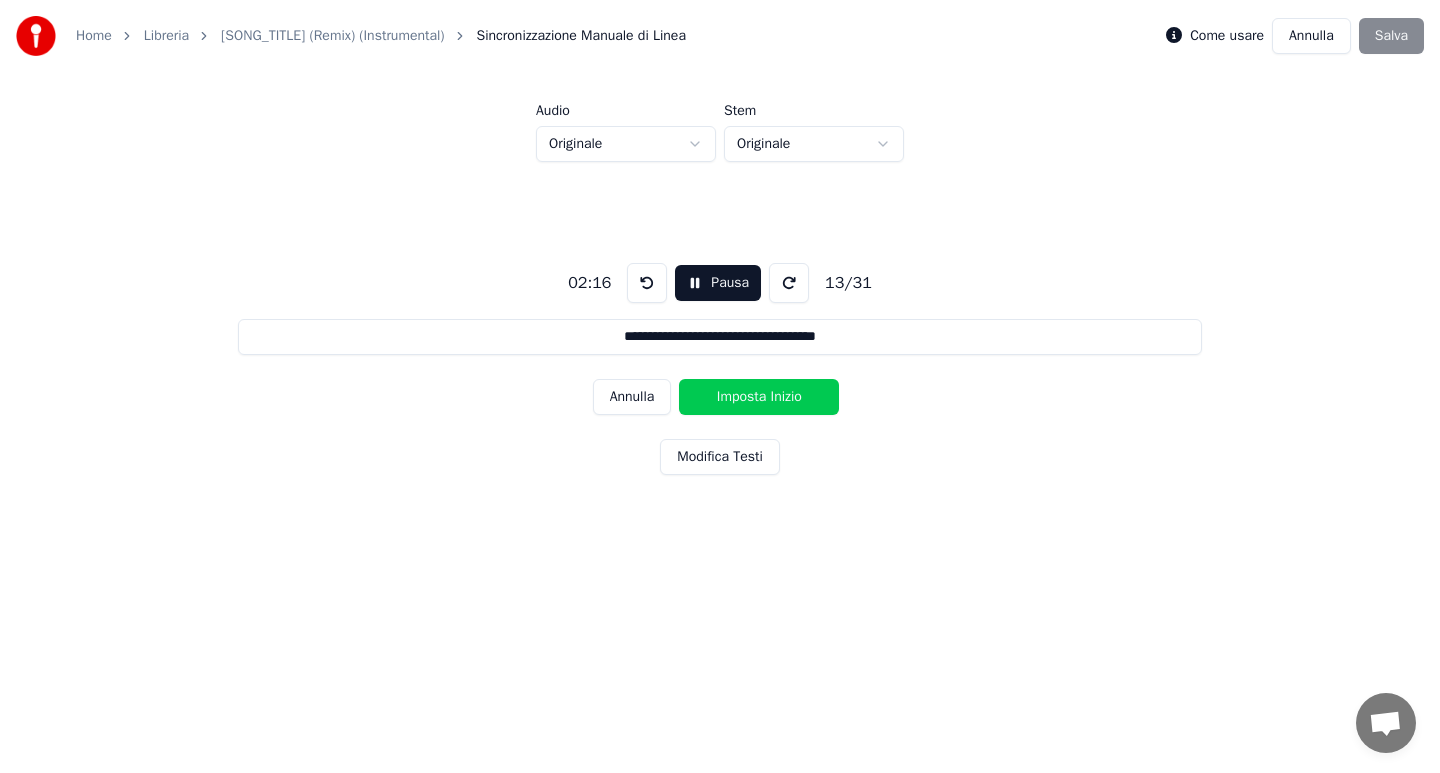 click on "Imposta Inizio" at bounding box center (759, 397) 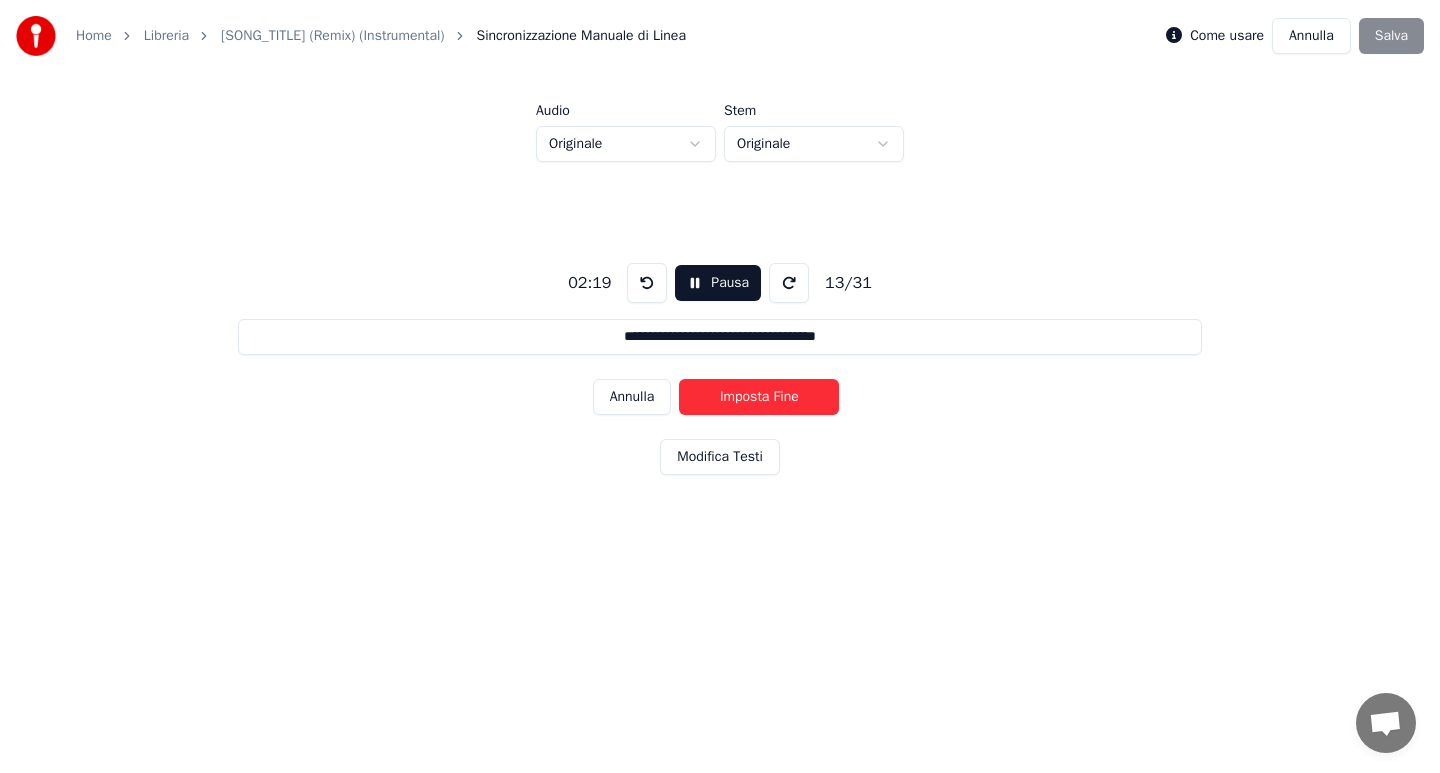 click on "Imposta Fine" at bounding box center (759, 397) 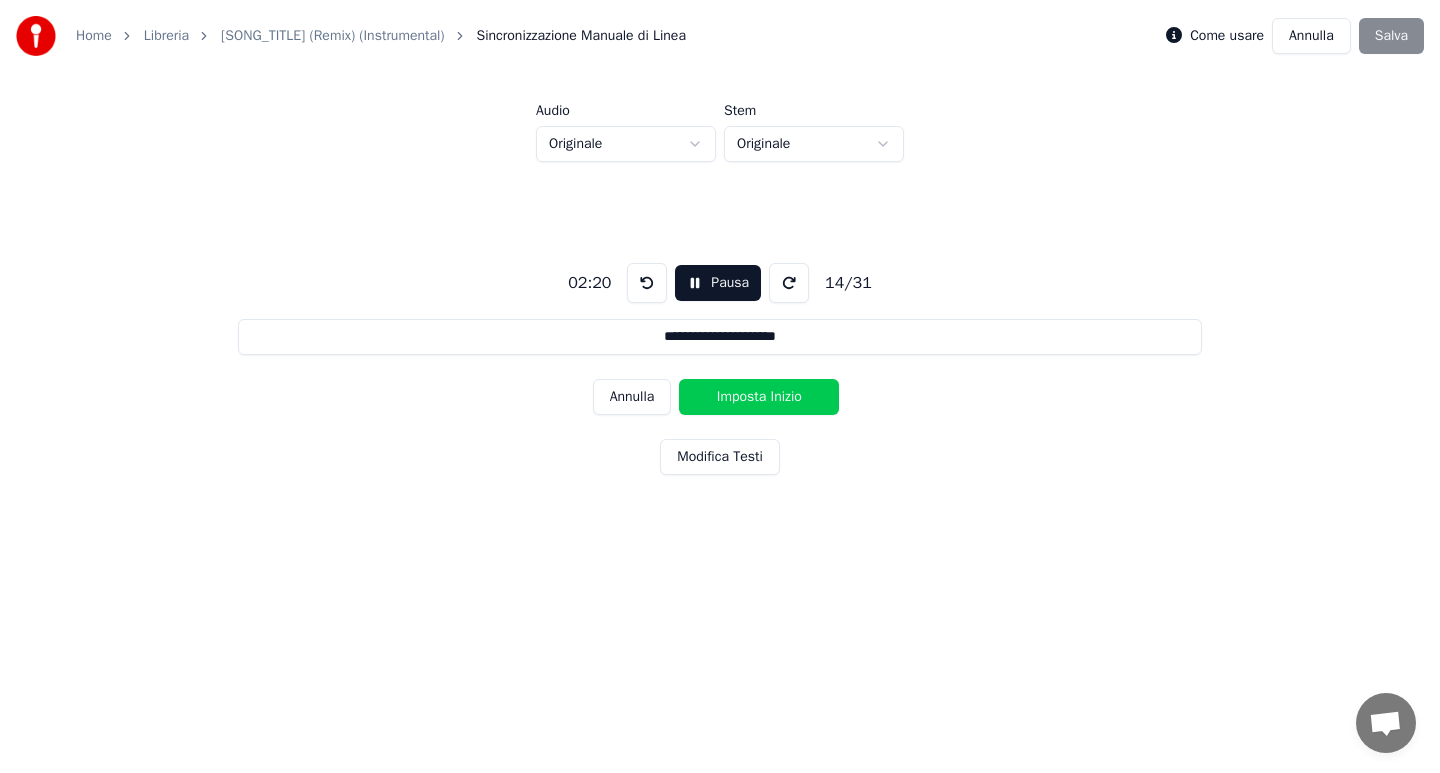 click on "Imposta Inizio" at bounding box center [759, 397] 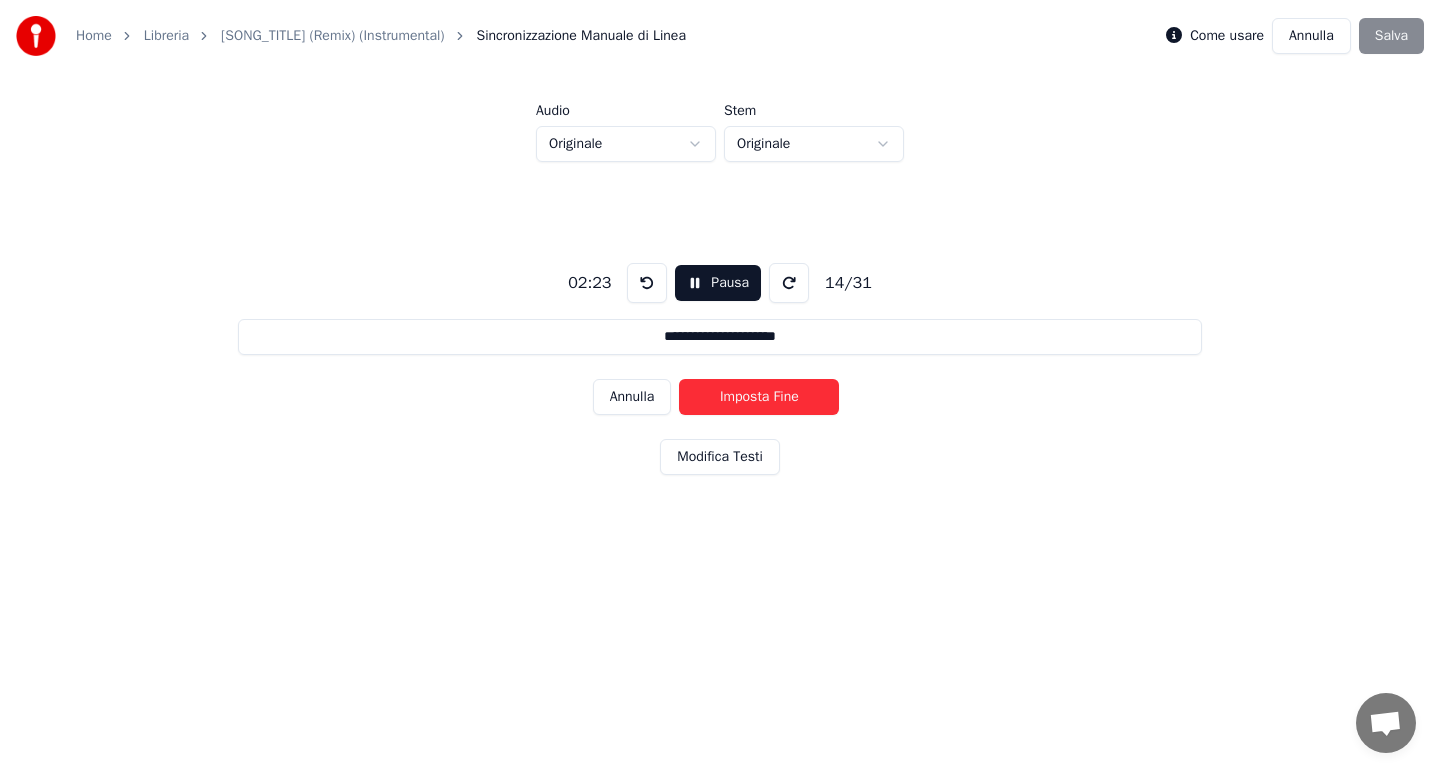 click on "Imposta Fine" at bounding box center [759, 397] 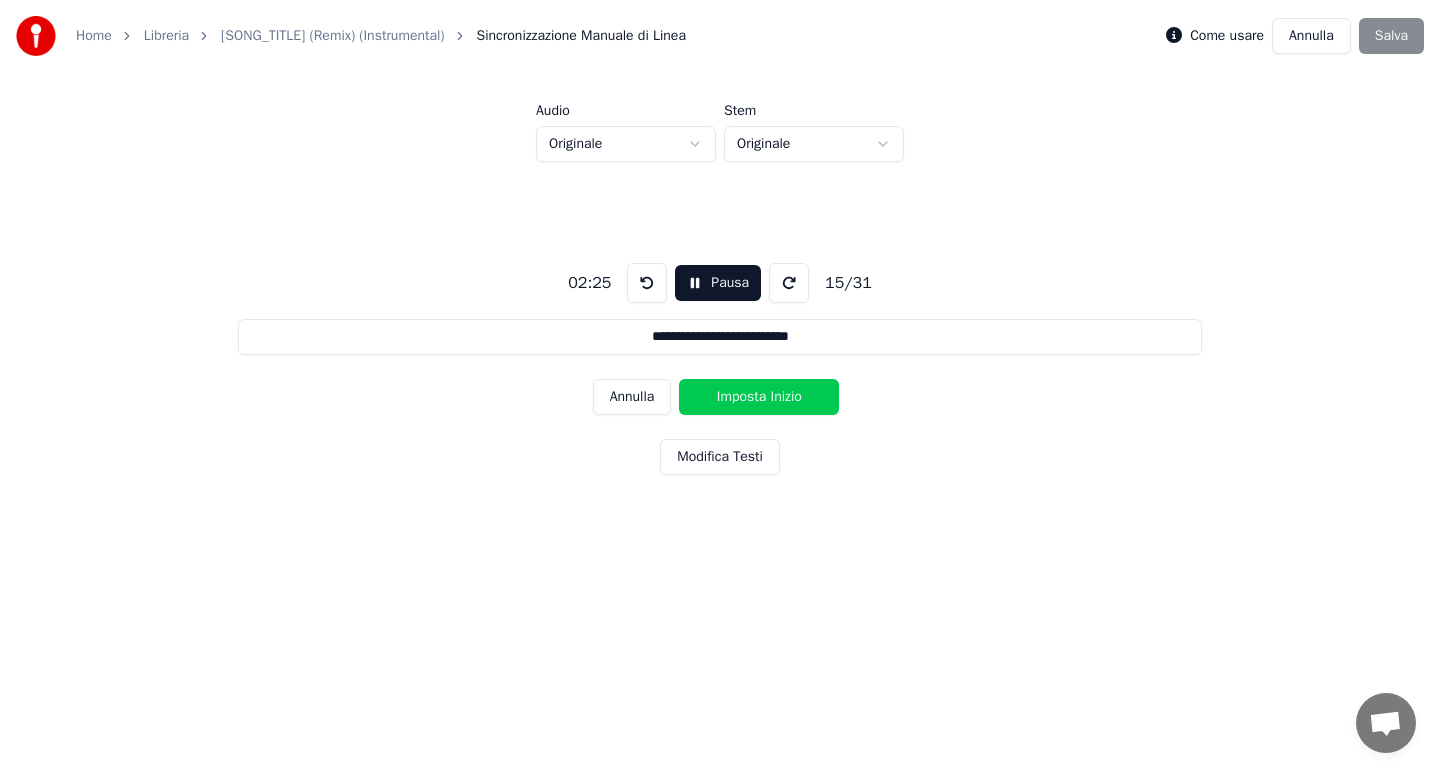 click on "Imposta Inizio" at bounding box center [759, 397] 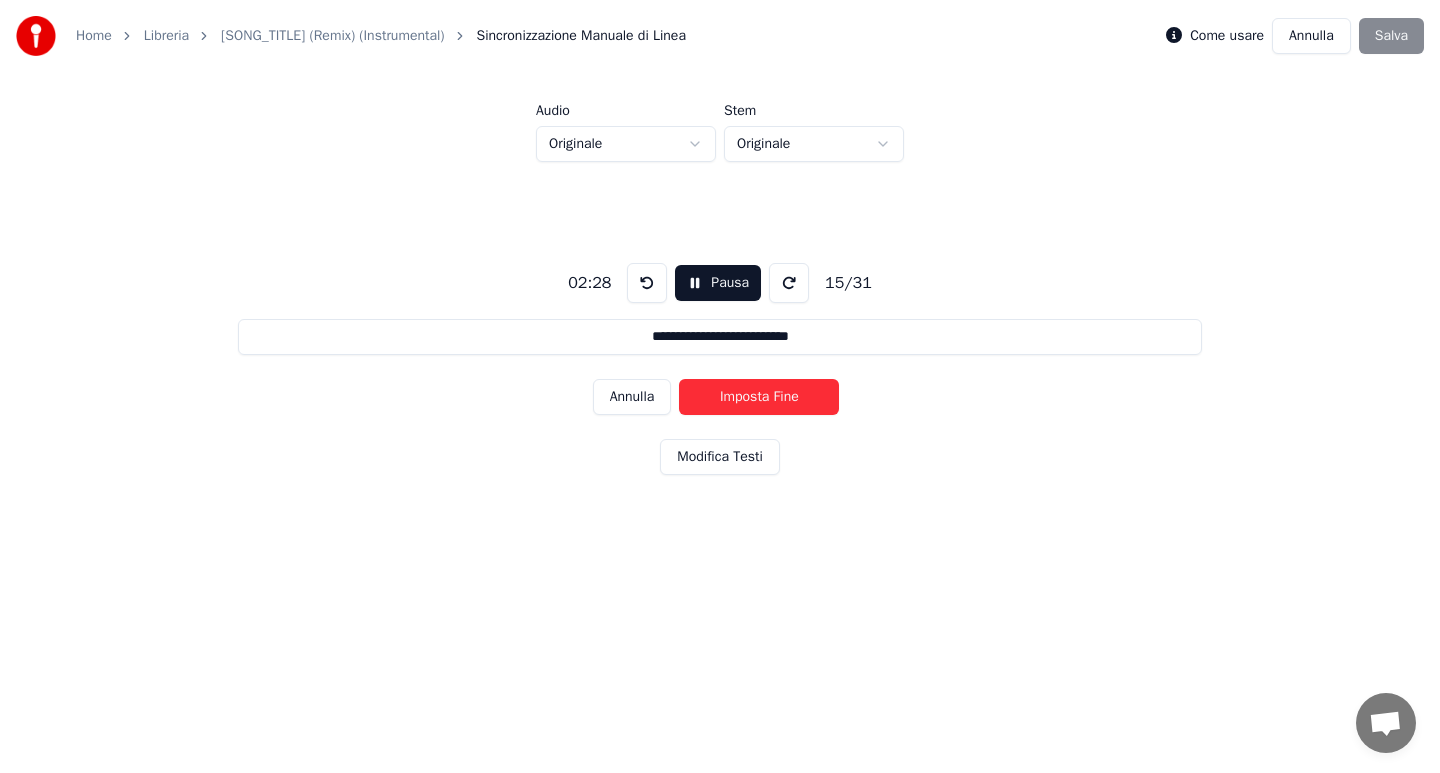 click on "Imposta Fine" at bounding box center [759, 397] 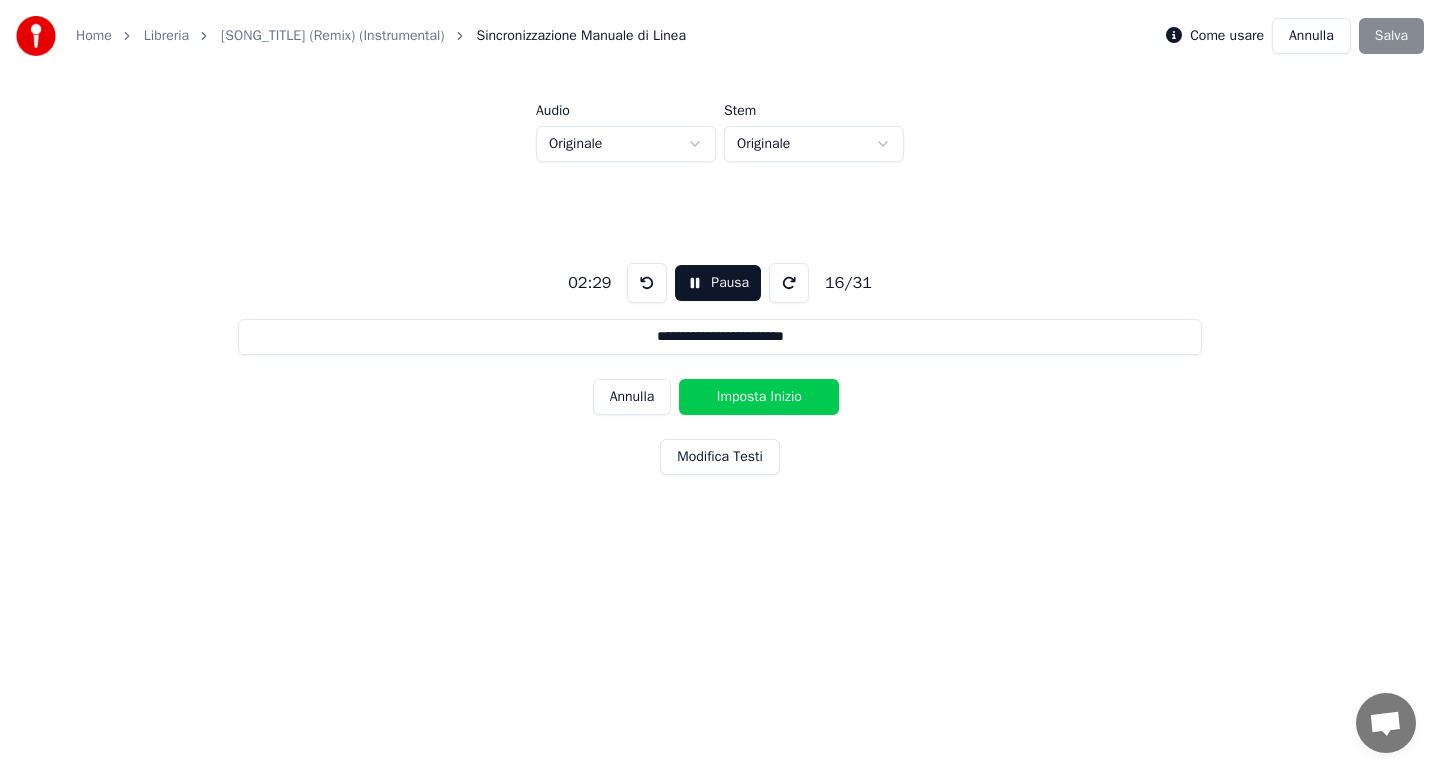 click on "Imposta Inizio" at bounding box center [759, 397] 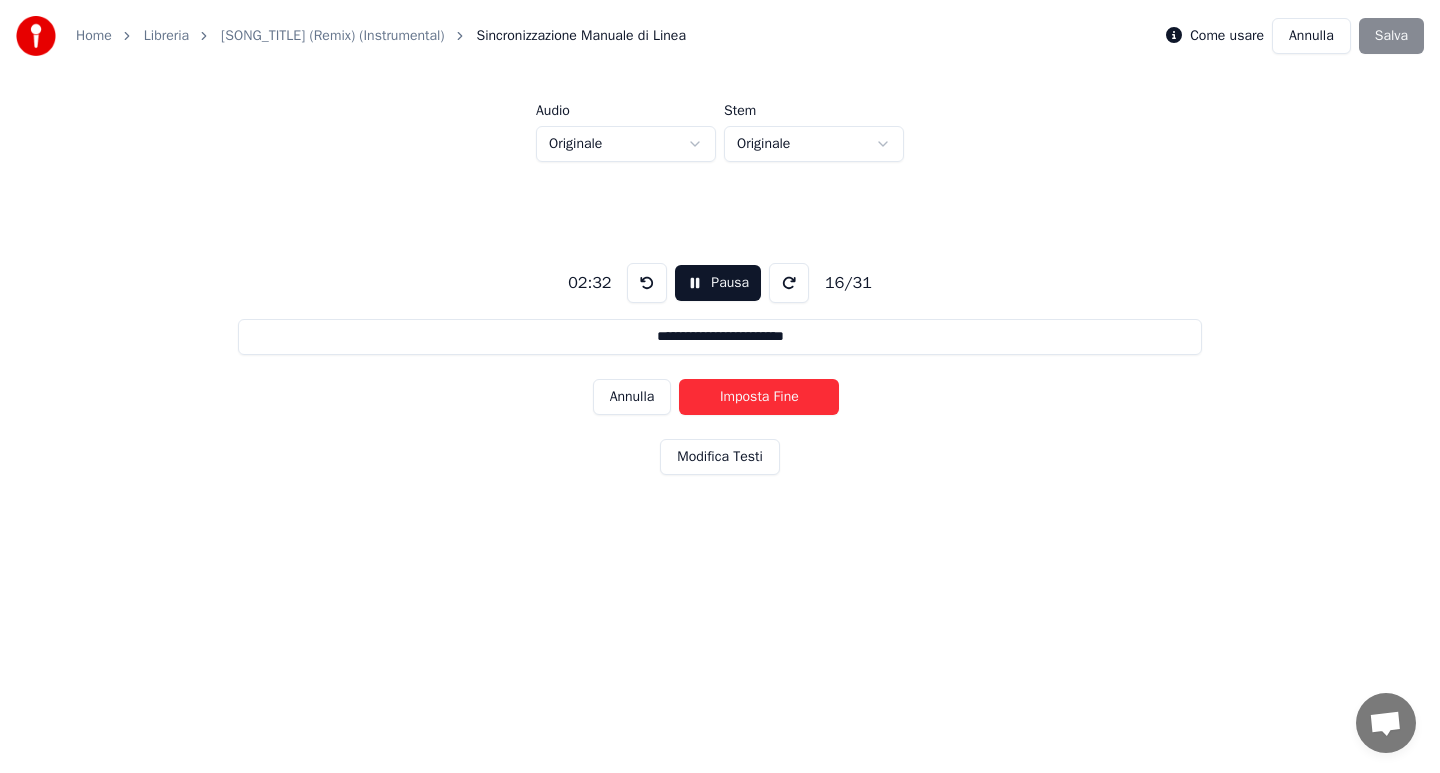 click on "Imposta Fine" at bounding box center [759, 397] 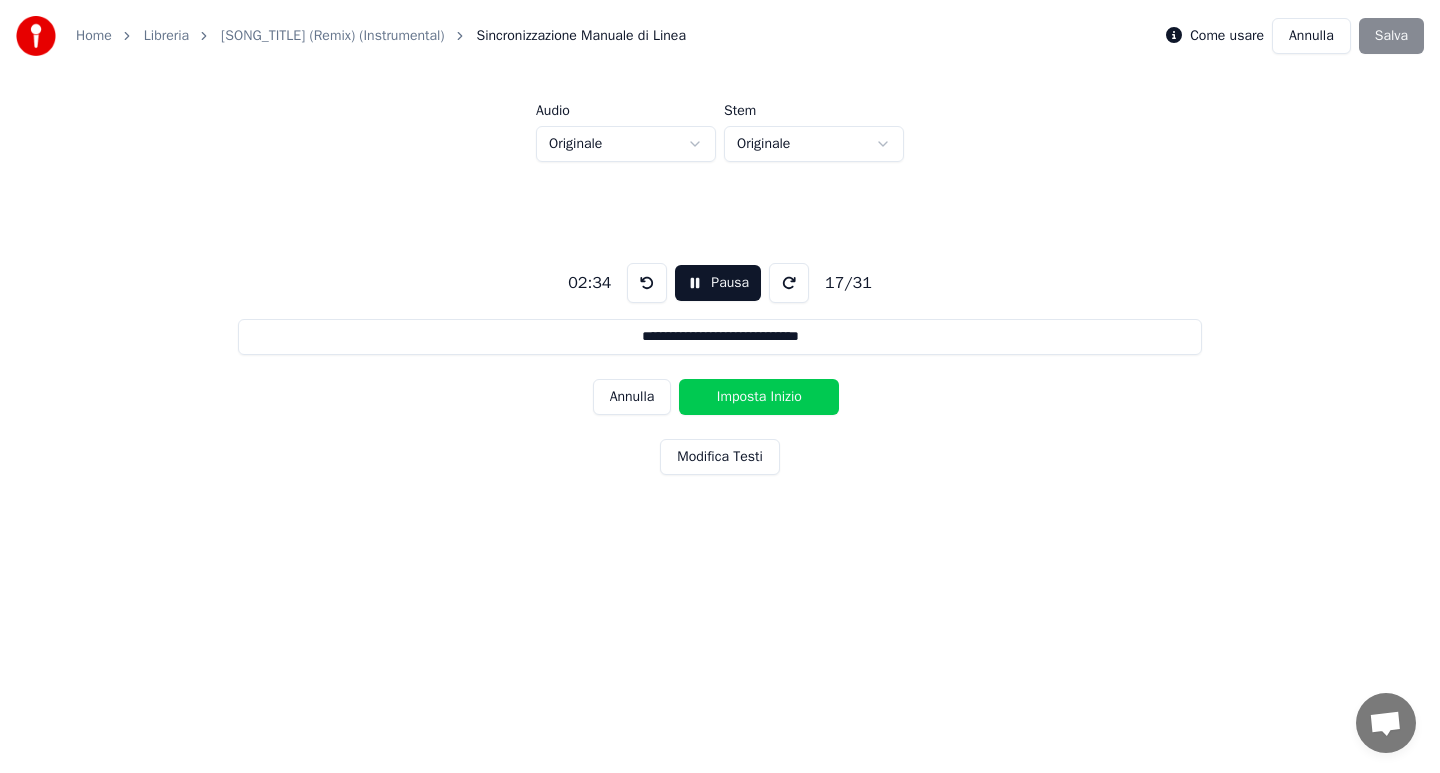 click on "Imposta Inizio" at bounding box center (759, 397) 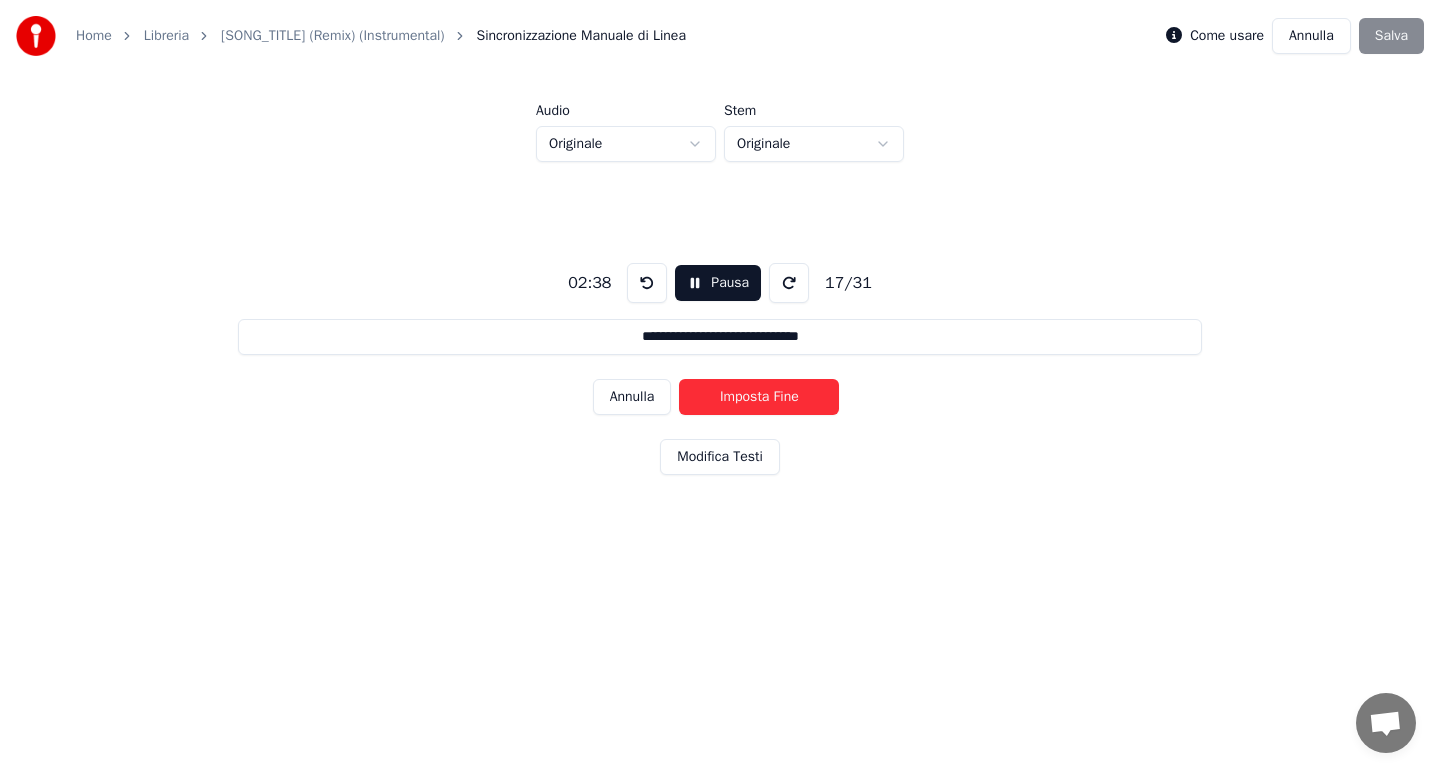 click on "Imposta Fine" at bounding box center [759, 397] 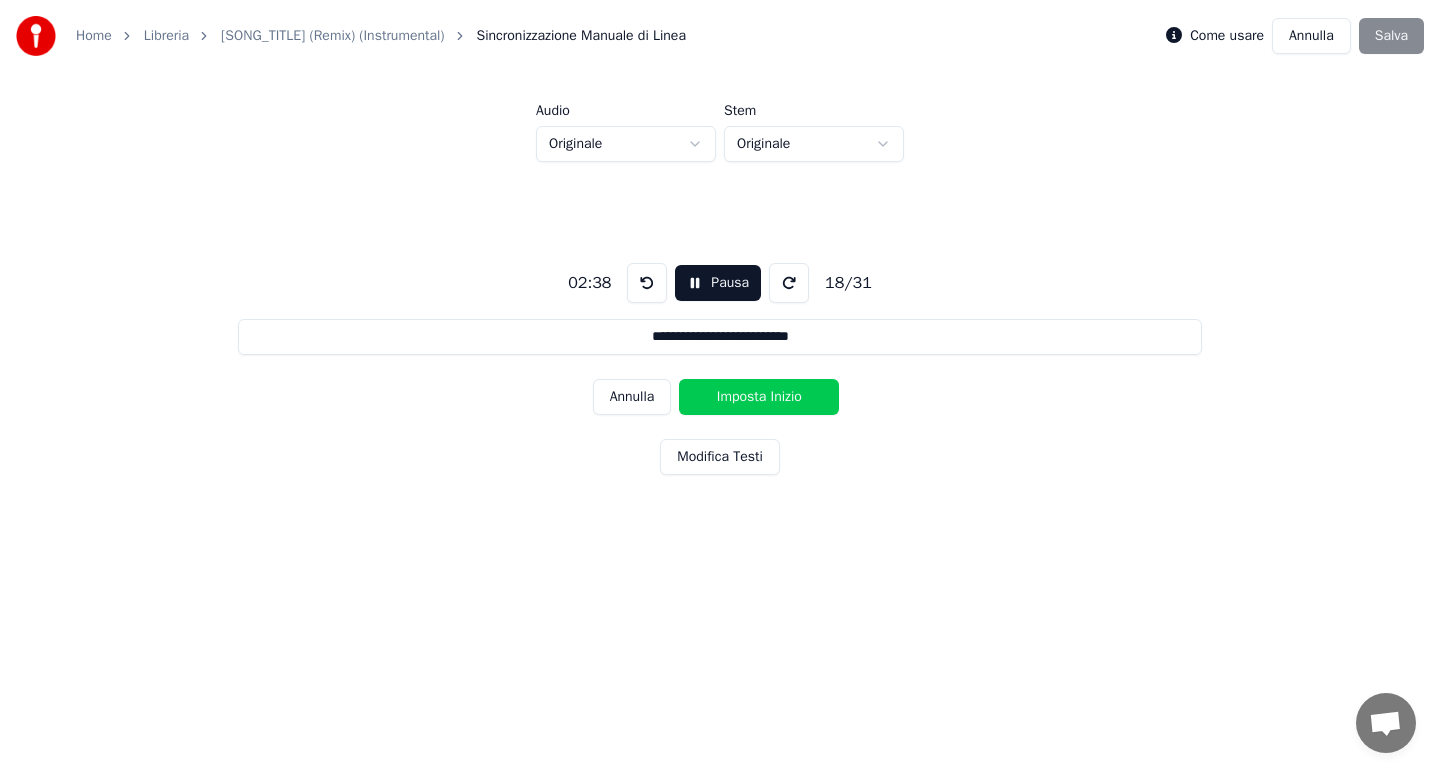 click on "Imposta Inizio" at bounding box center [759, 397] 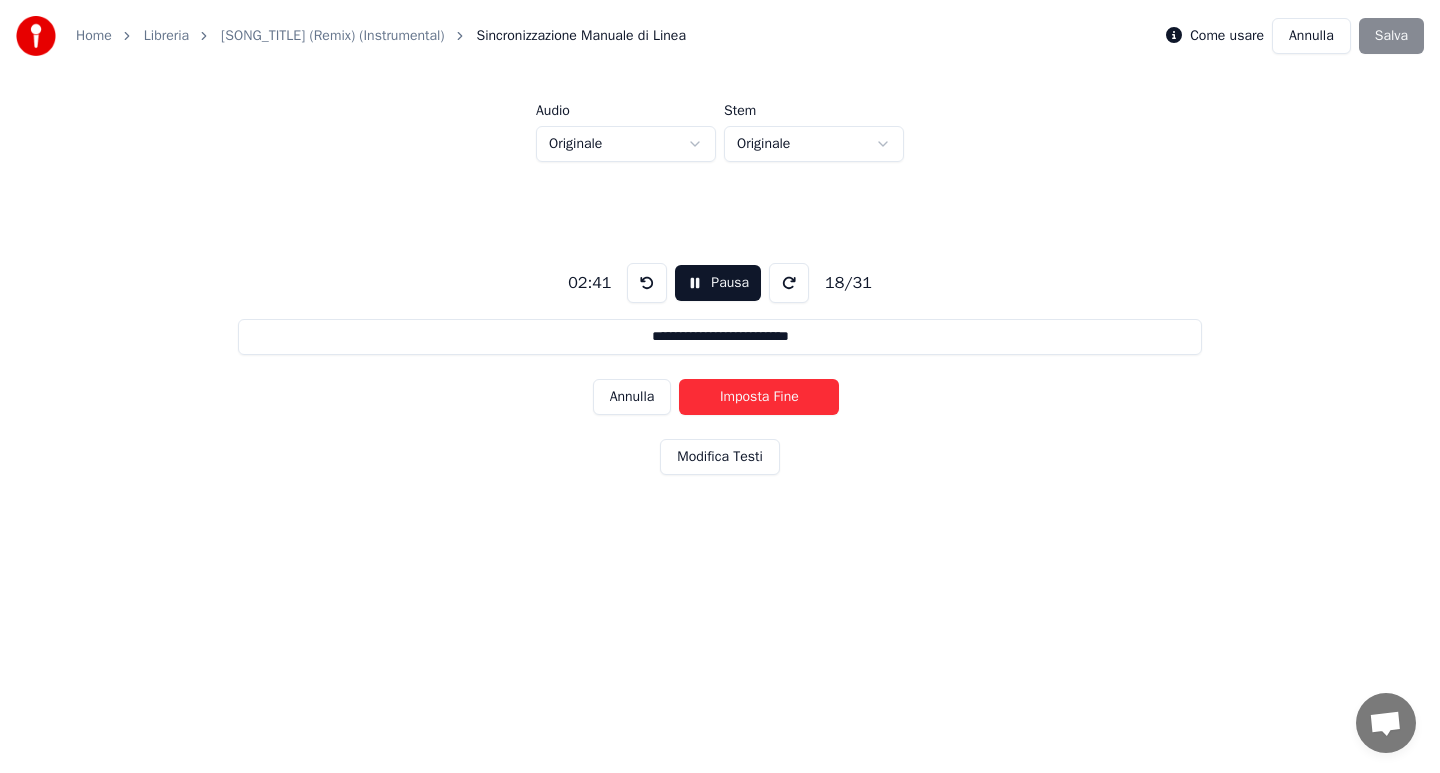 click on "Imposta Fine" at bounding box center (759, 397) 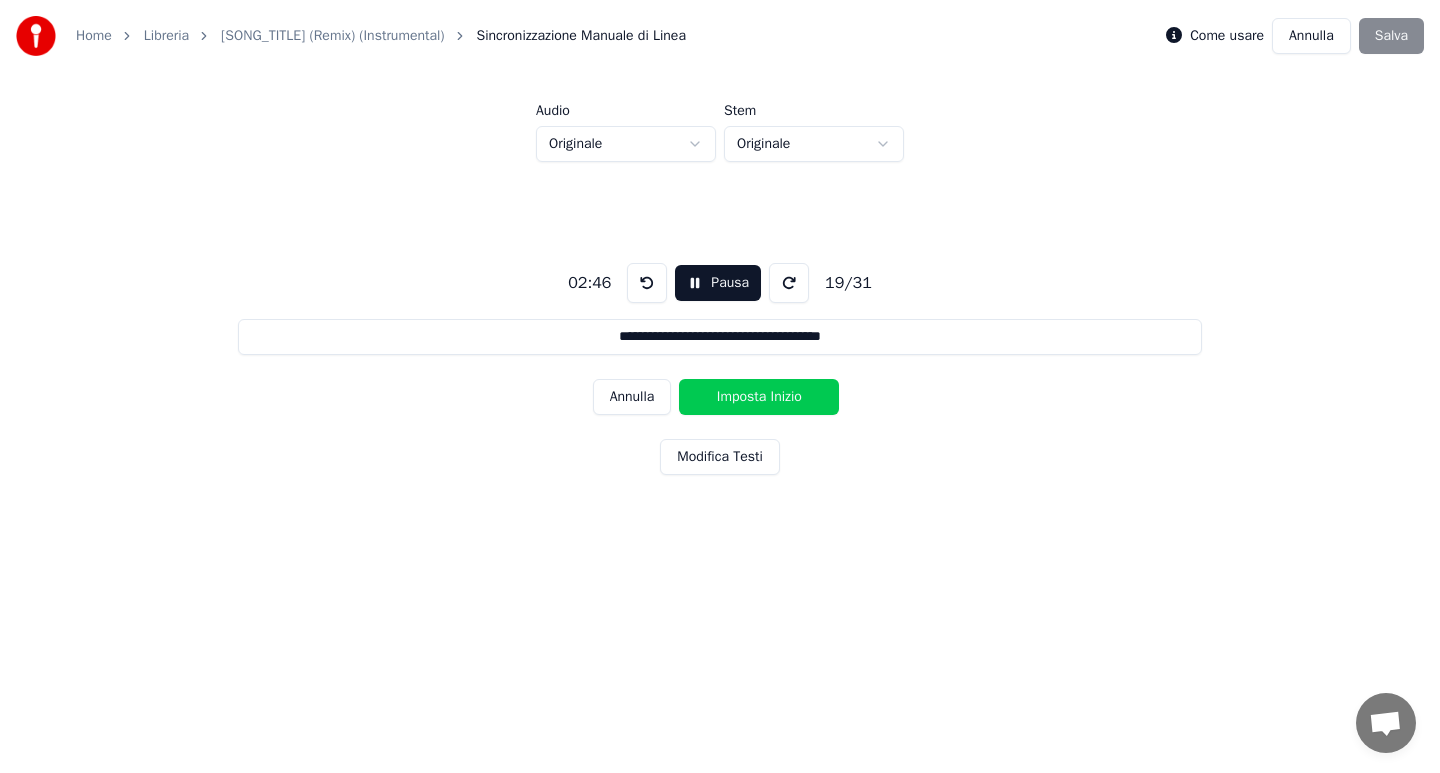 click on "Imposta Inizio" at bounding box center (759, 397) 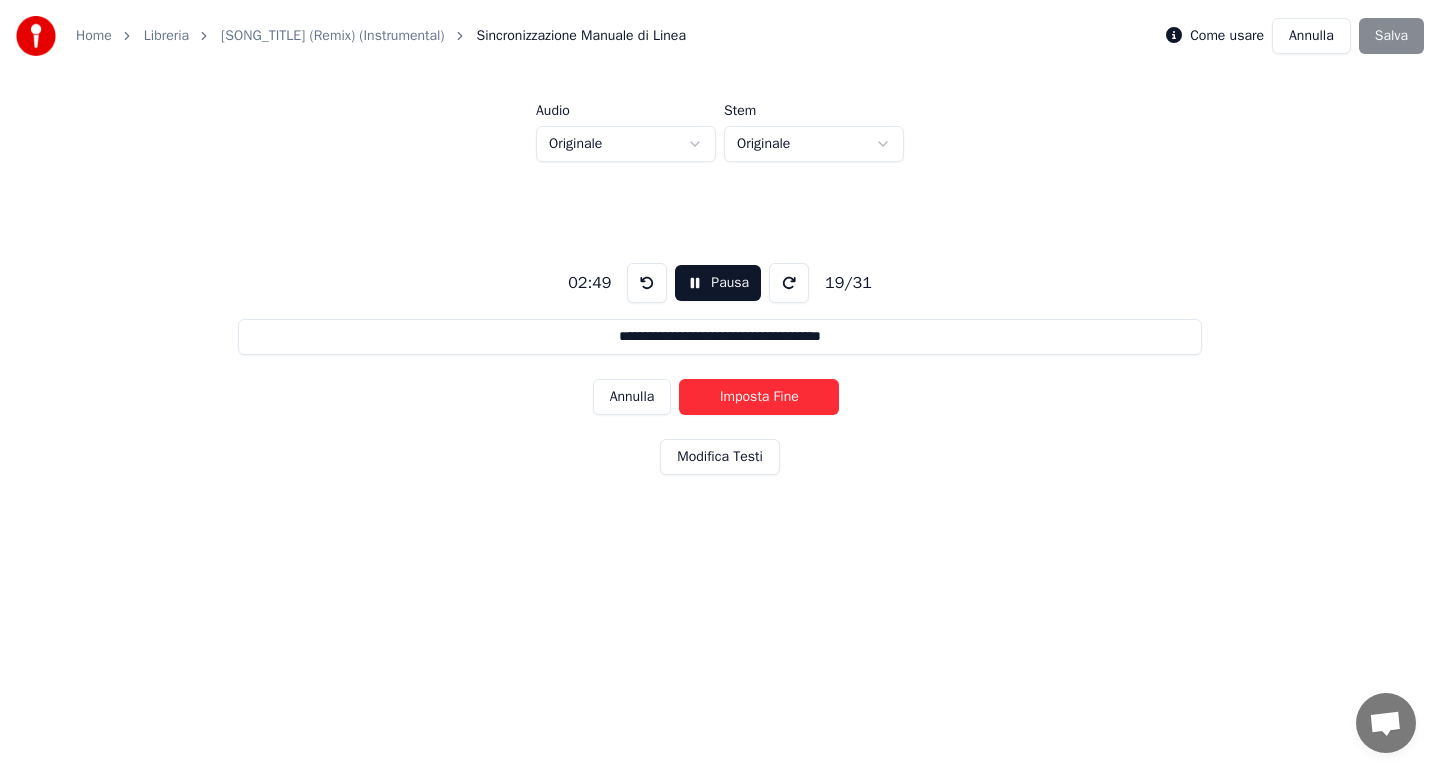 click on "Imposta Fine" at bounding box center (759, 397) 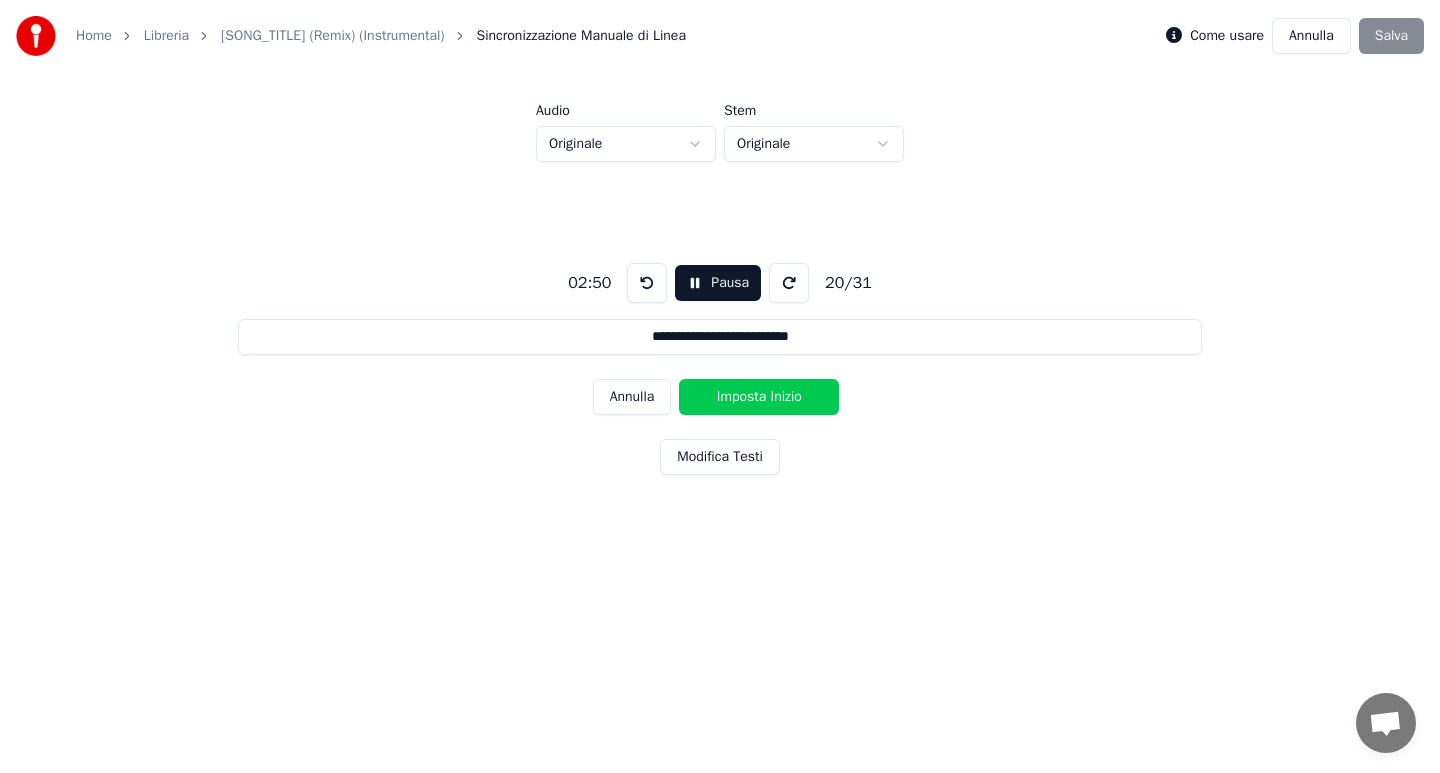 click on "Imposta Inizio" at bounding box center (759, 397) 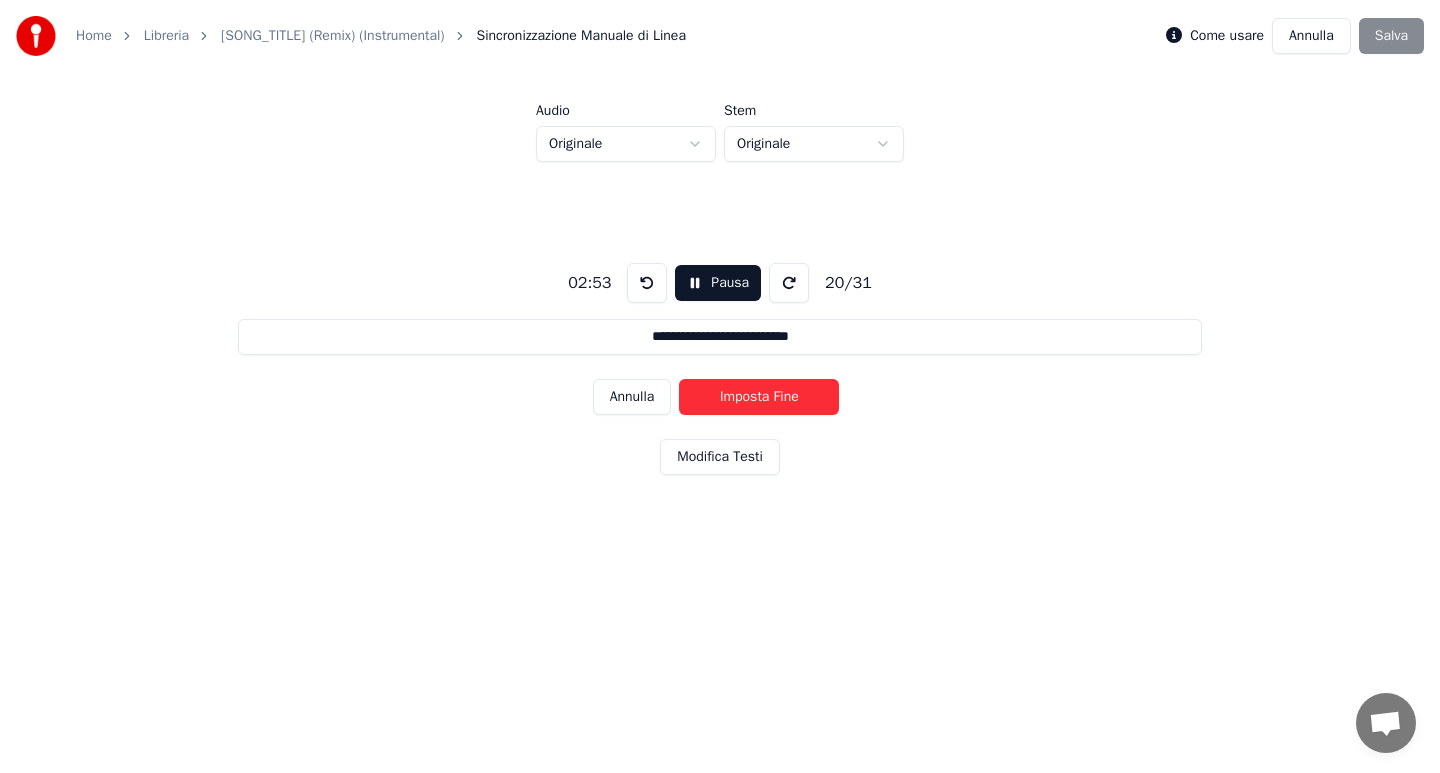 click on "Imposta Fine" at bounding box center [759, 397] 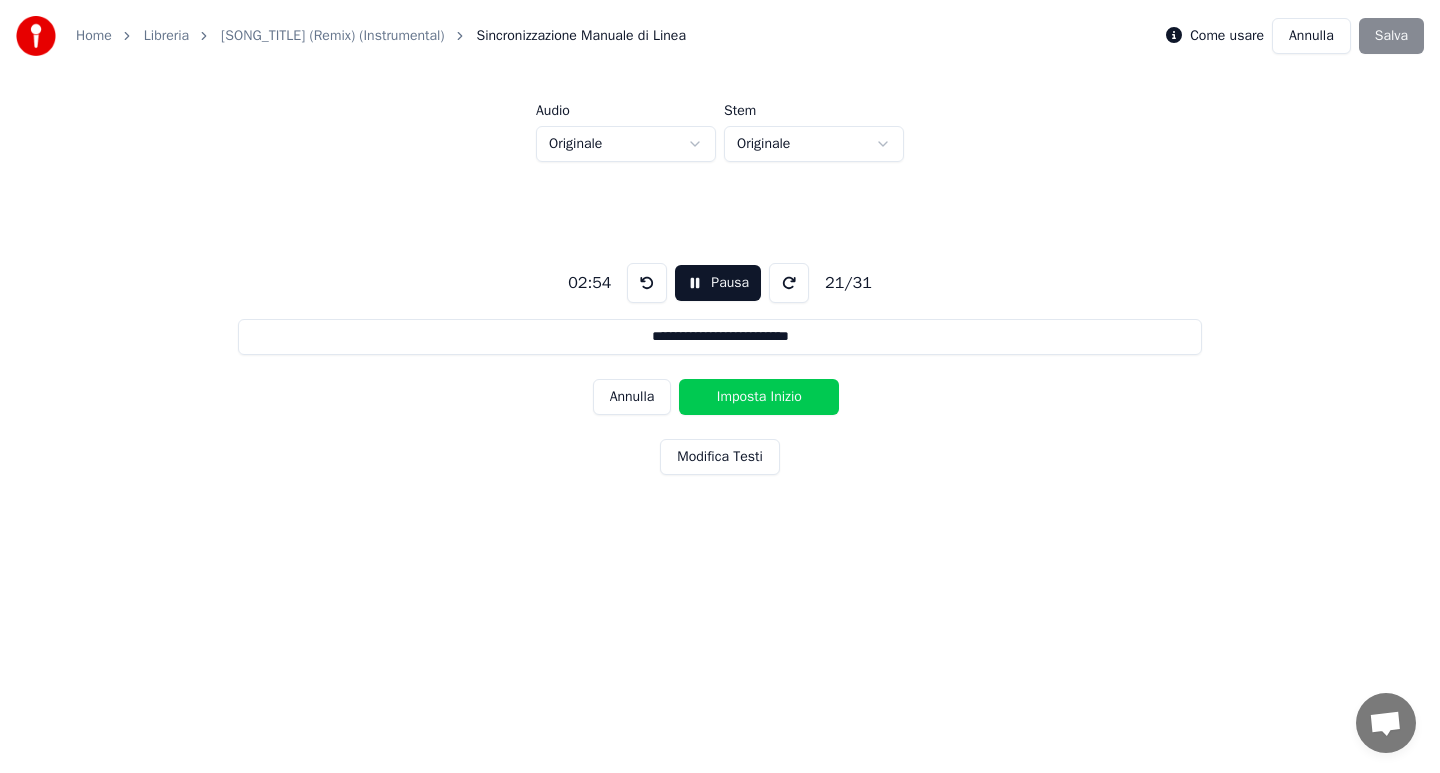 click on "Imposta Inizio" at bounding box center [759, 397] 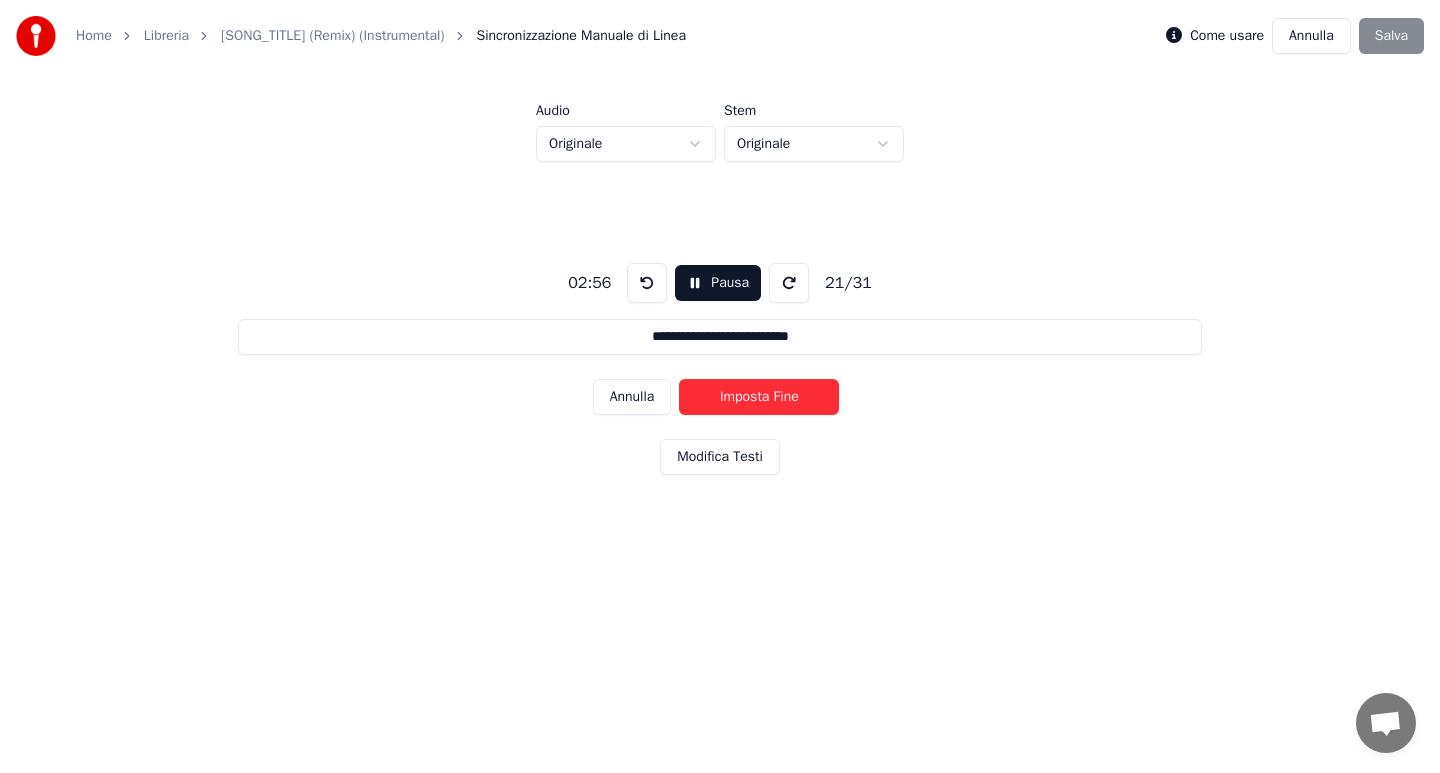click on "Imposta Fine" at bounding box center [759, 397] 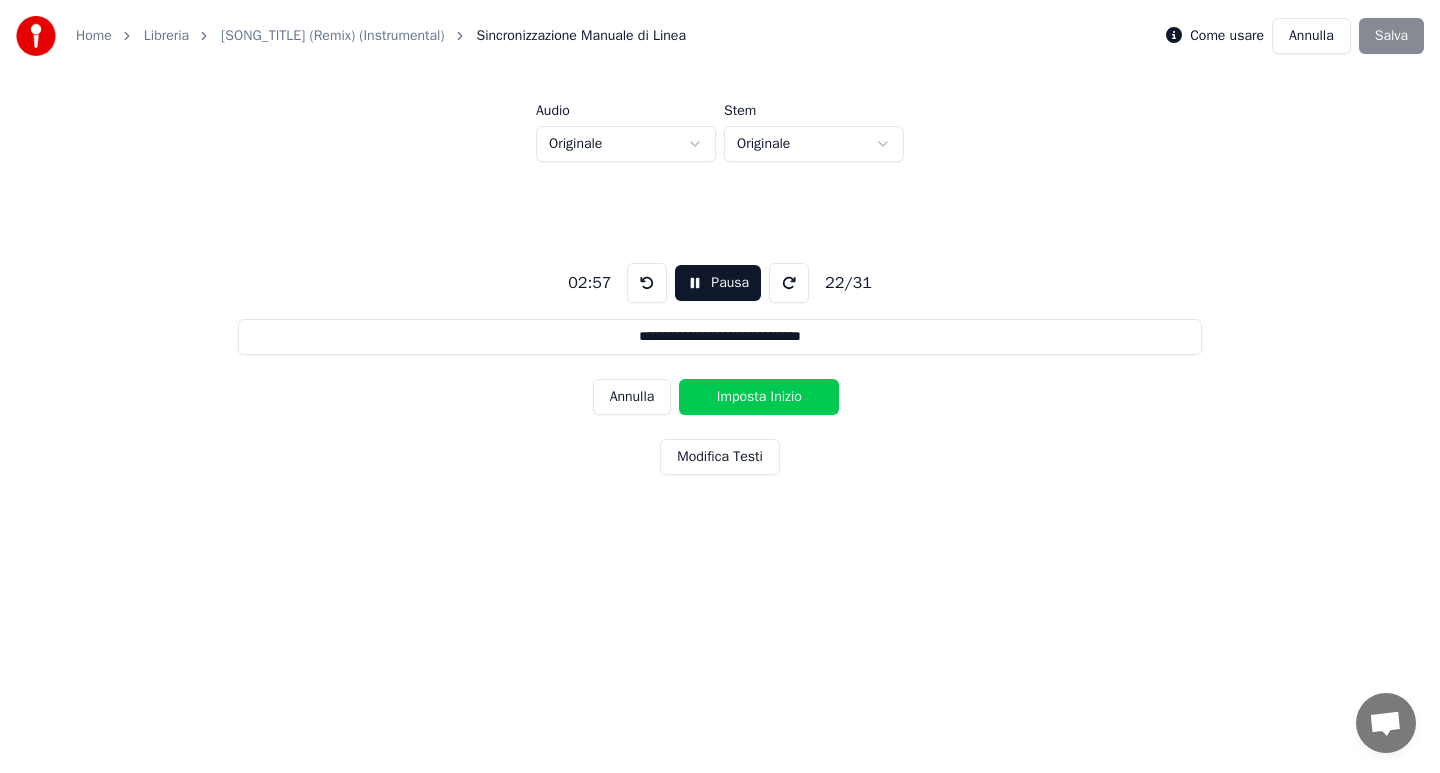 click on "Imposta Inizio" at bounding box center (759, 397) 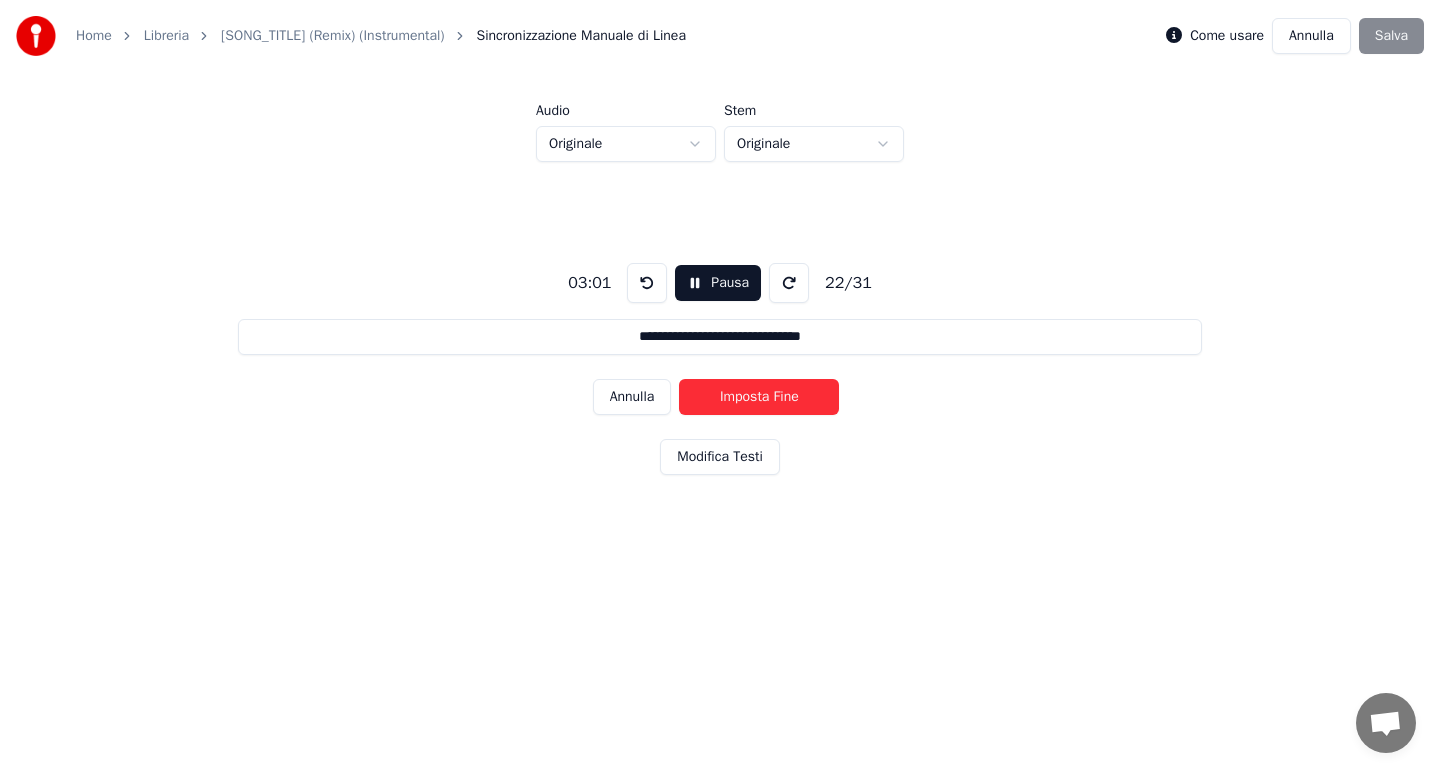 click on "Imposta Fine" at bounding box center (759, 397) 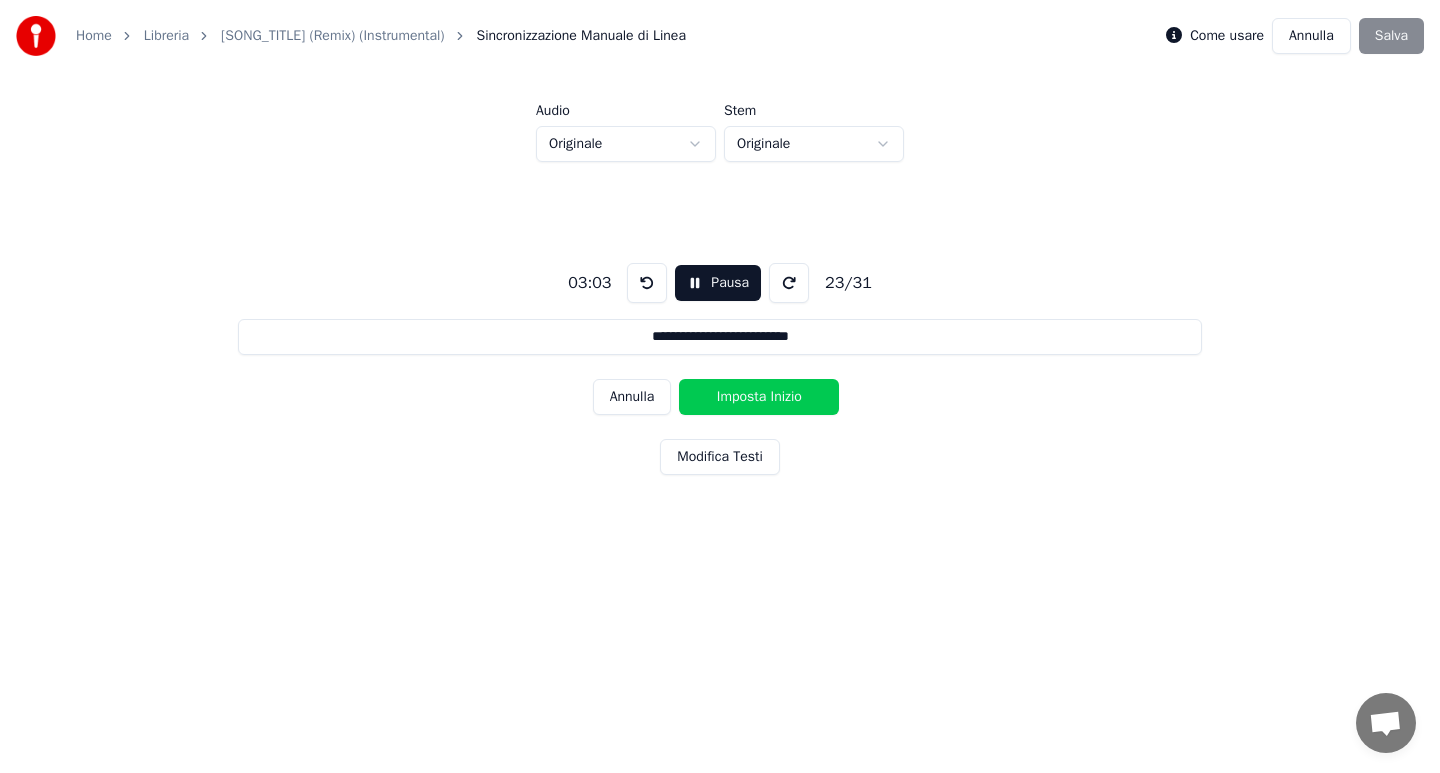 click on "Imposta Inizio" at bounding box center [759, 397] 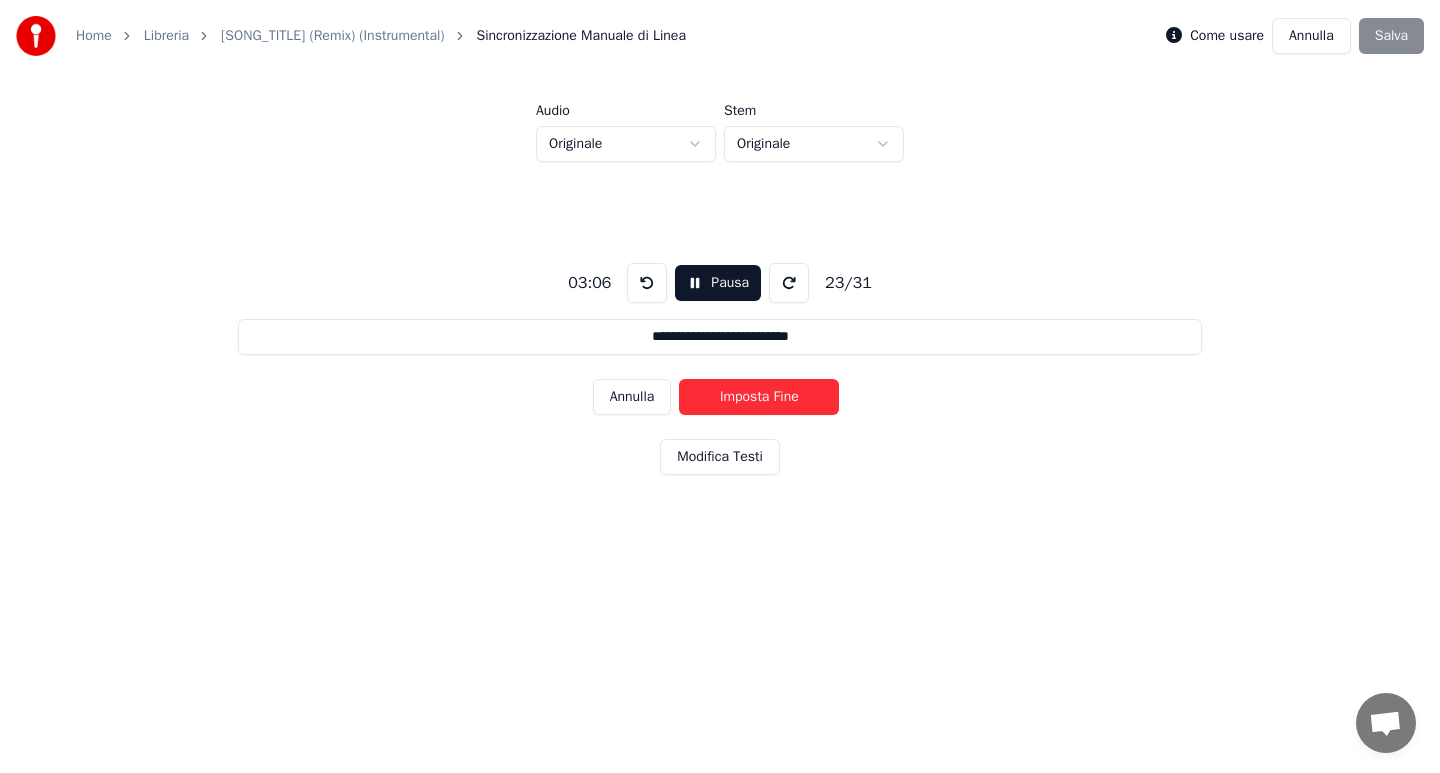 click on "Imposta Fine" at bounding box center (759, 397) 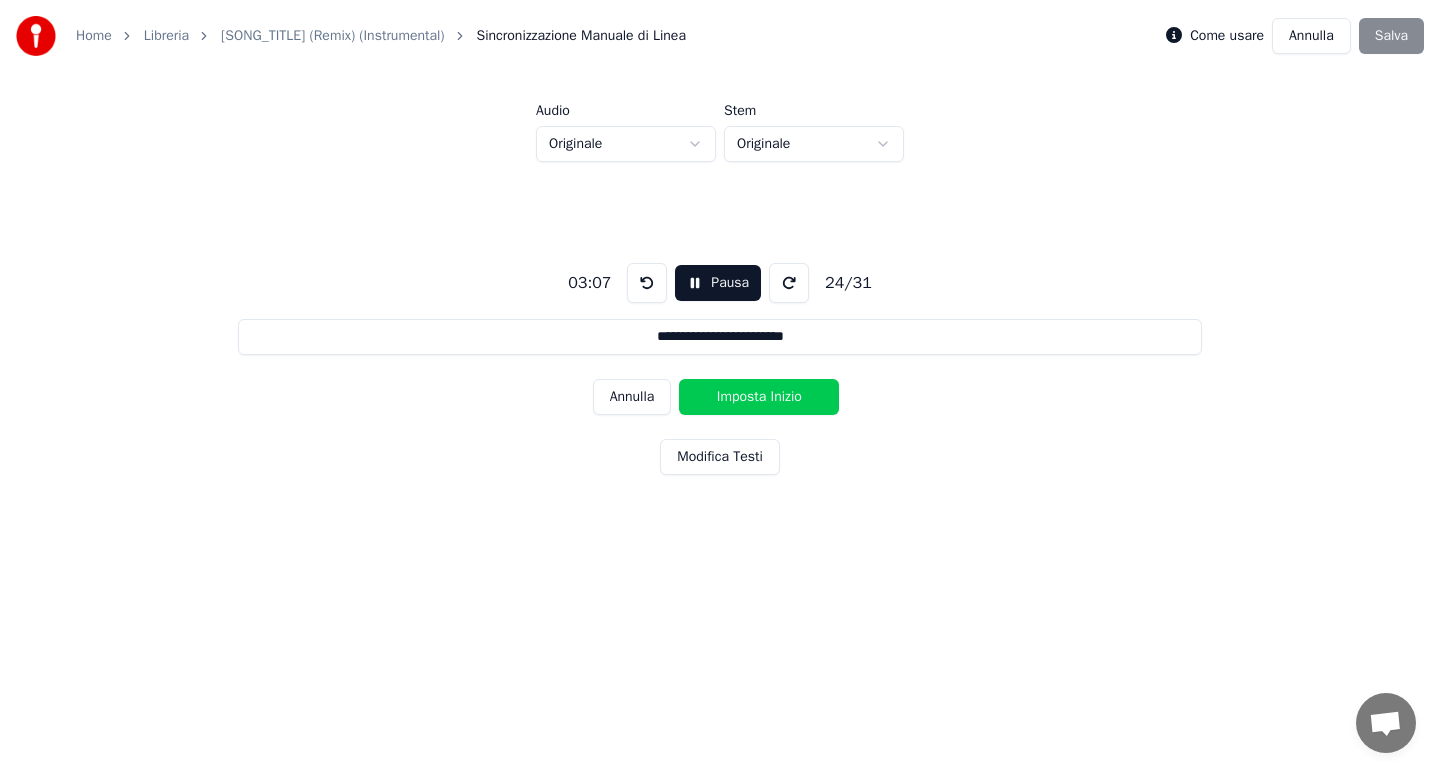 click on "Imposta Inizio" at bounding box center [759, 397] 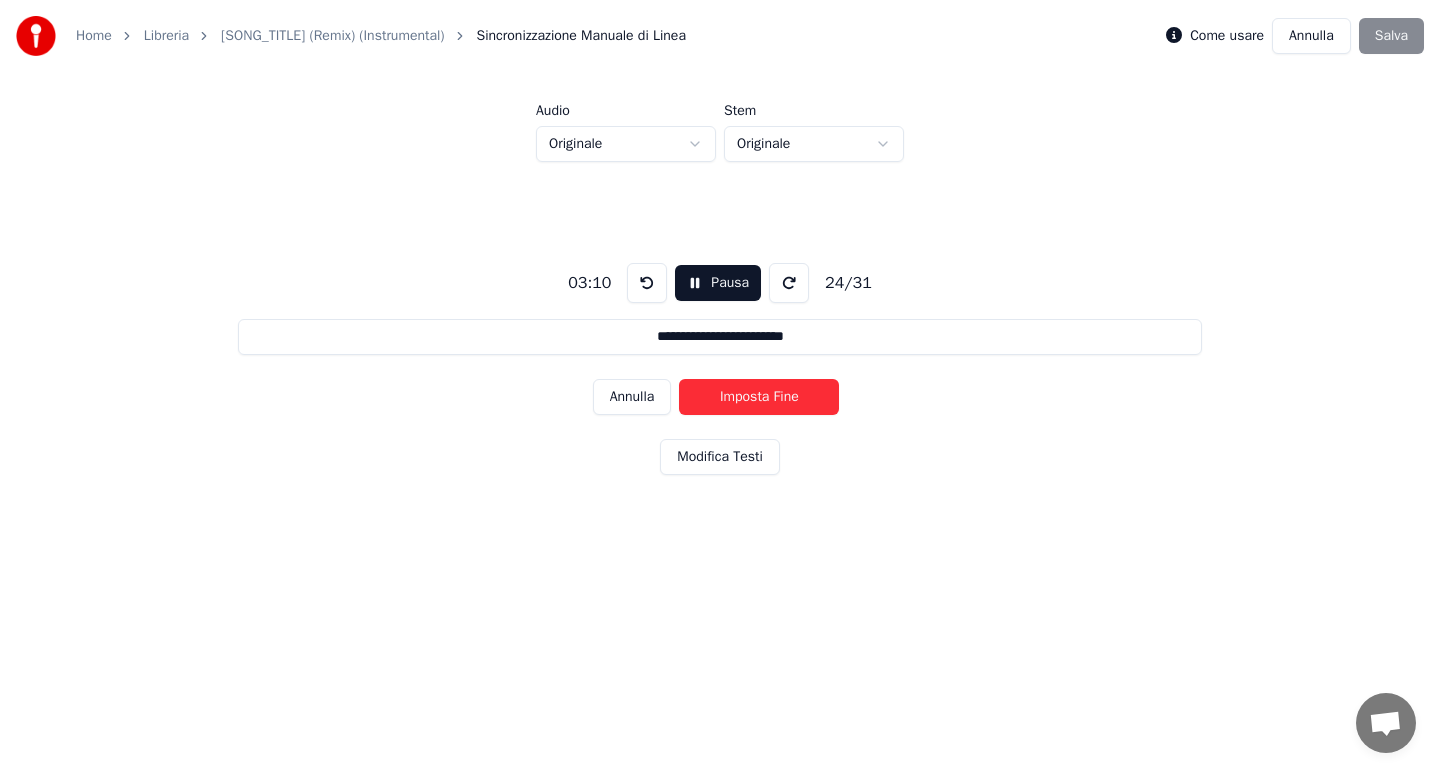 click on "Imposta Fine" at bounding box center (759, 397) 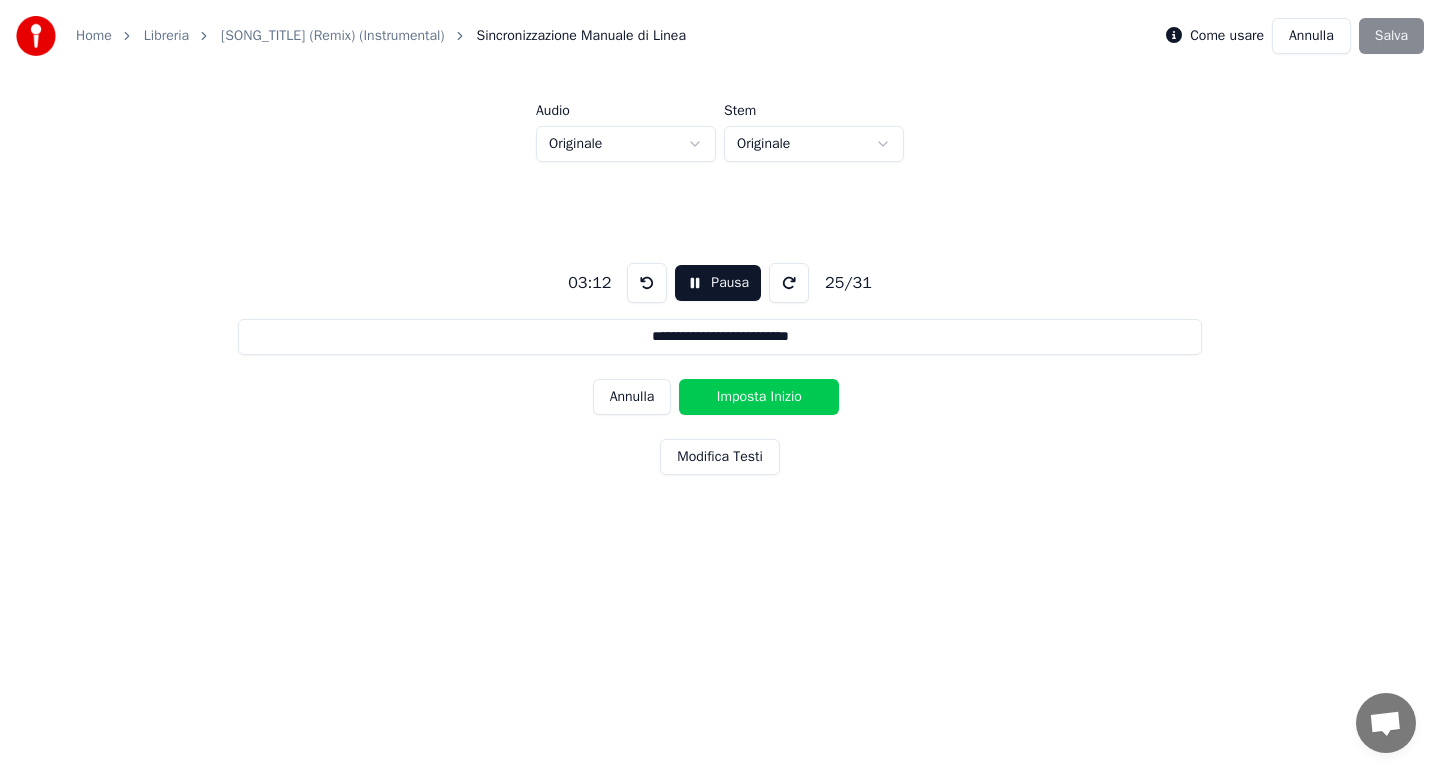 click on "Imposta Inizio" at bounding box center (759, 397) 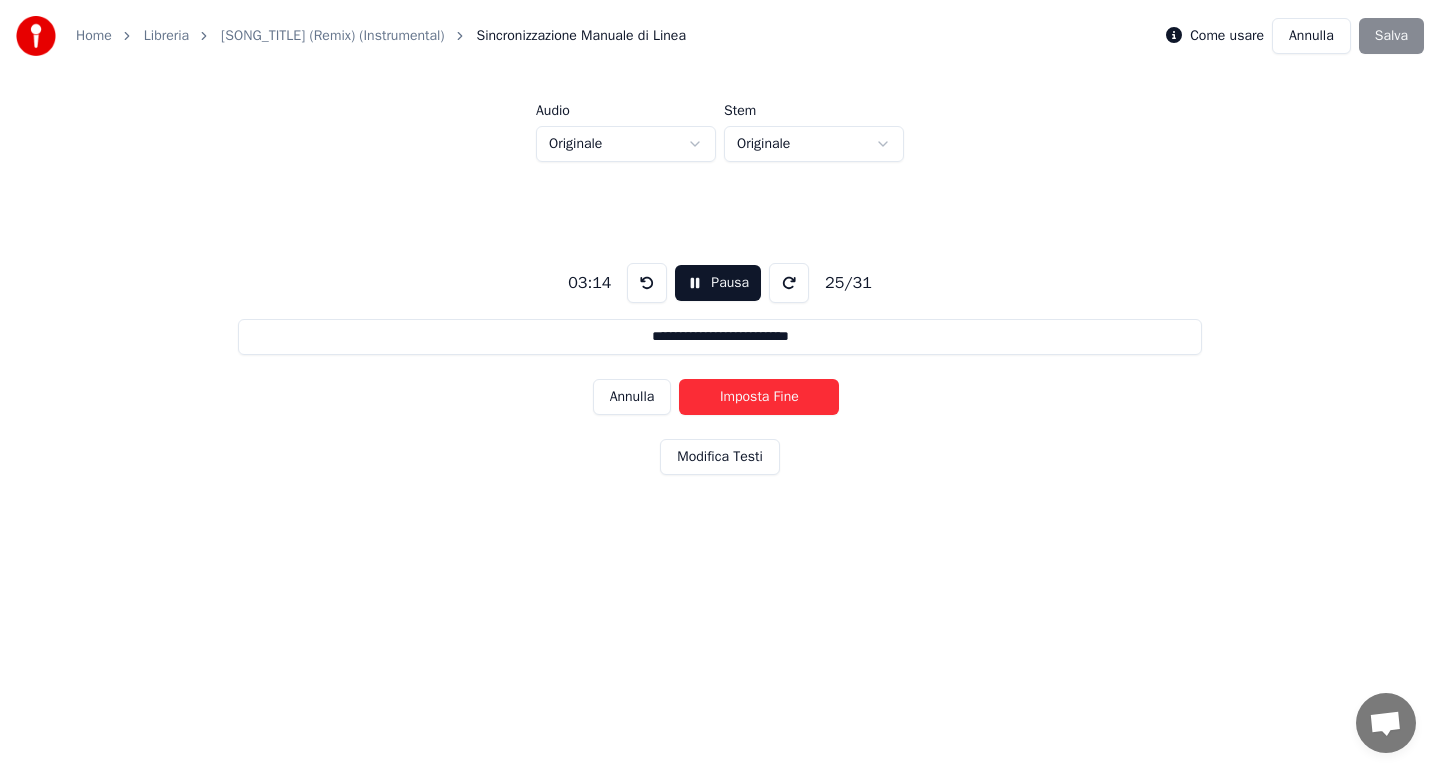 click on "Imposta Fine" at bounding box center [759, 397] 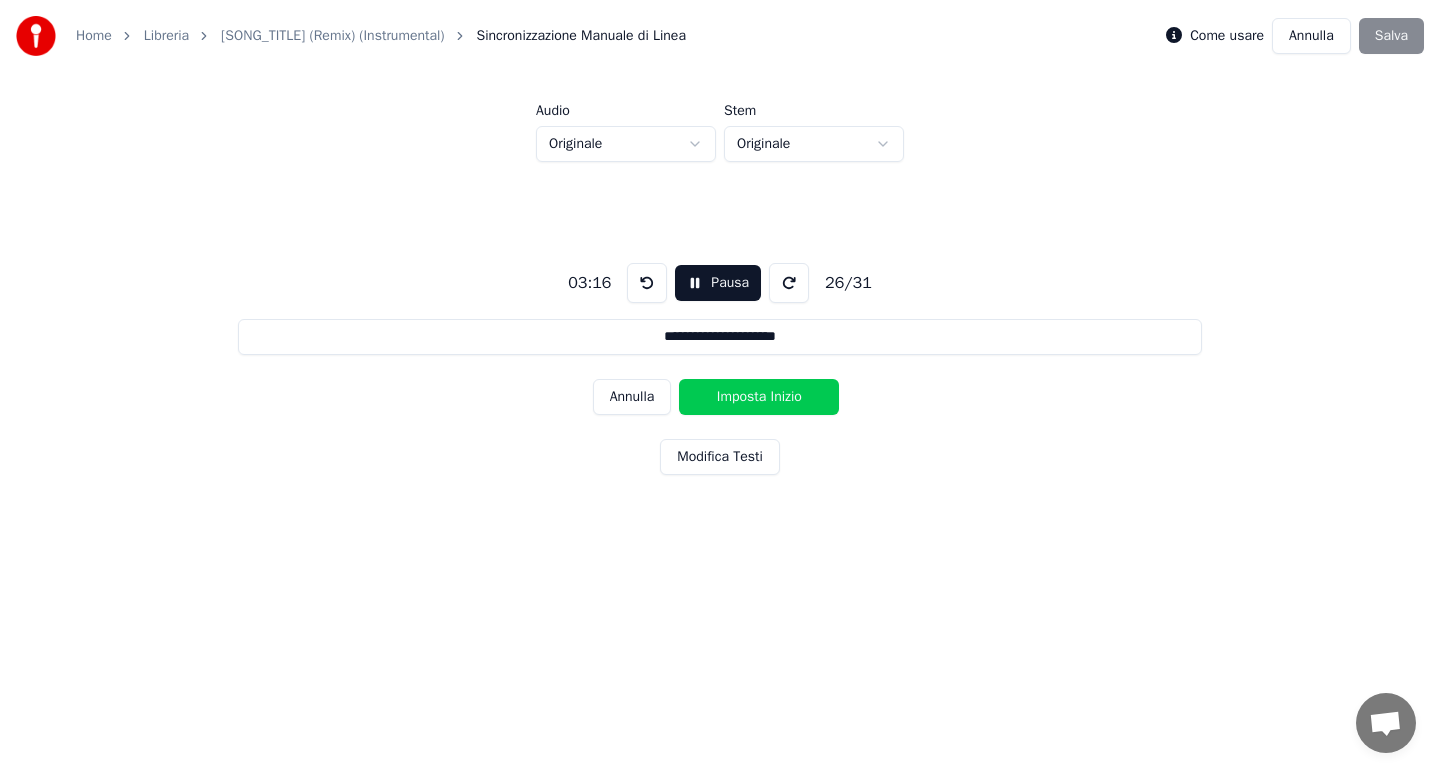 click on "Imposta Inizio" at bounding box center (759, 397) 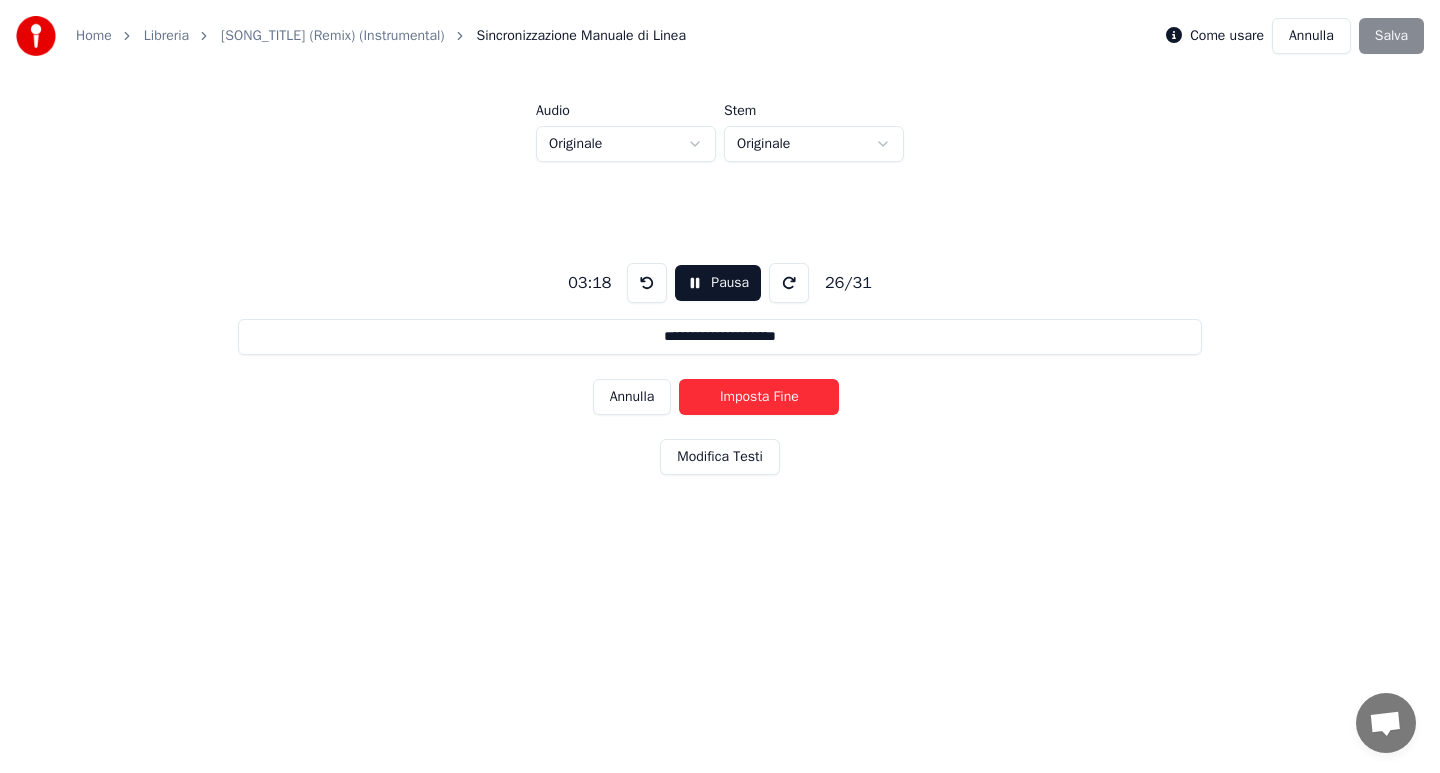 click on "Imposta Fine" at bounding box center (759, 397) 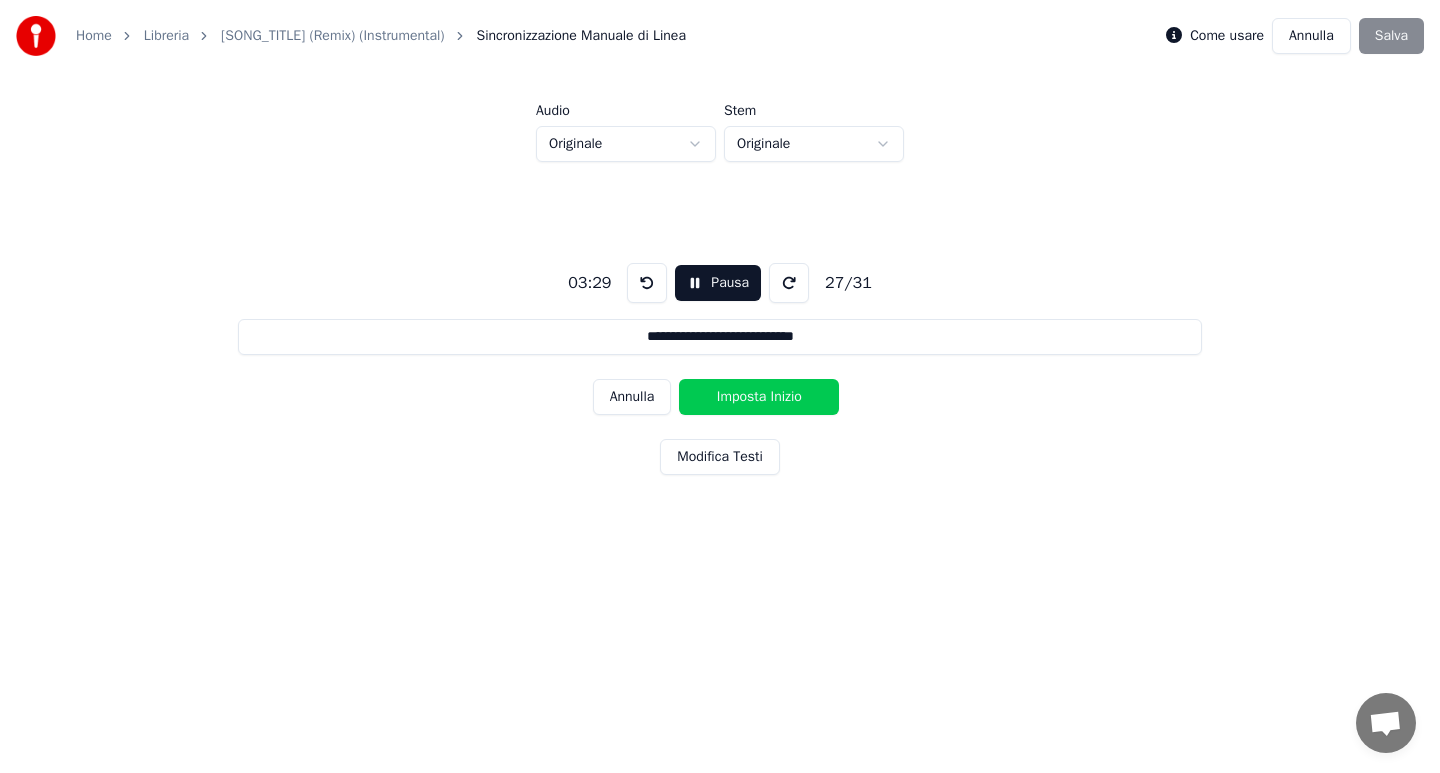 click on "Pausa" at bounding box center [718, 283] 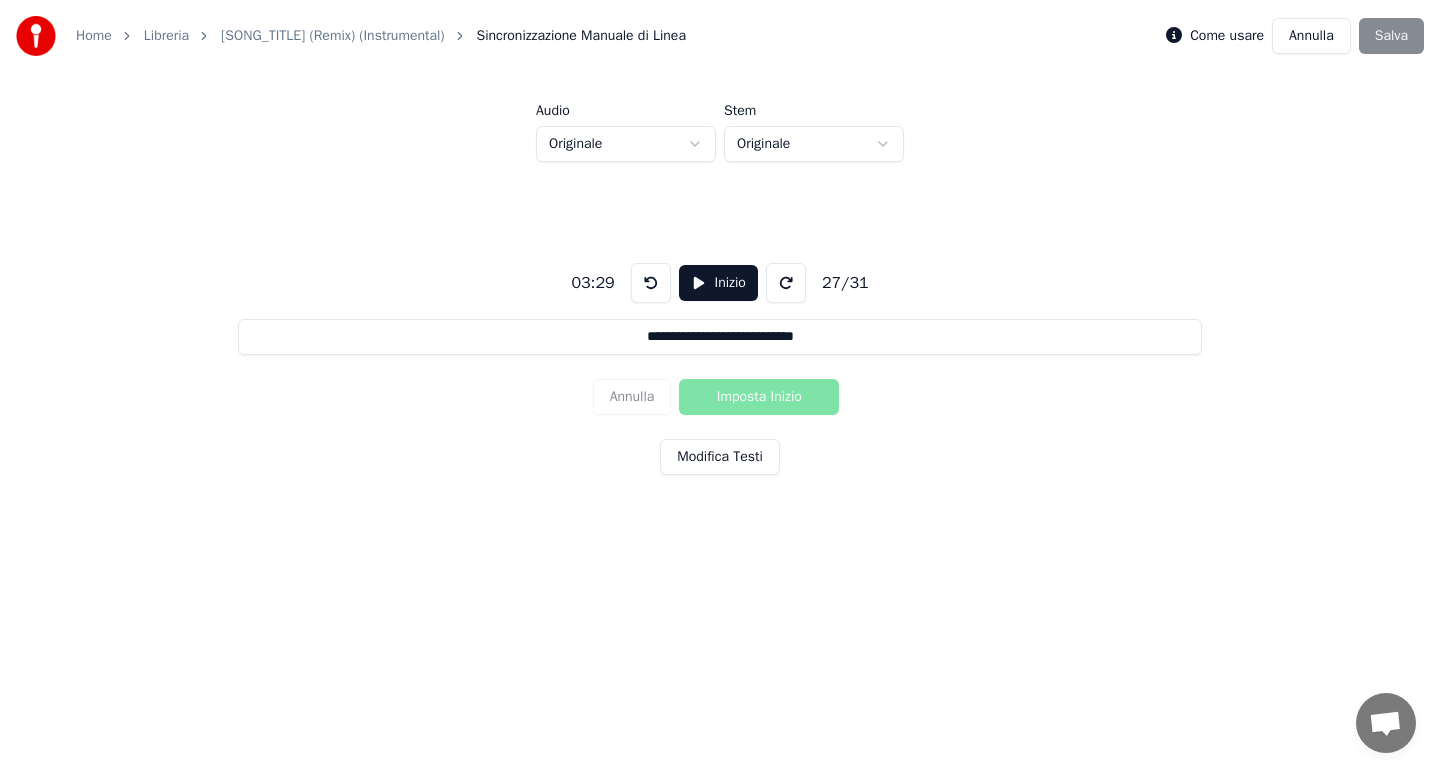 click on "Annulla" at bounding box center (1311, 36) 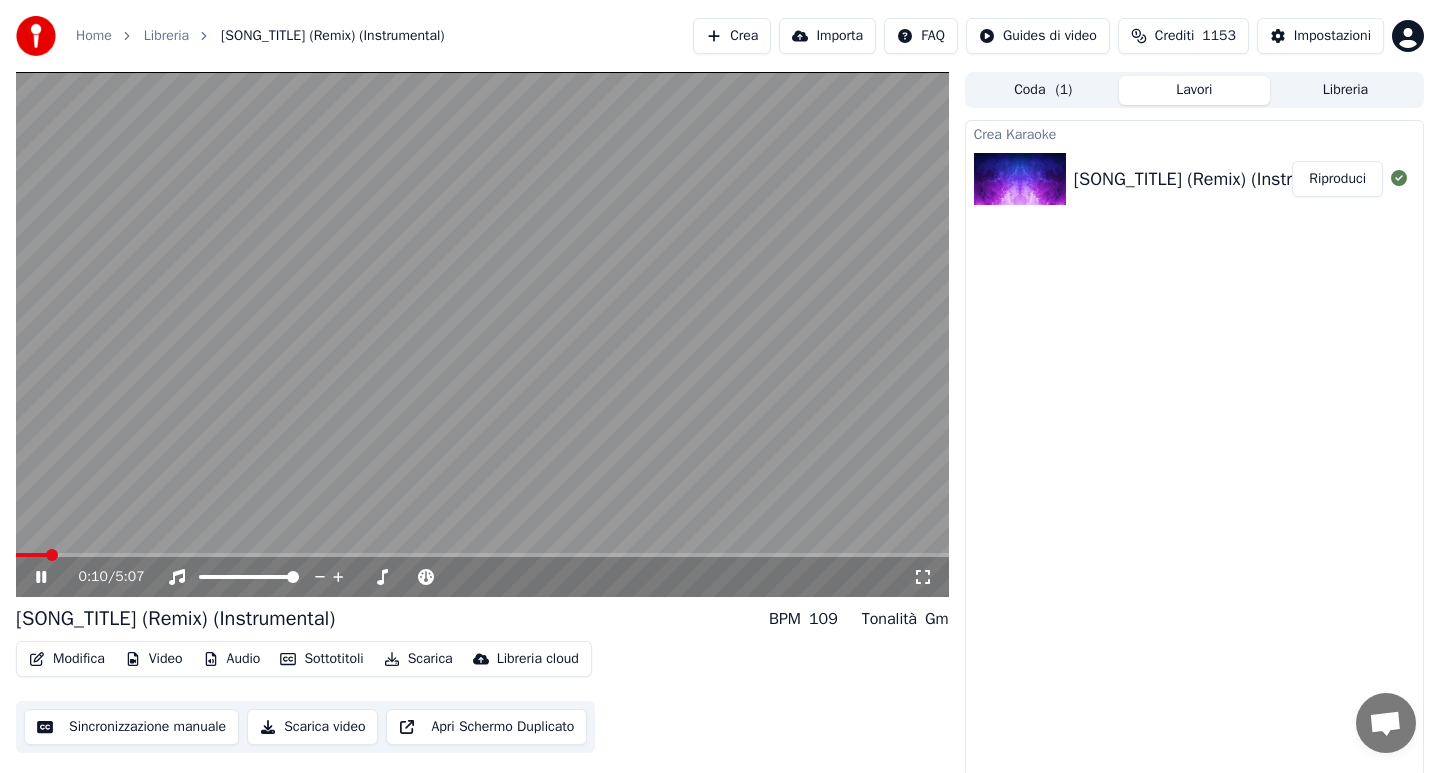 click 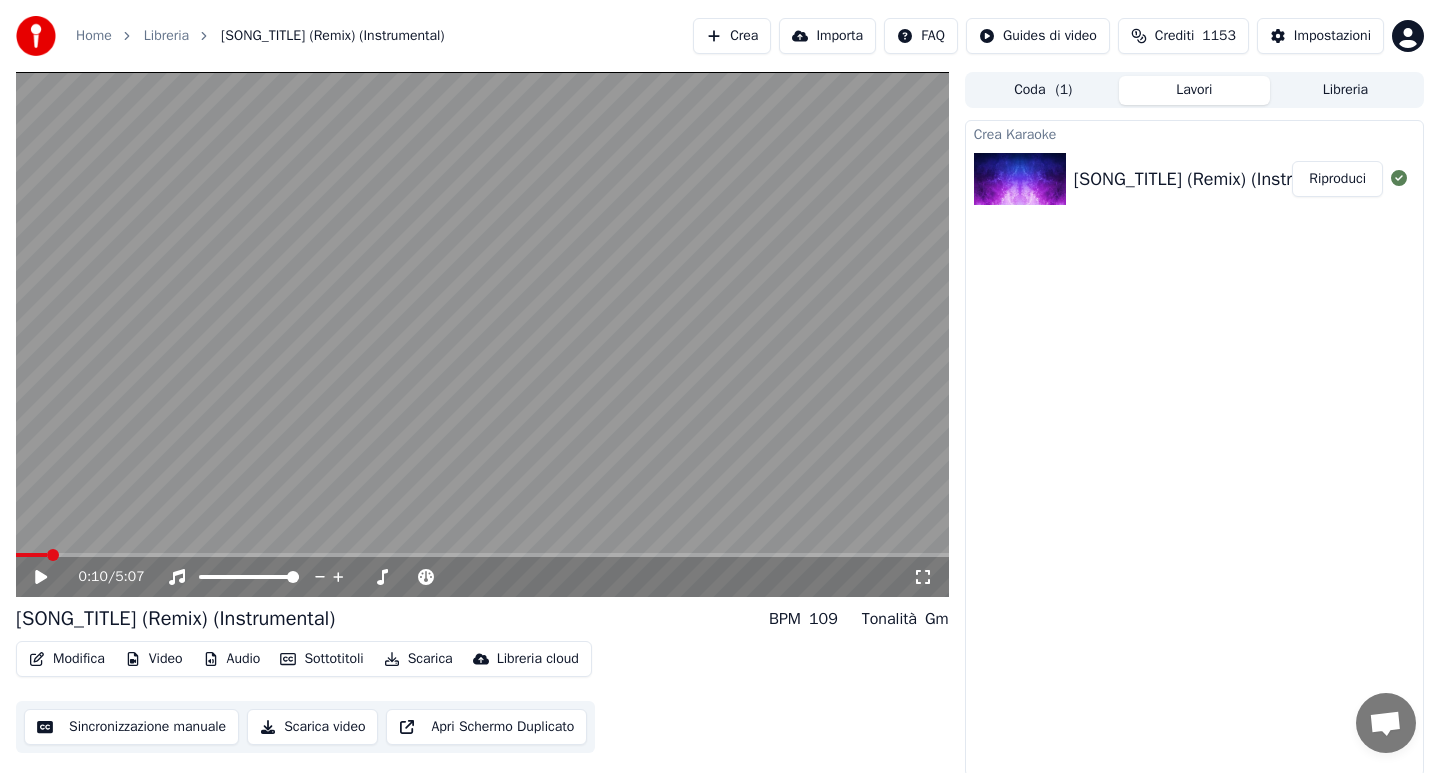 click on "Home" at bounding box center [94, 36] 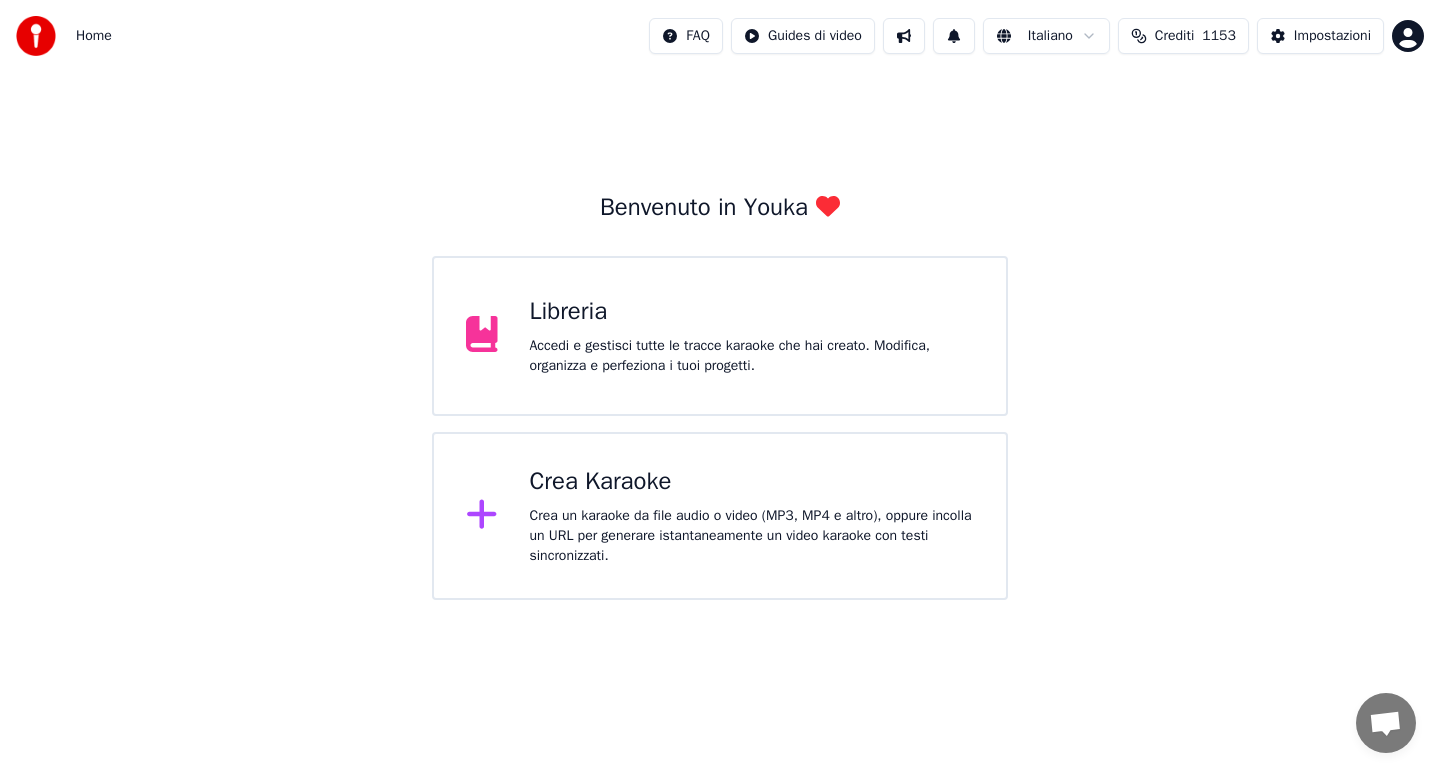 click on "Crea Karaoke" at bounding box center [752, 482] 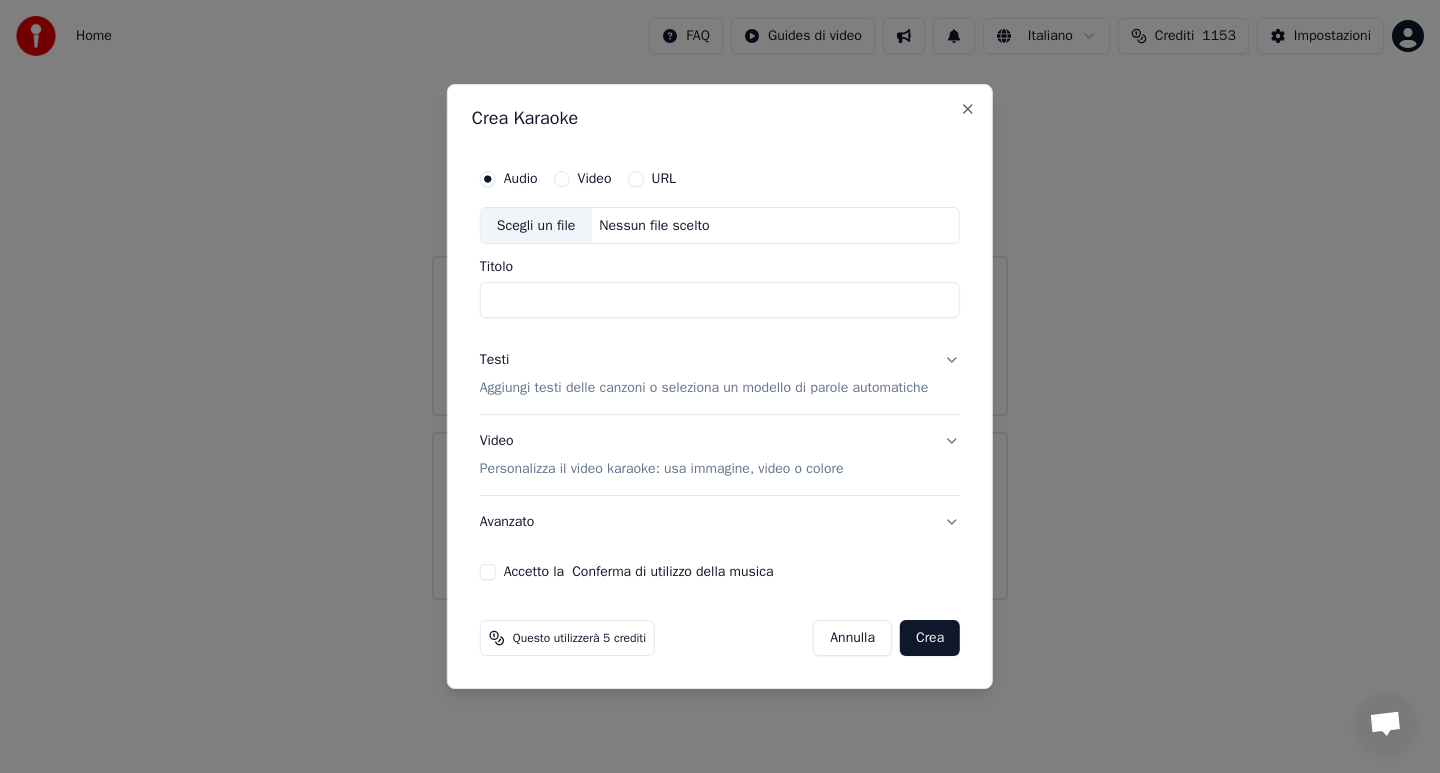 click on "Scegli un file" at bounding box center [536, 226] 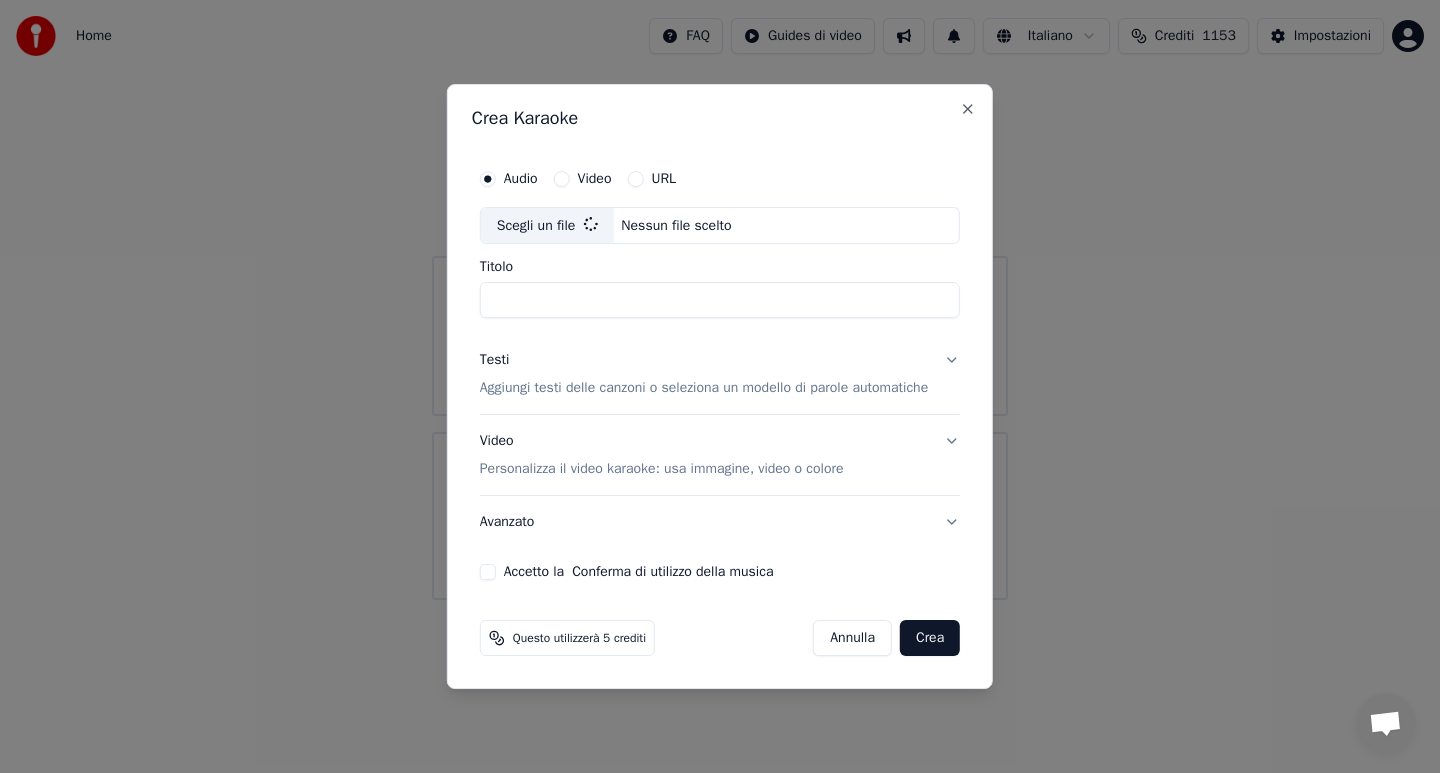 type on "**********" 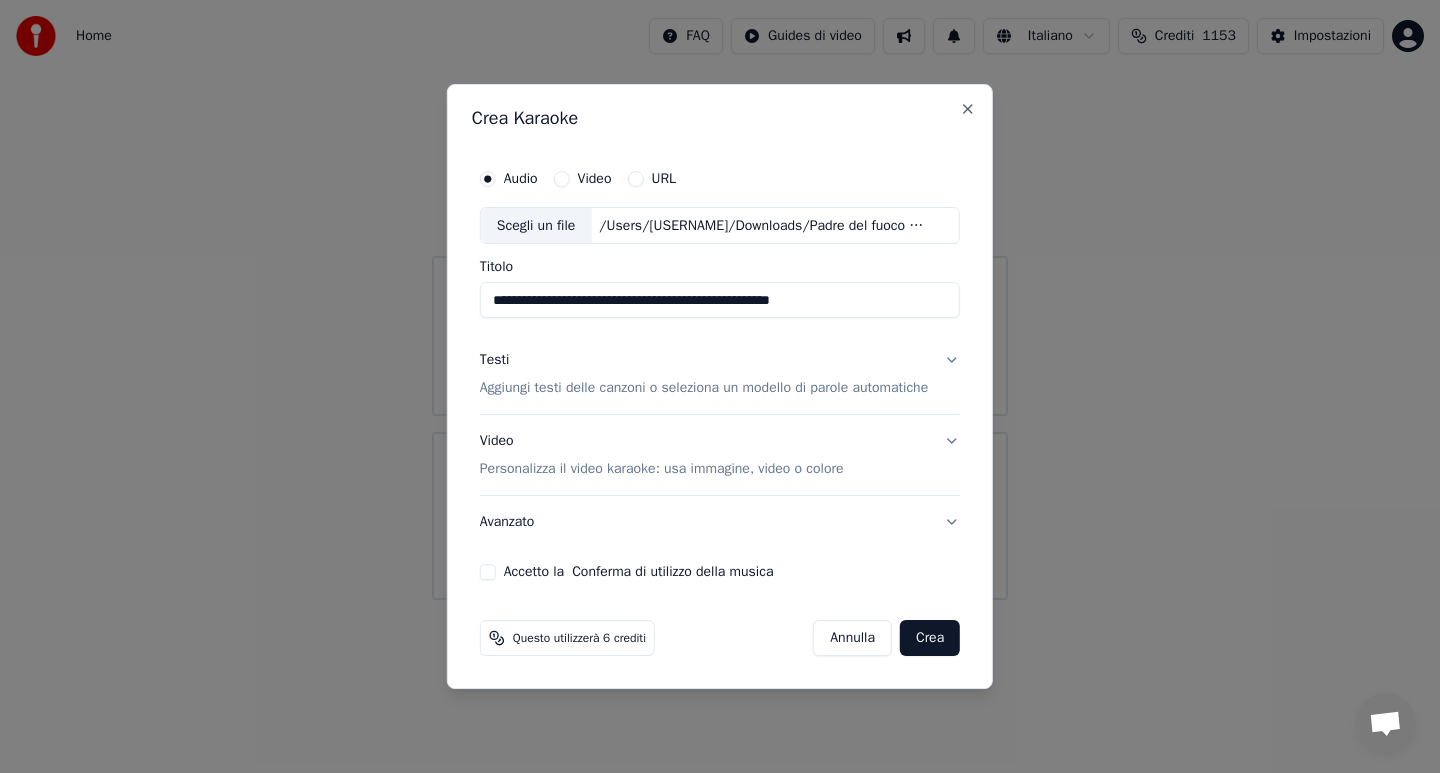 click on "Testi Aggiungi testi delle canzoni o seleziona un modello di parole automatiche" at bounding box center (720, 375) 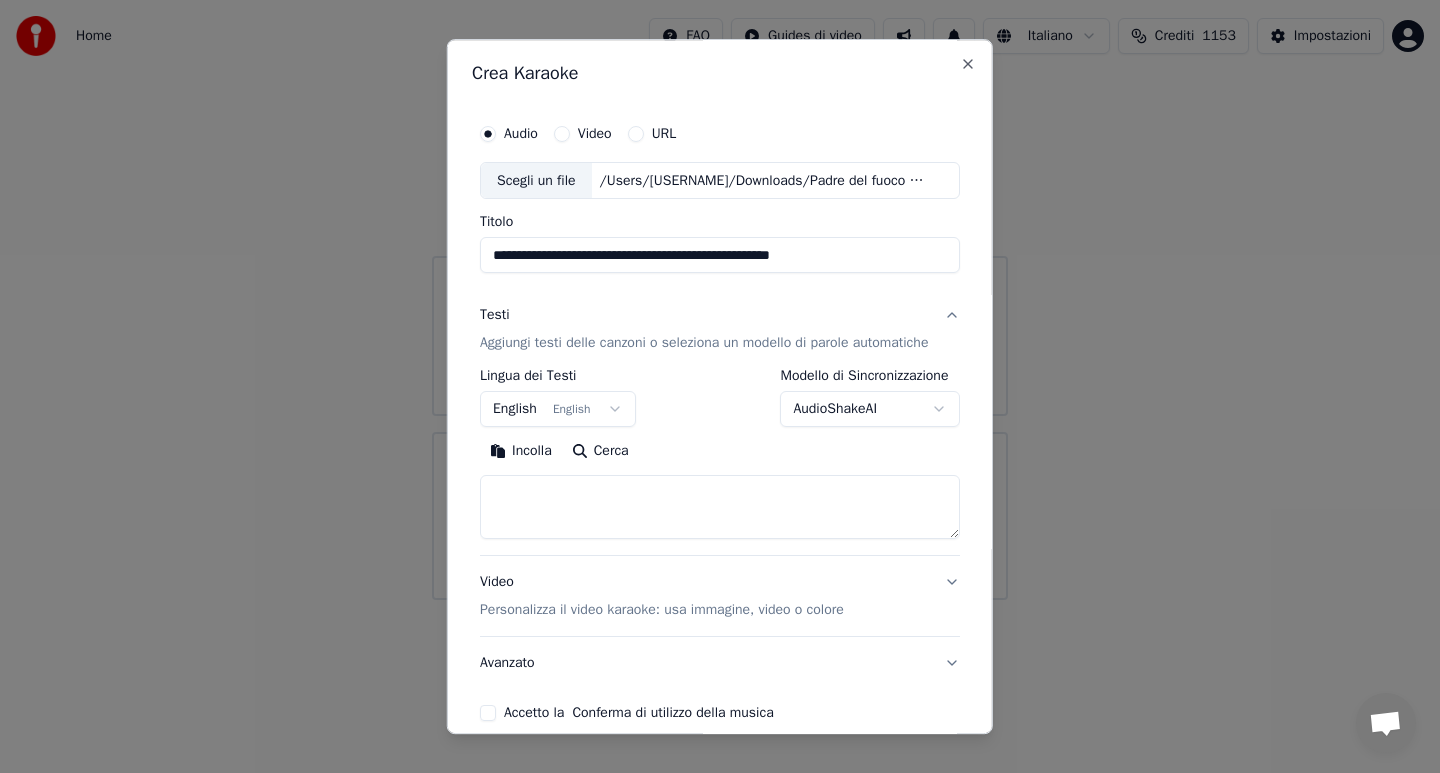 click on "**********" at bounding box center (720, 300) 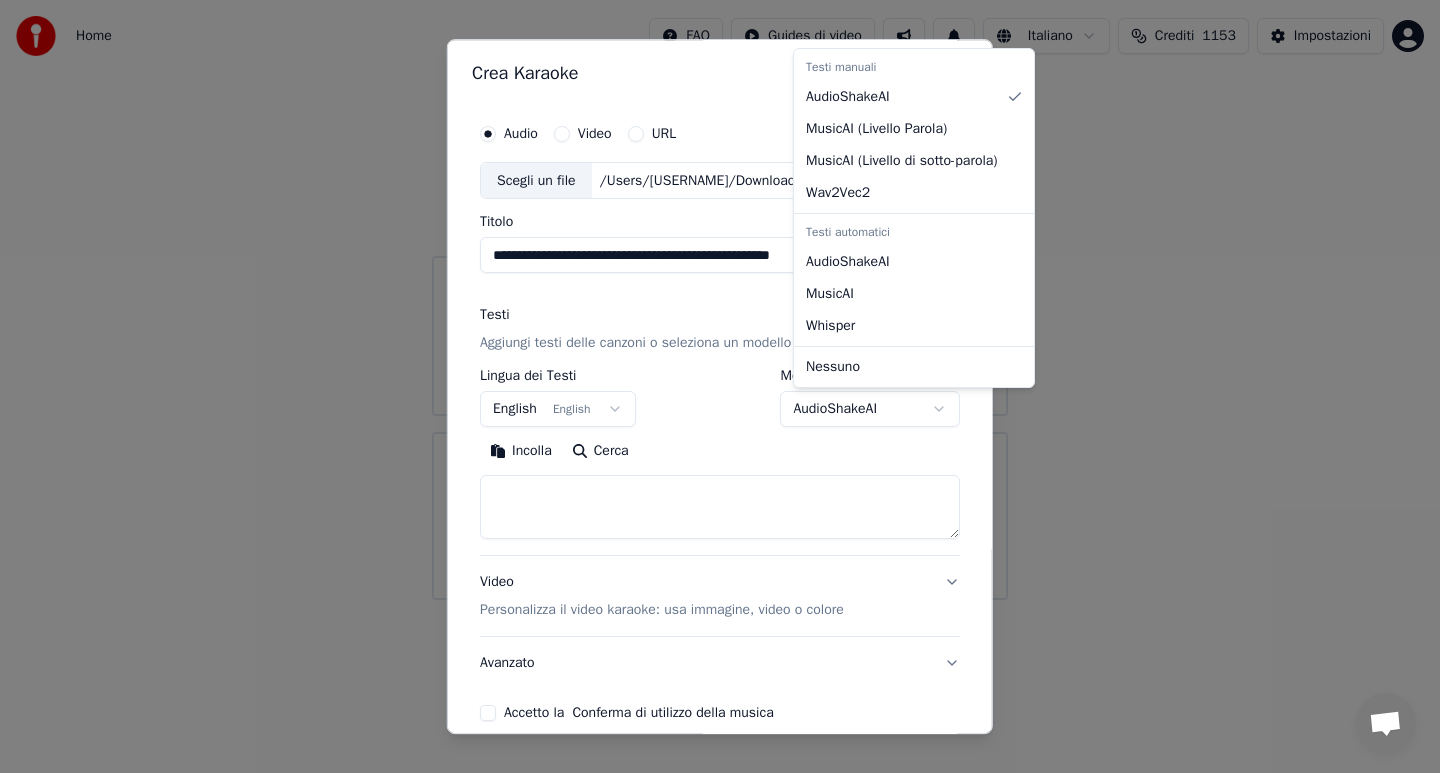 select on "**********" 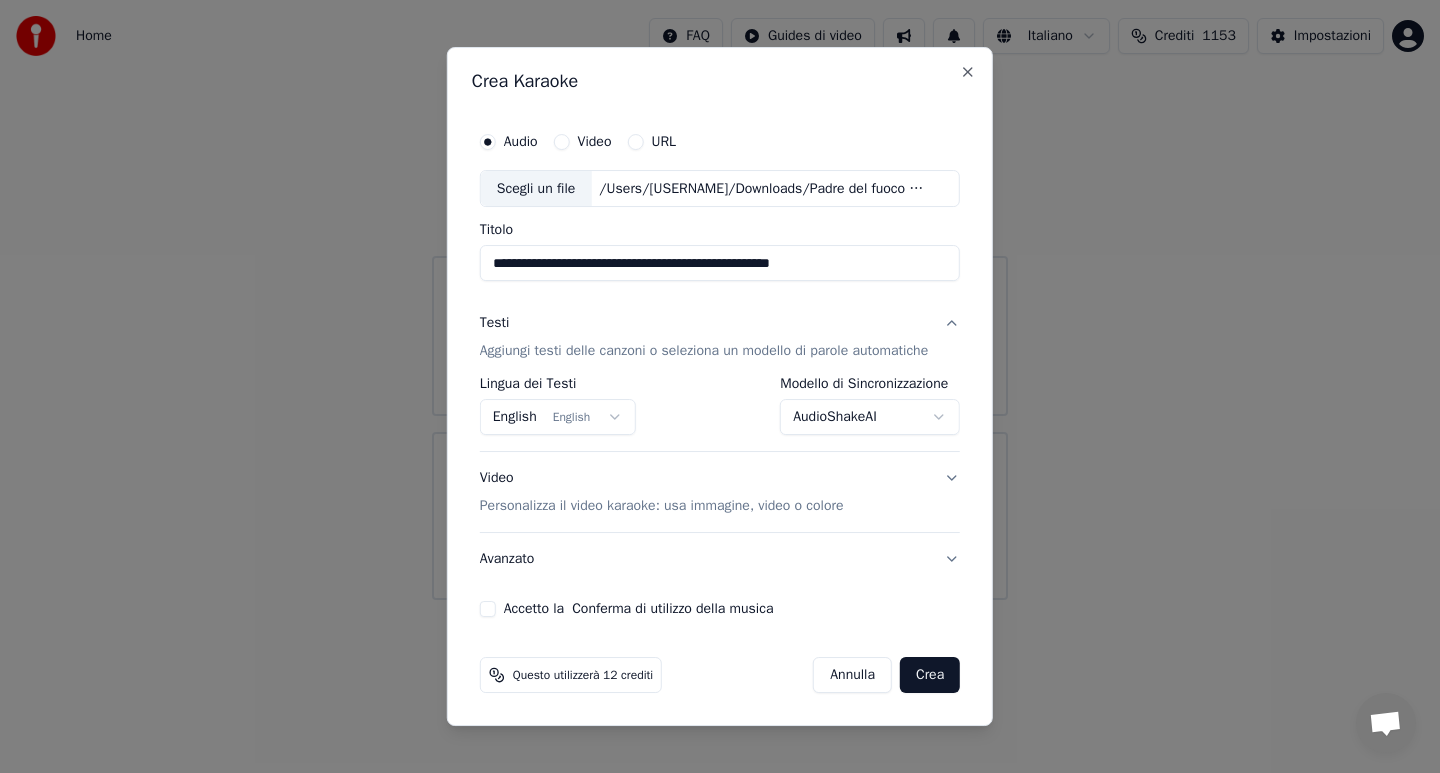 click on "Avanzato" at bounding box center [720, 559] 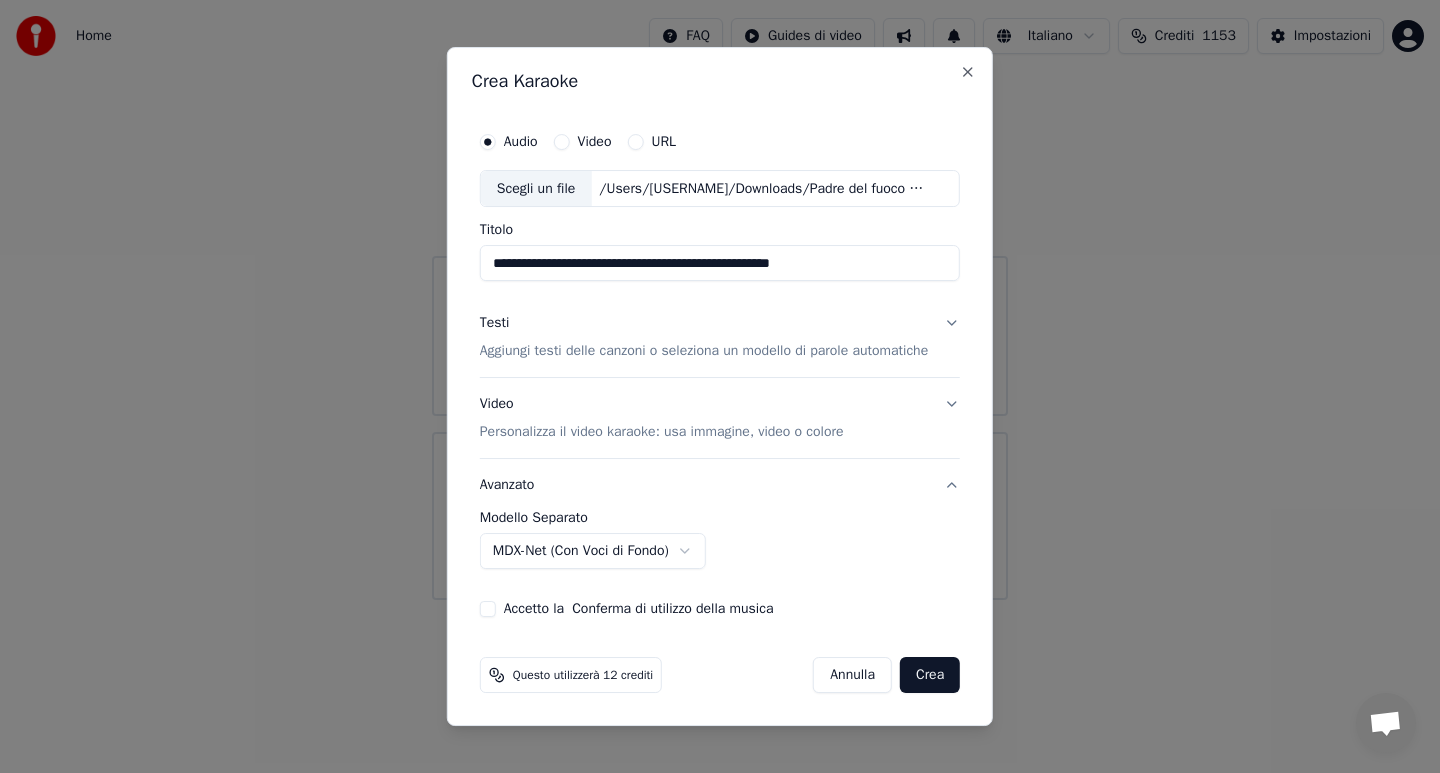 click on "**********" at bounding box center [720, 300] 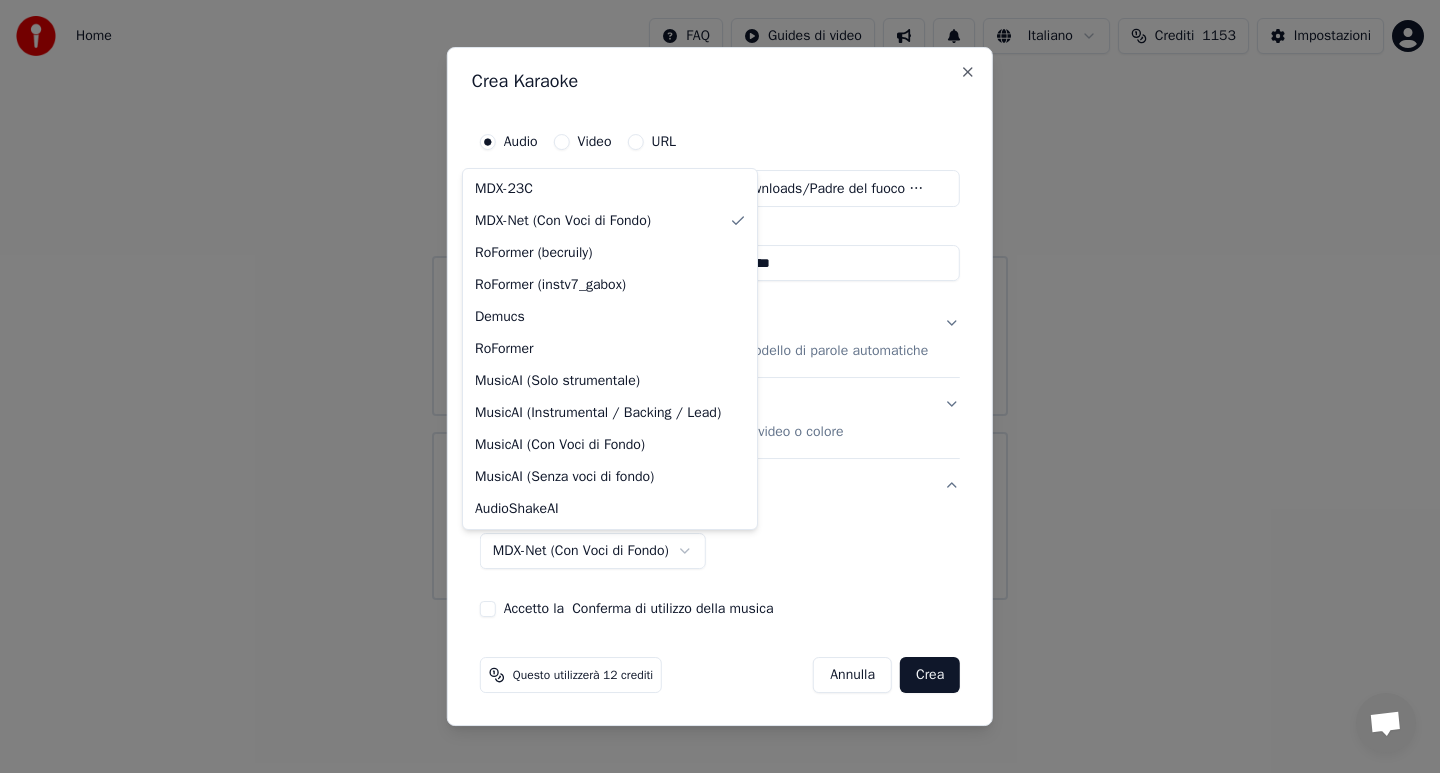select on "******" 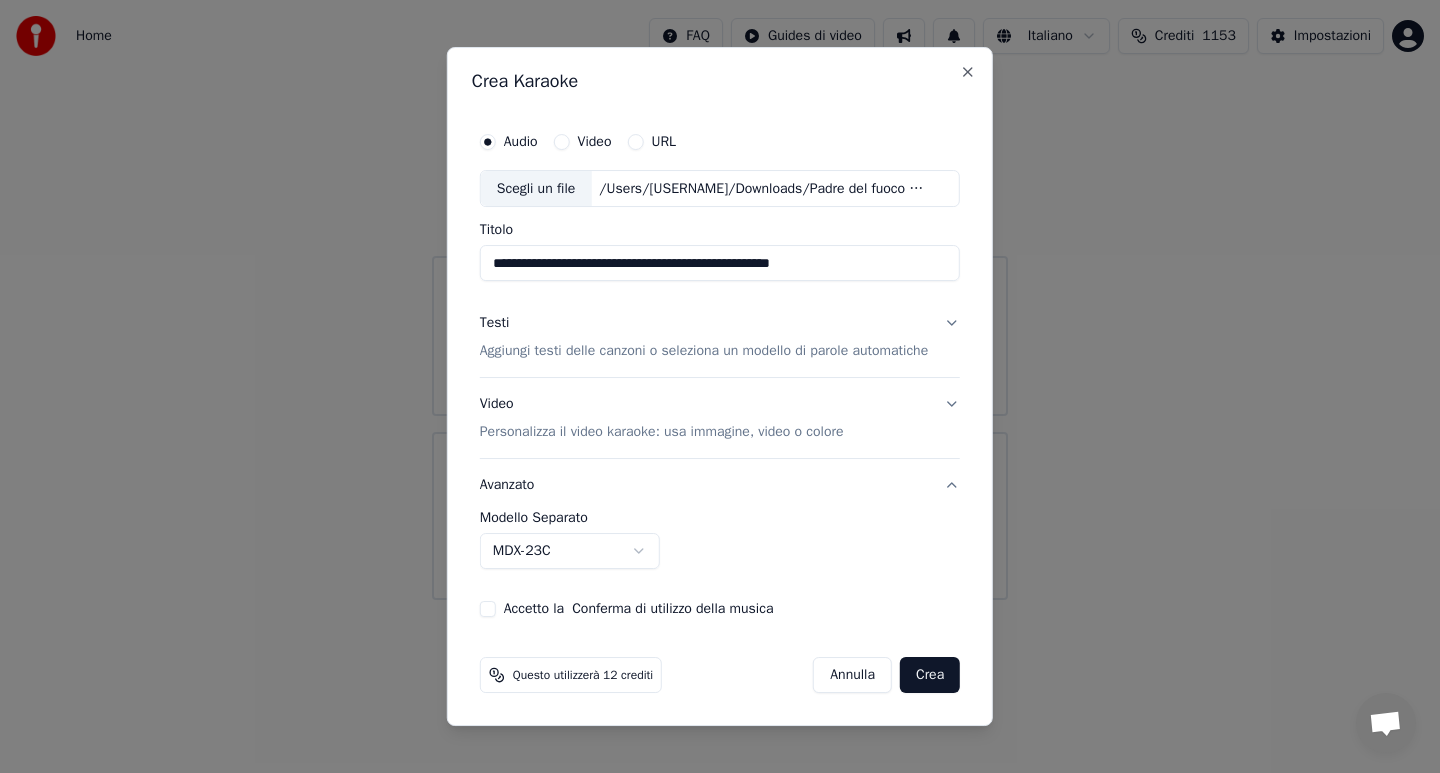 click on "Crea" at bounding box center [930, 675] 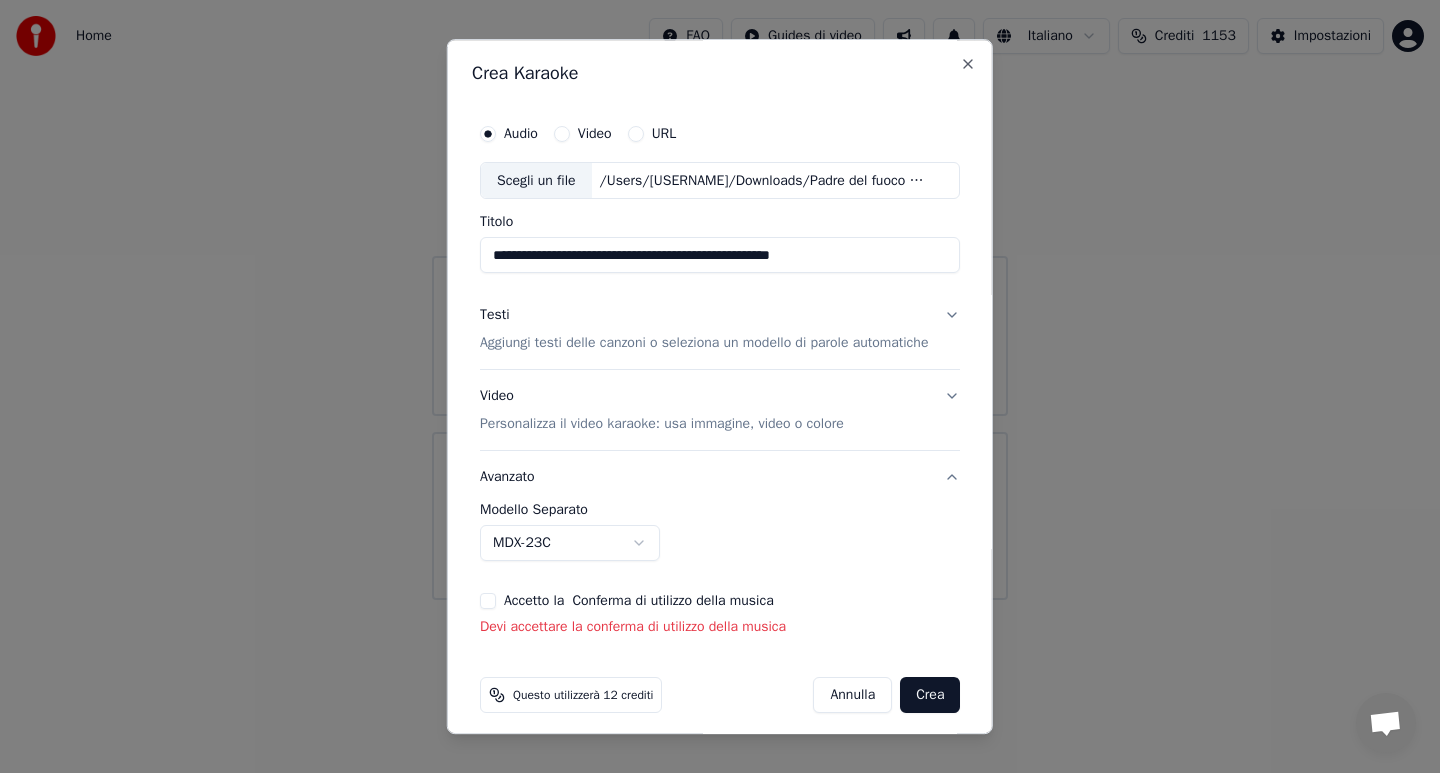 click on "Accetto la   Conferma di utilizzo della musica" at bounding box center (488, 602) 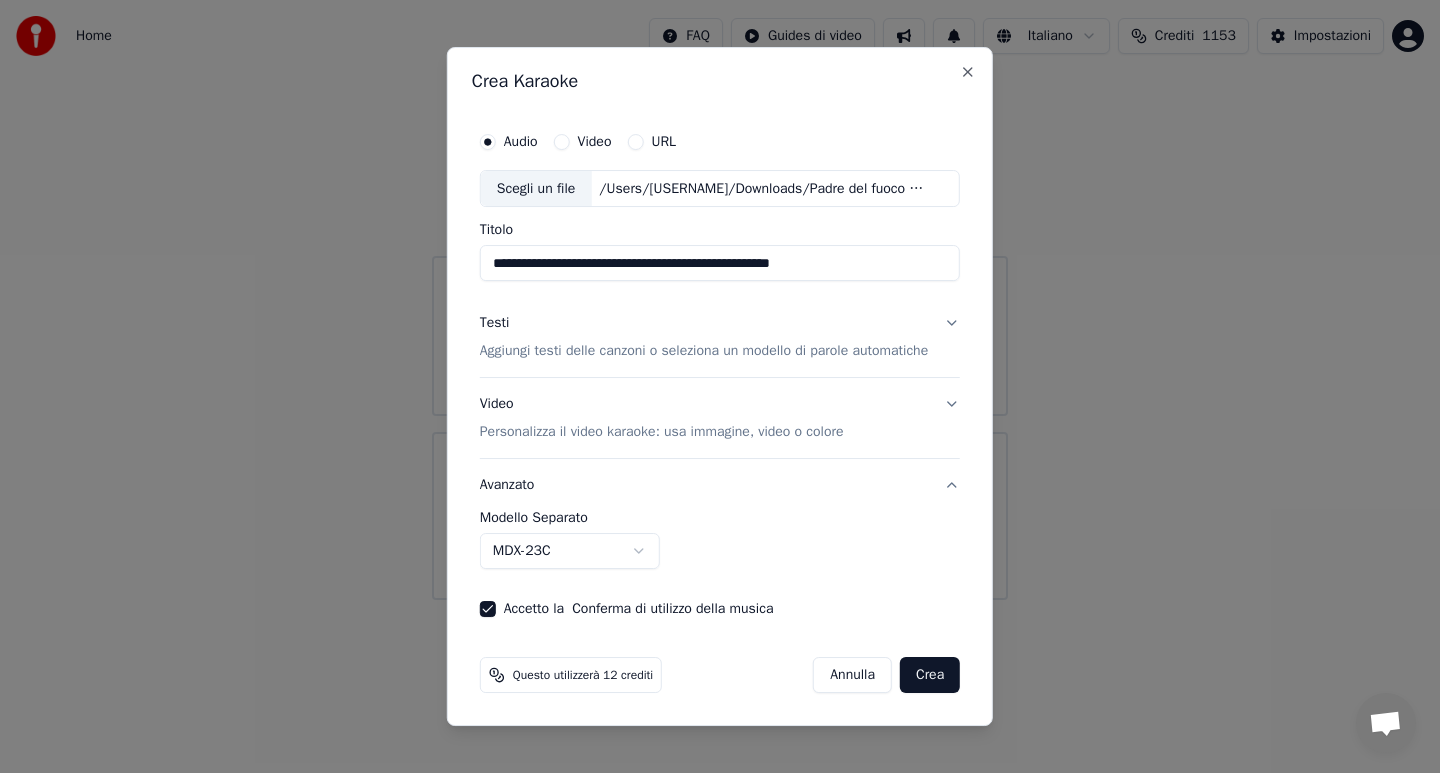 click on "Crea" at bounding box center [930, 675] 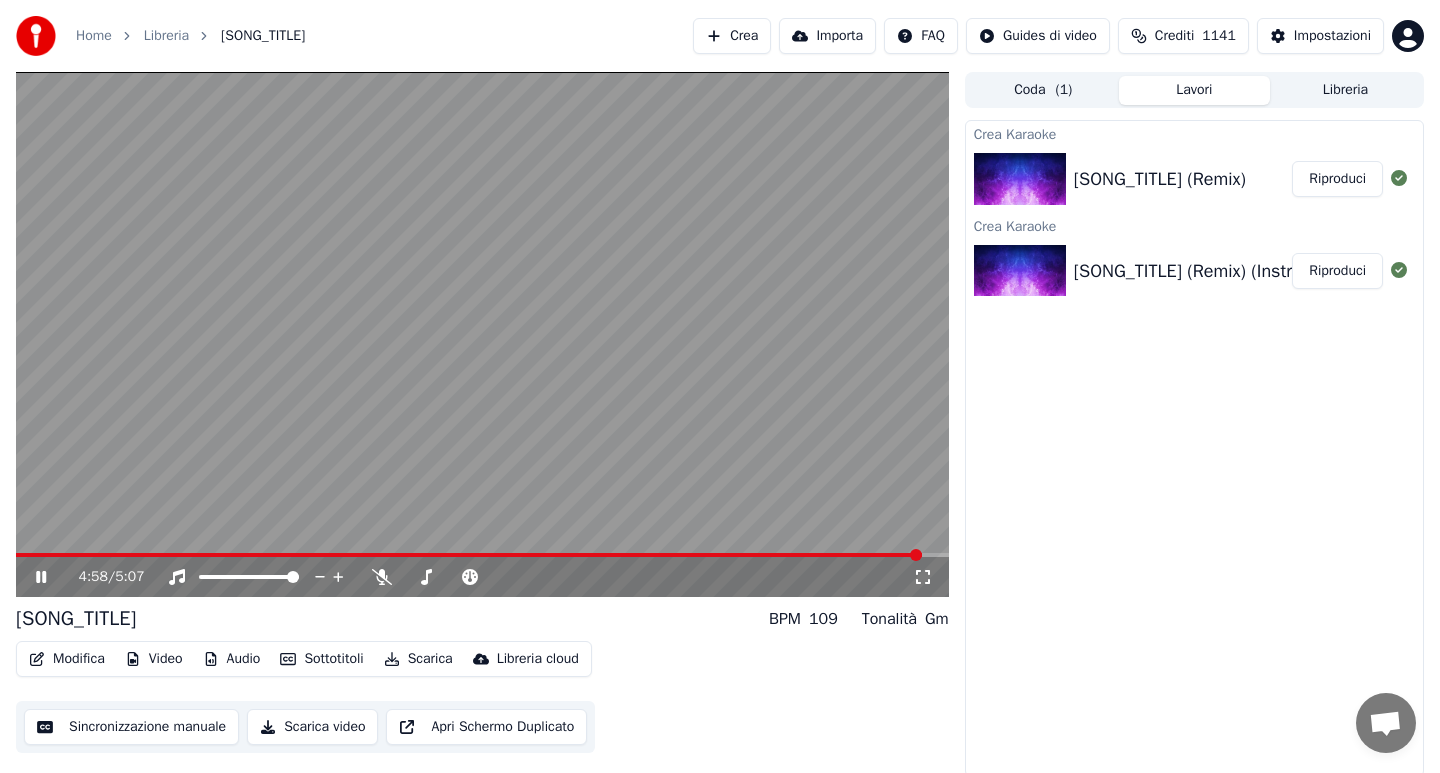 click on "Modifica" at bounding box center [67, 659] 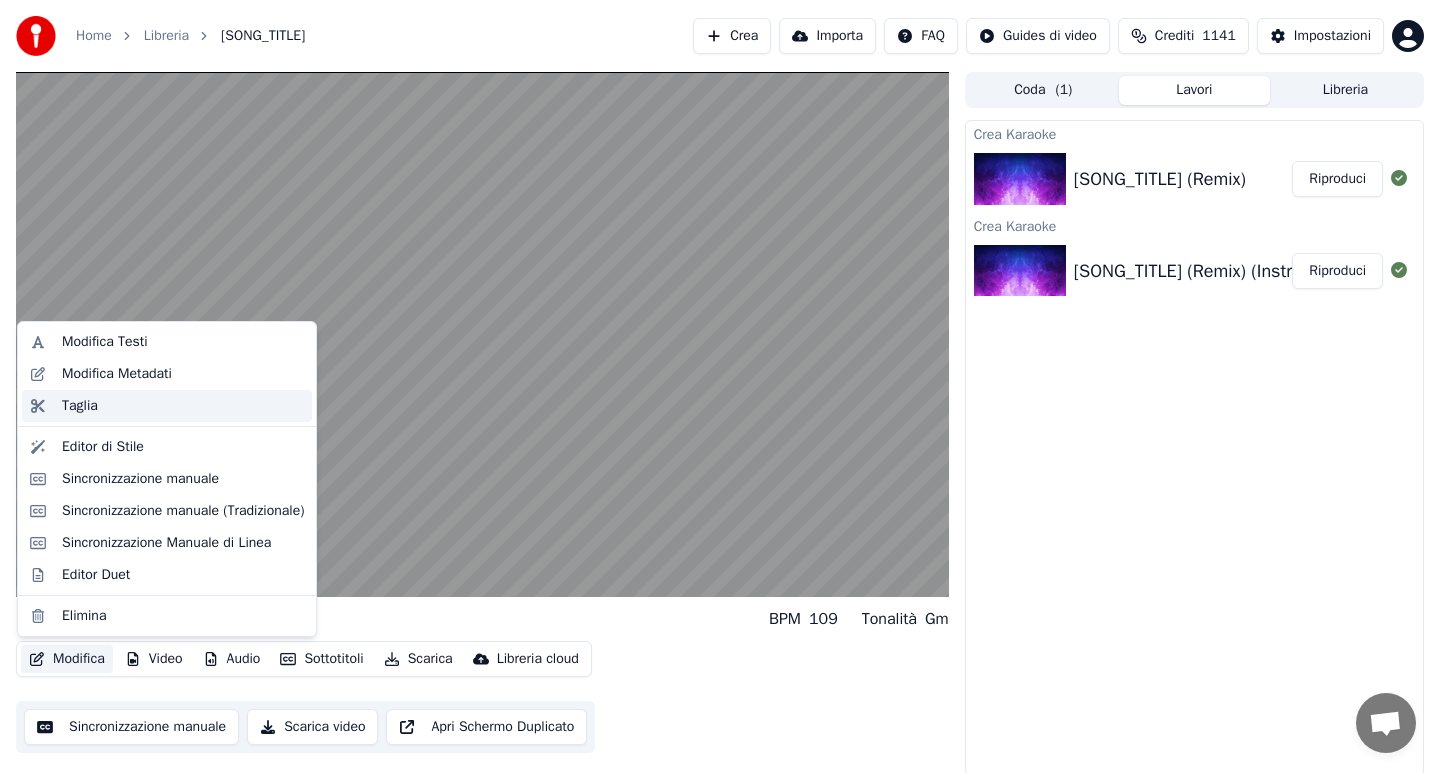 click on "Taglia" at bounding box center [183, 406] 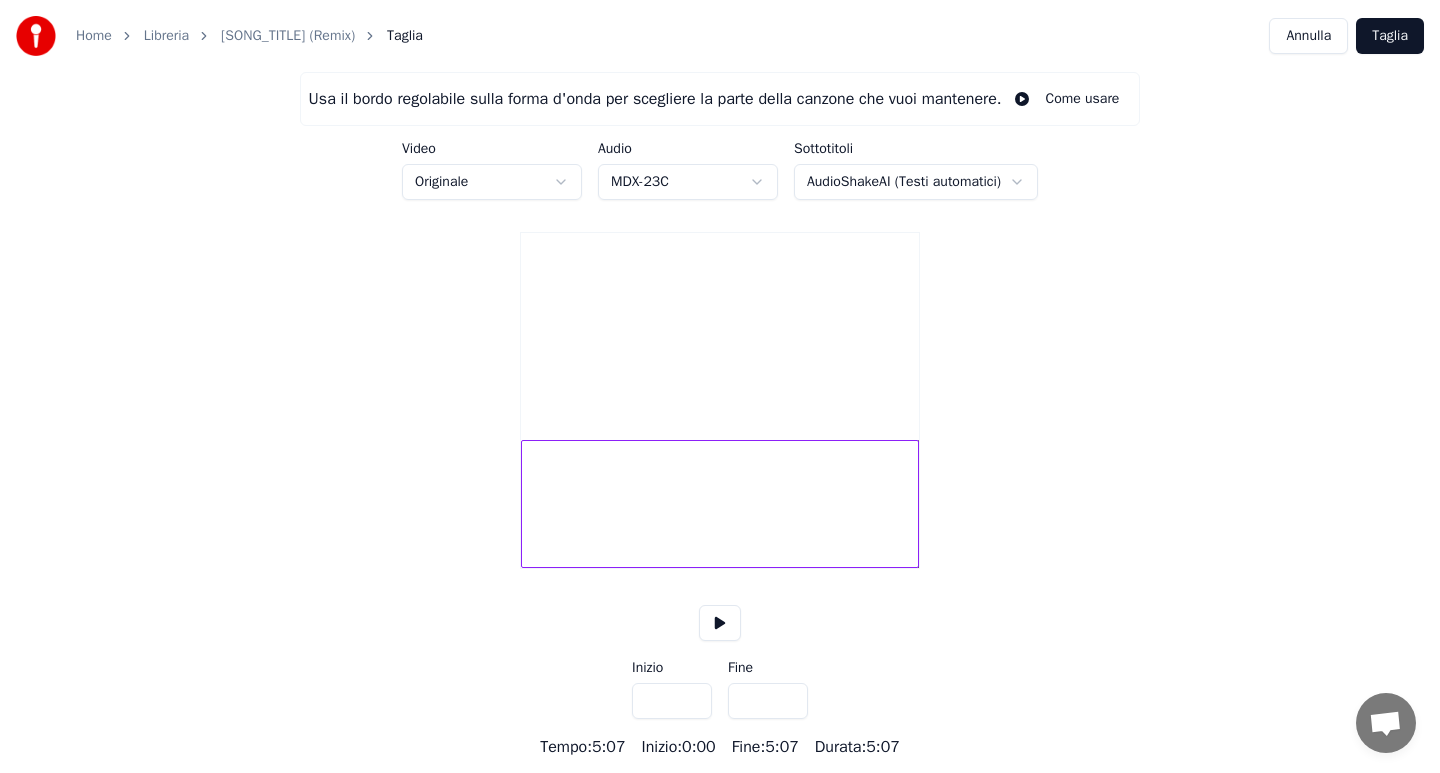 click at bounding box center [720, 504] 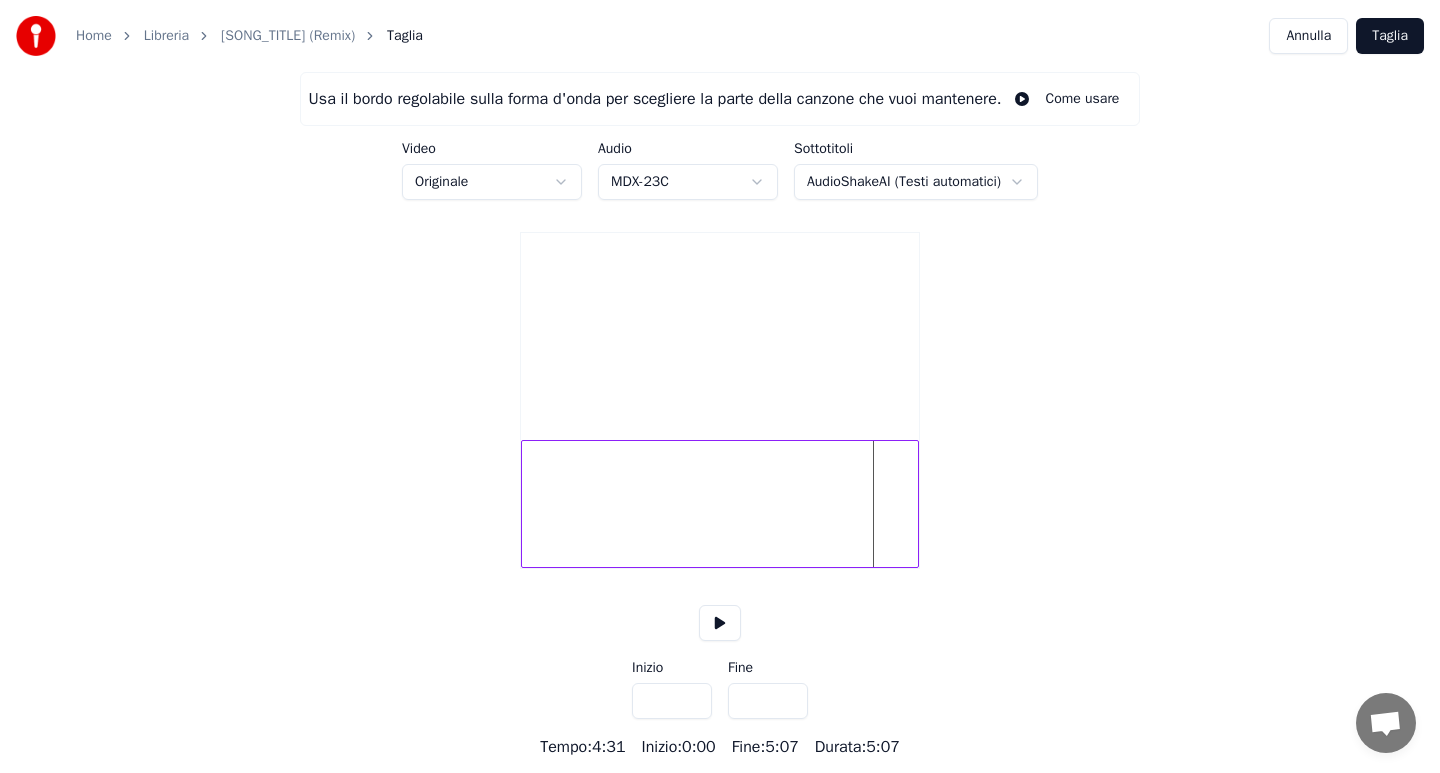 scroll, scrollTop: 11, scrollLeft: 0, axis: vertical 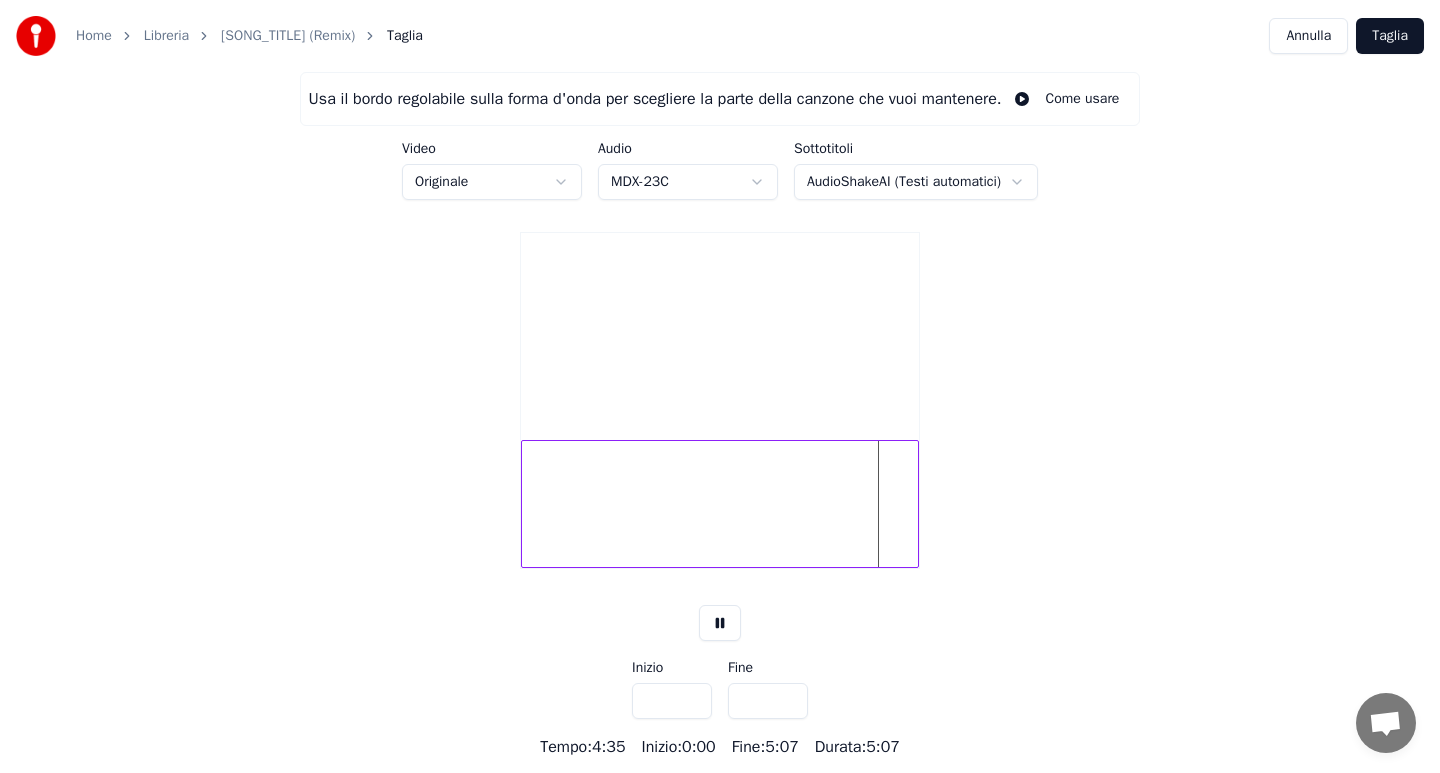 click at bounding box center [720, 504] 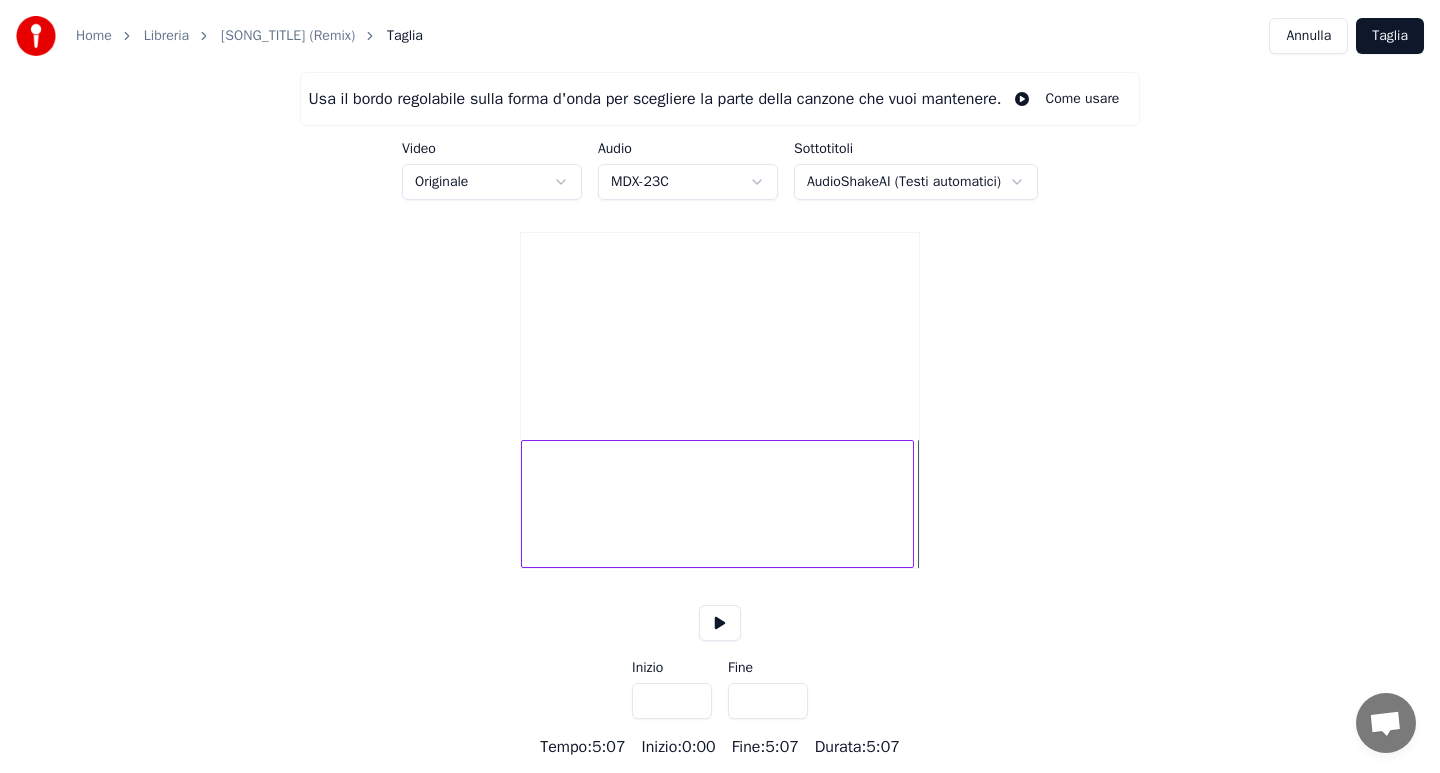 click at bounding box center (910, 504) 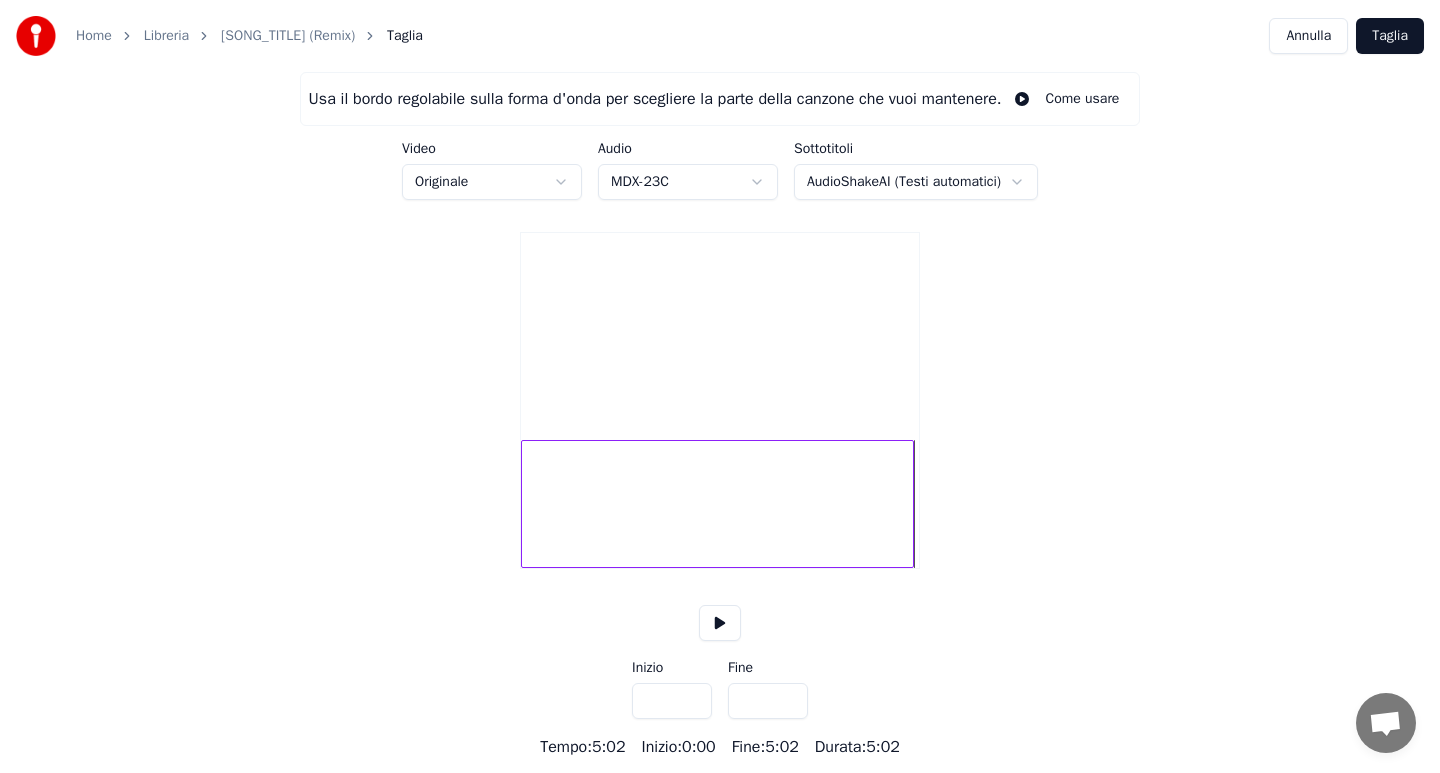 click at bounding box center [717, 504] 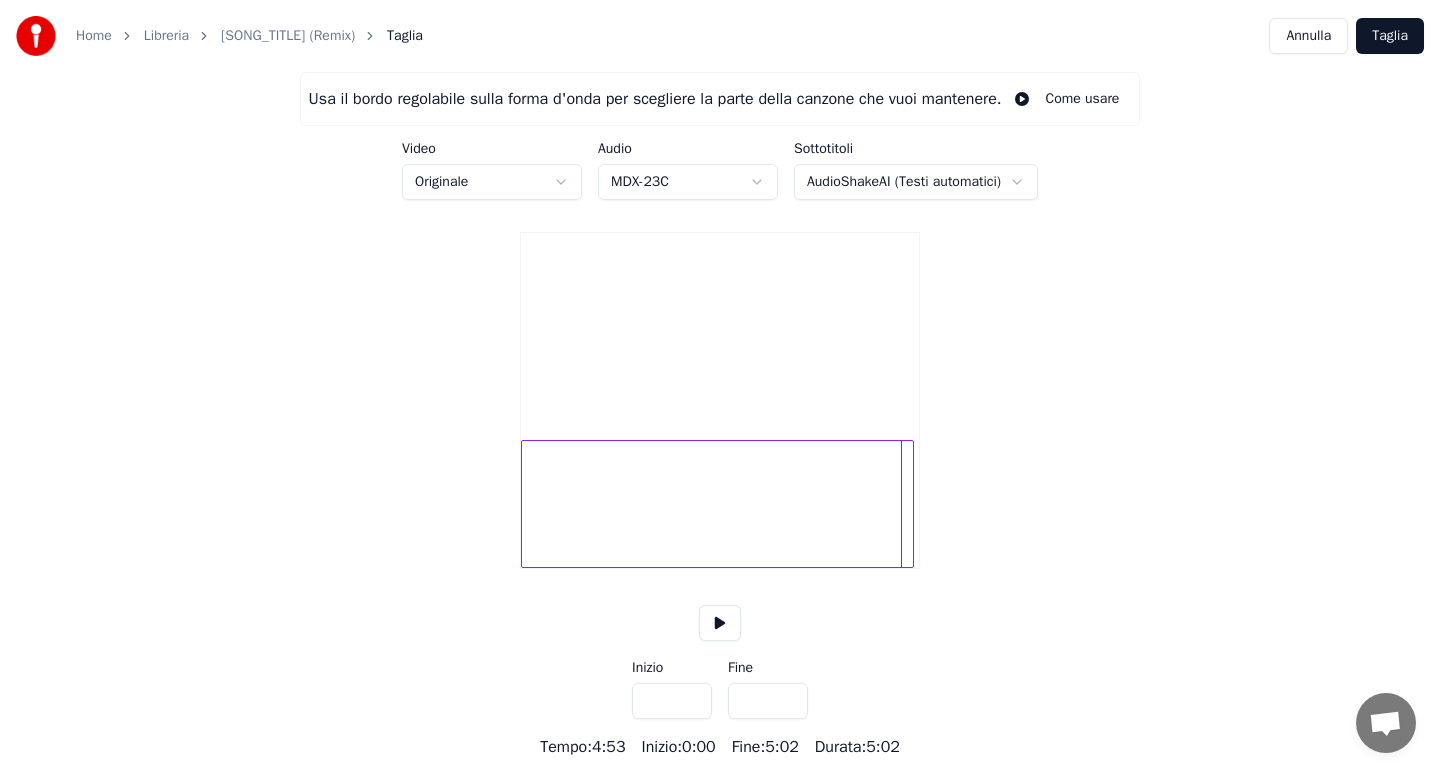 type 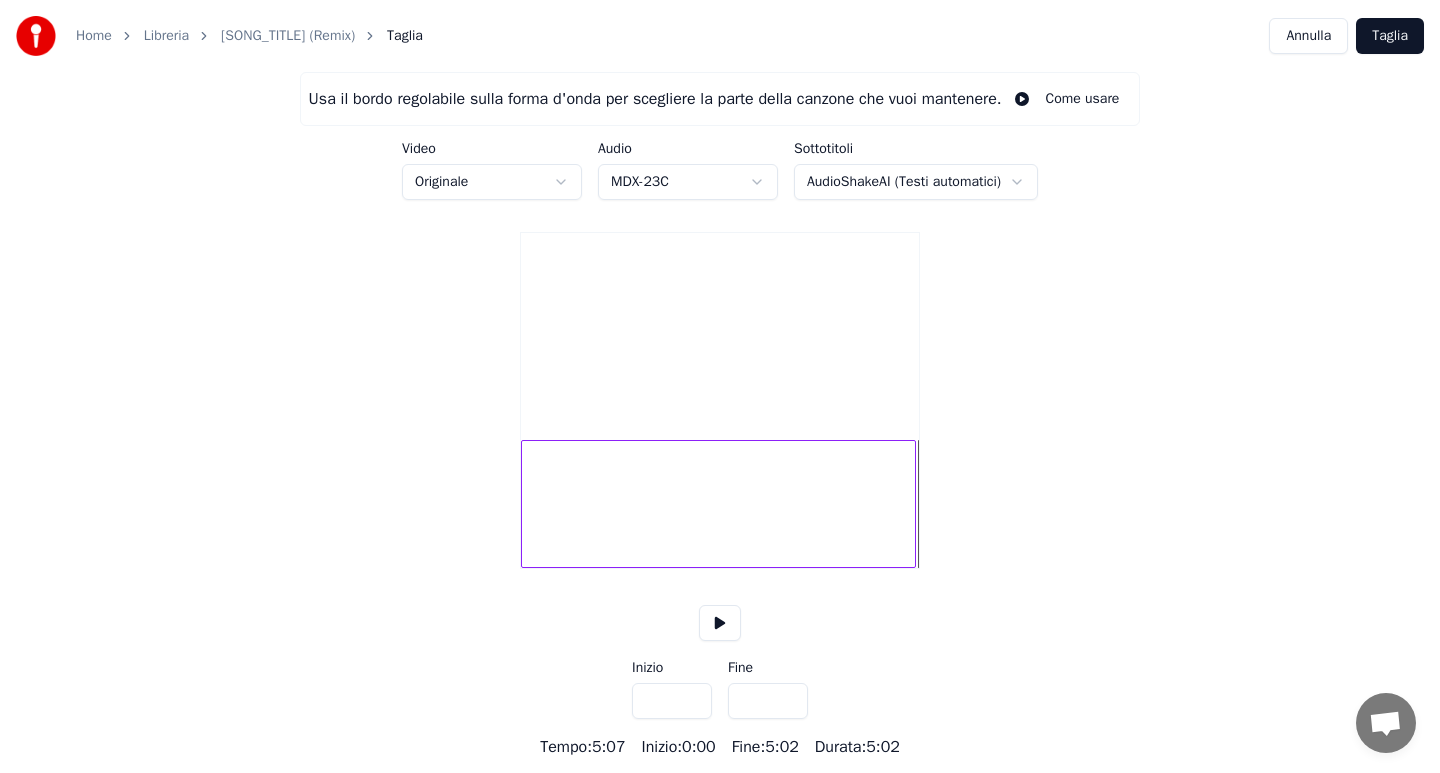 click at bounding box center (912, 504) 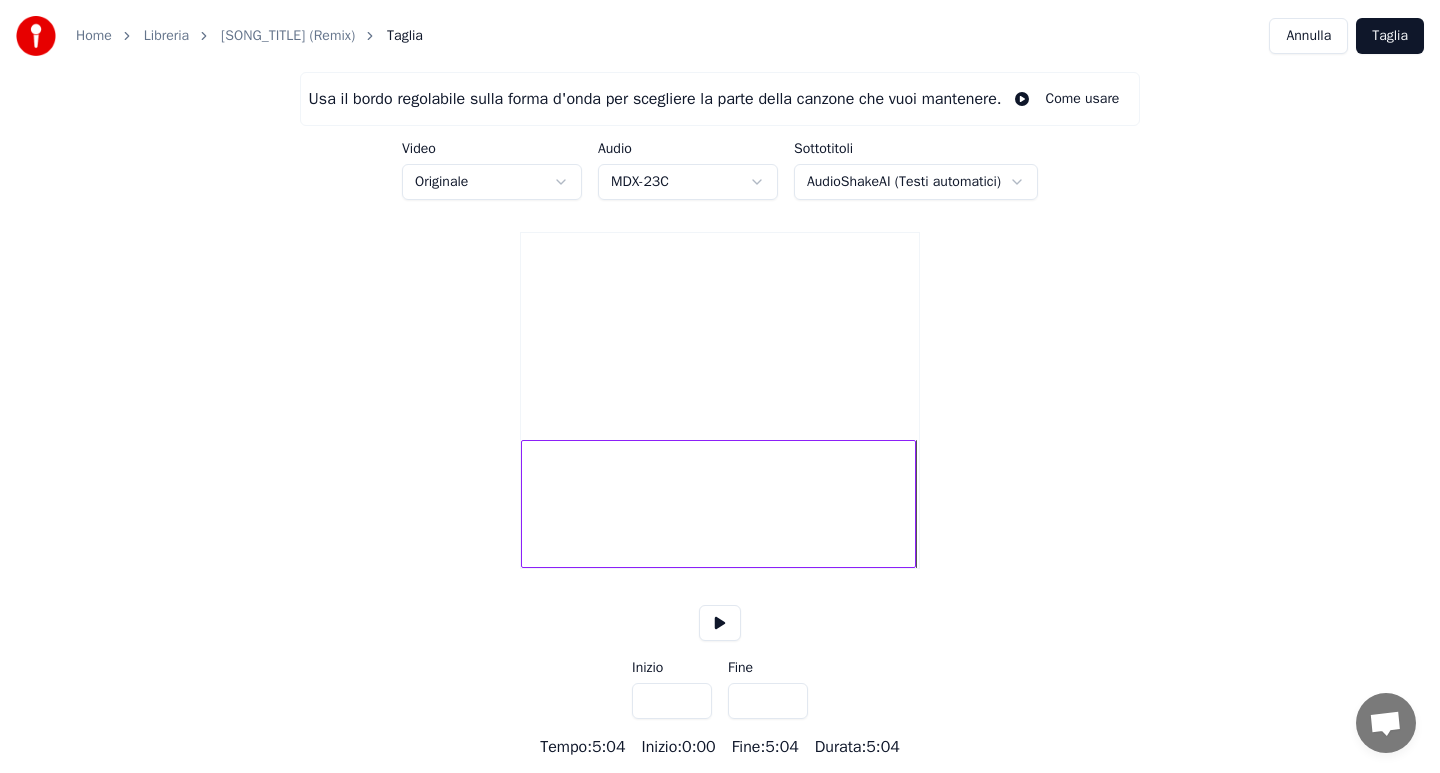 click at bounding box center (718, 504) 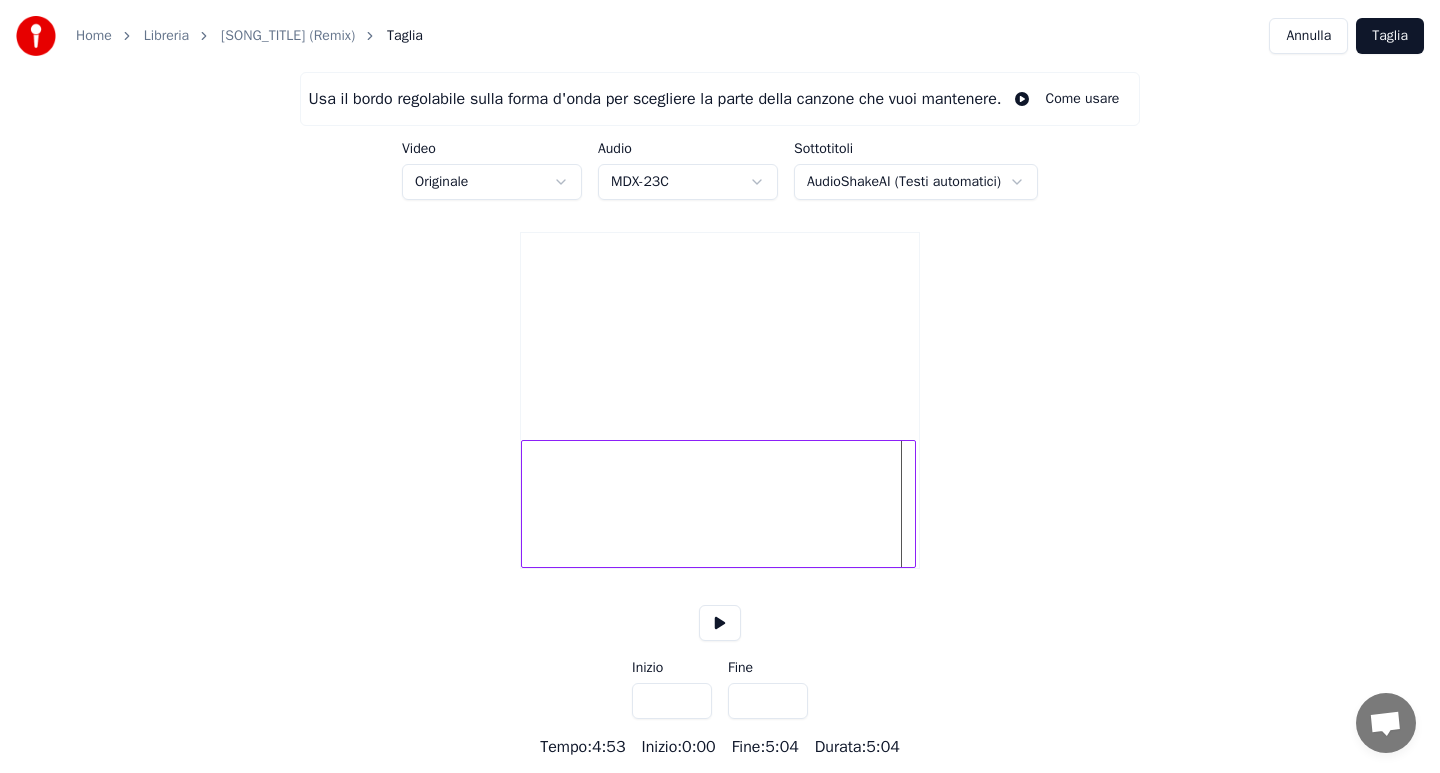 click at bounding box center [720, 623] 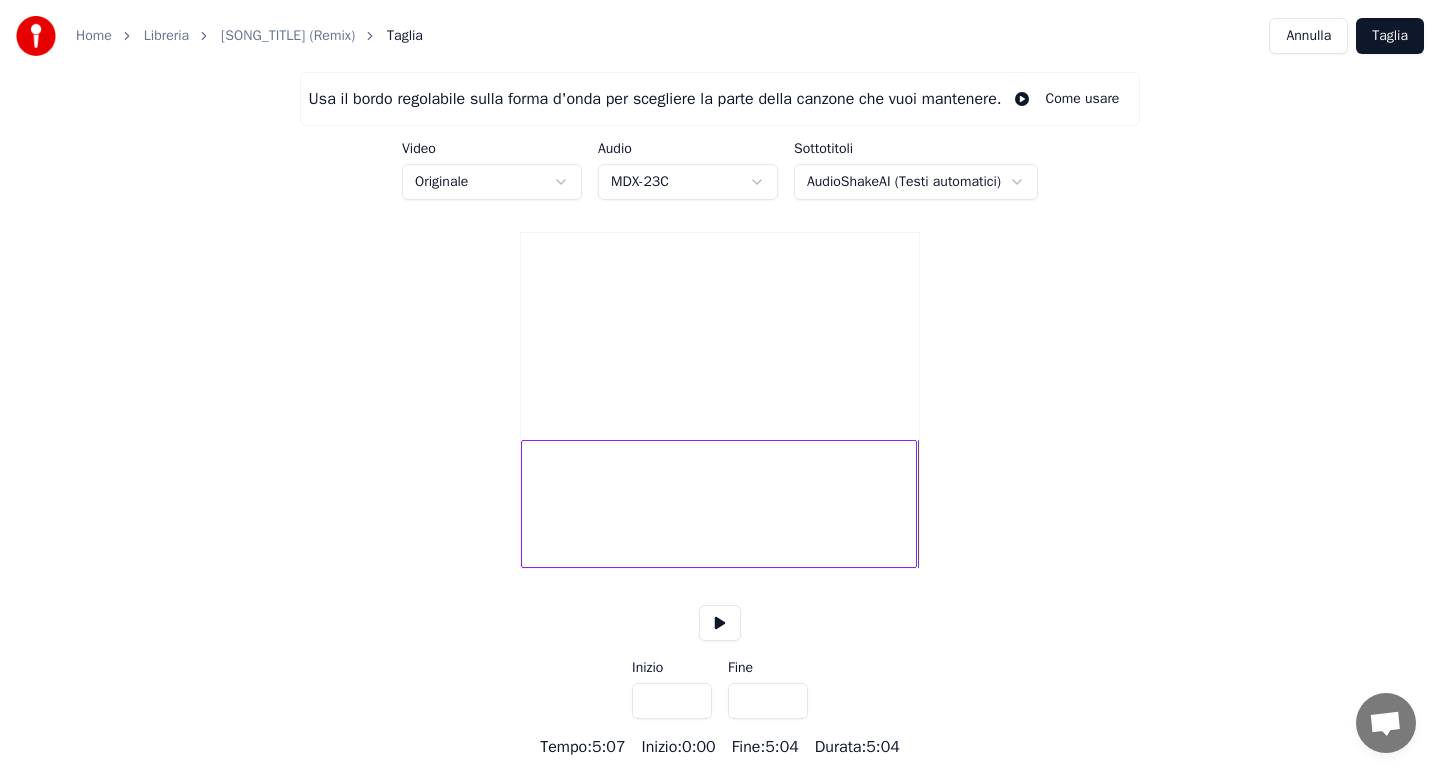 click at bounding box center [913, 504] 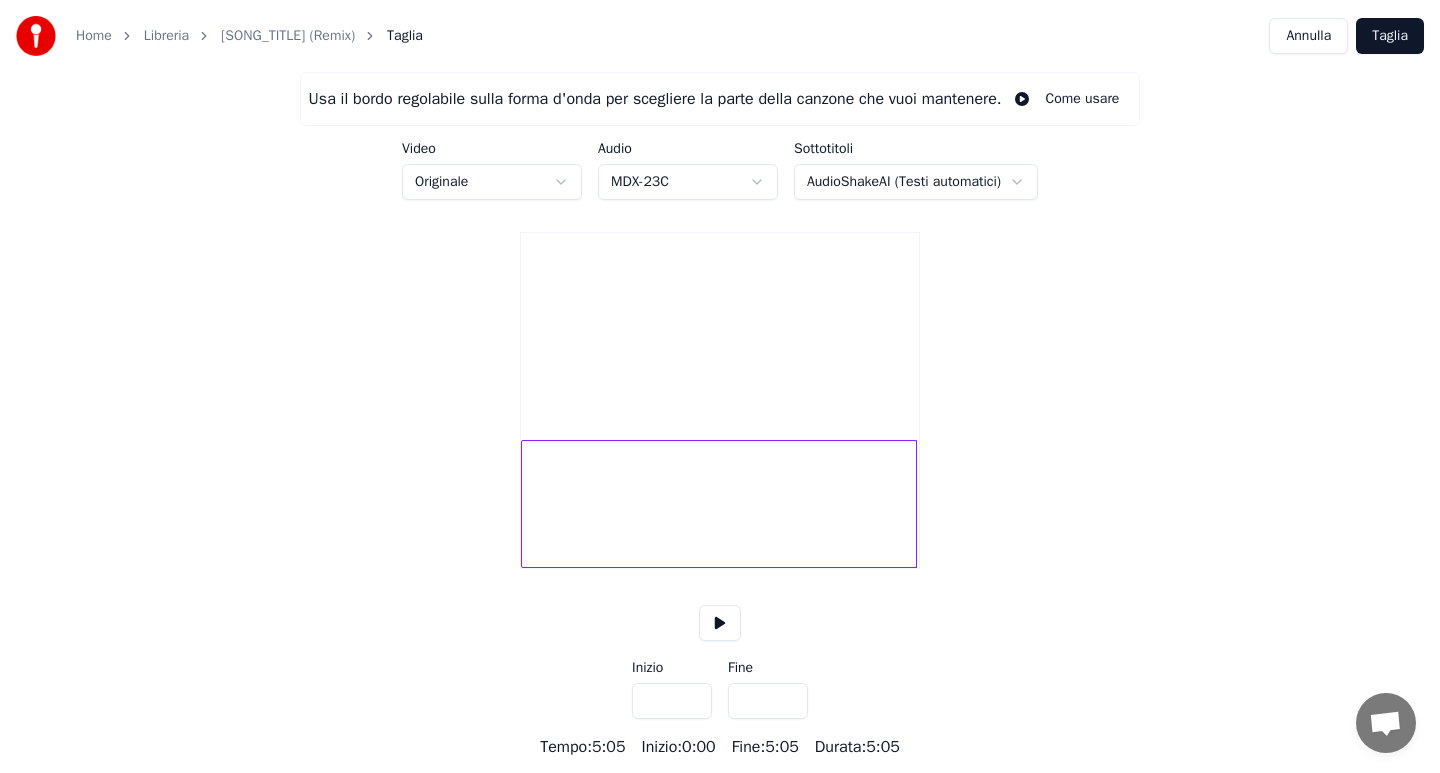 click at bounding box center [719, 504] 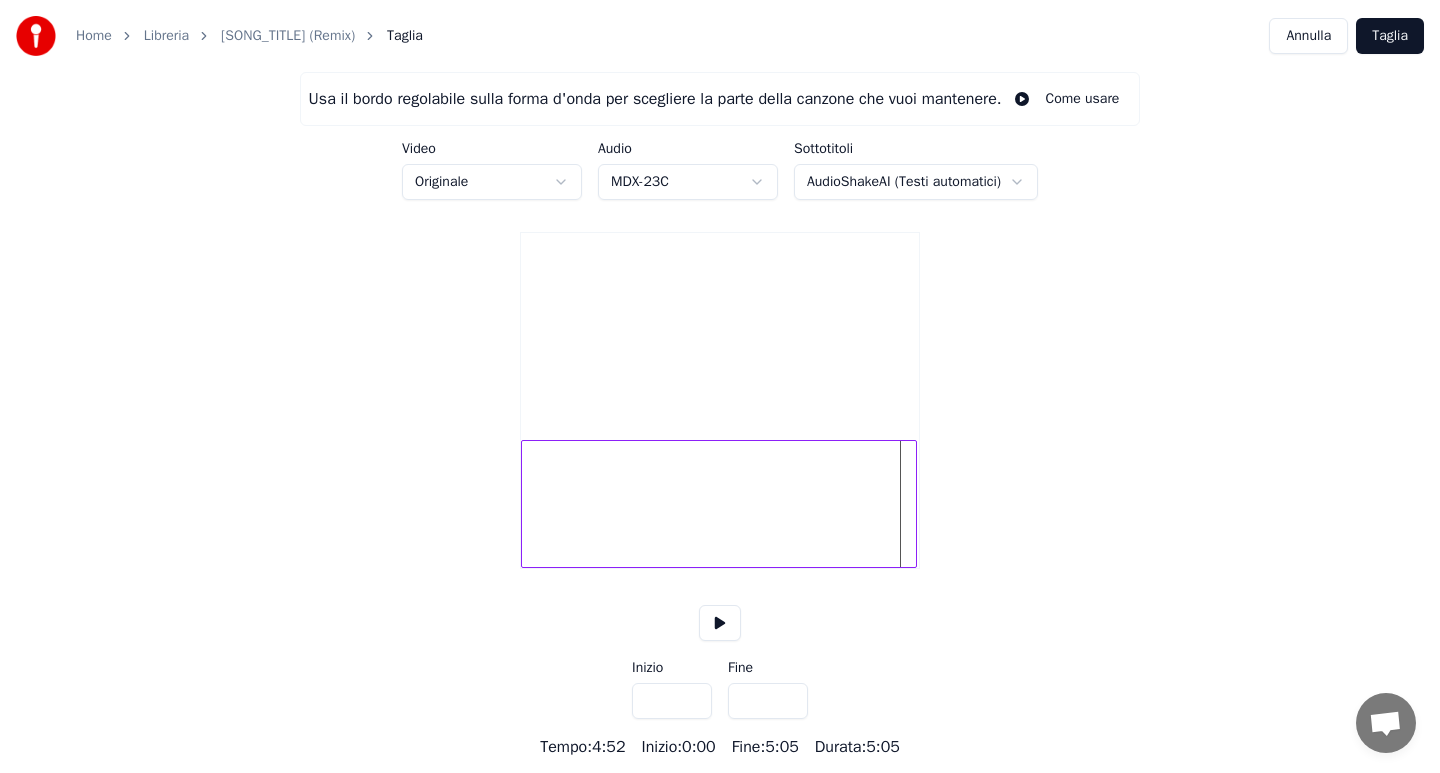 click at bounding box center (720, 623) 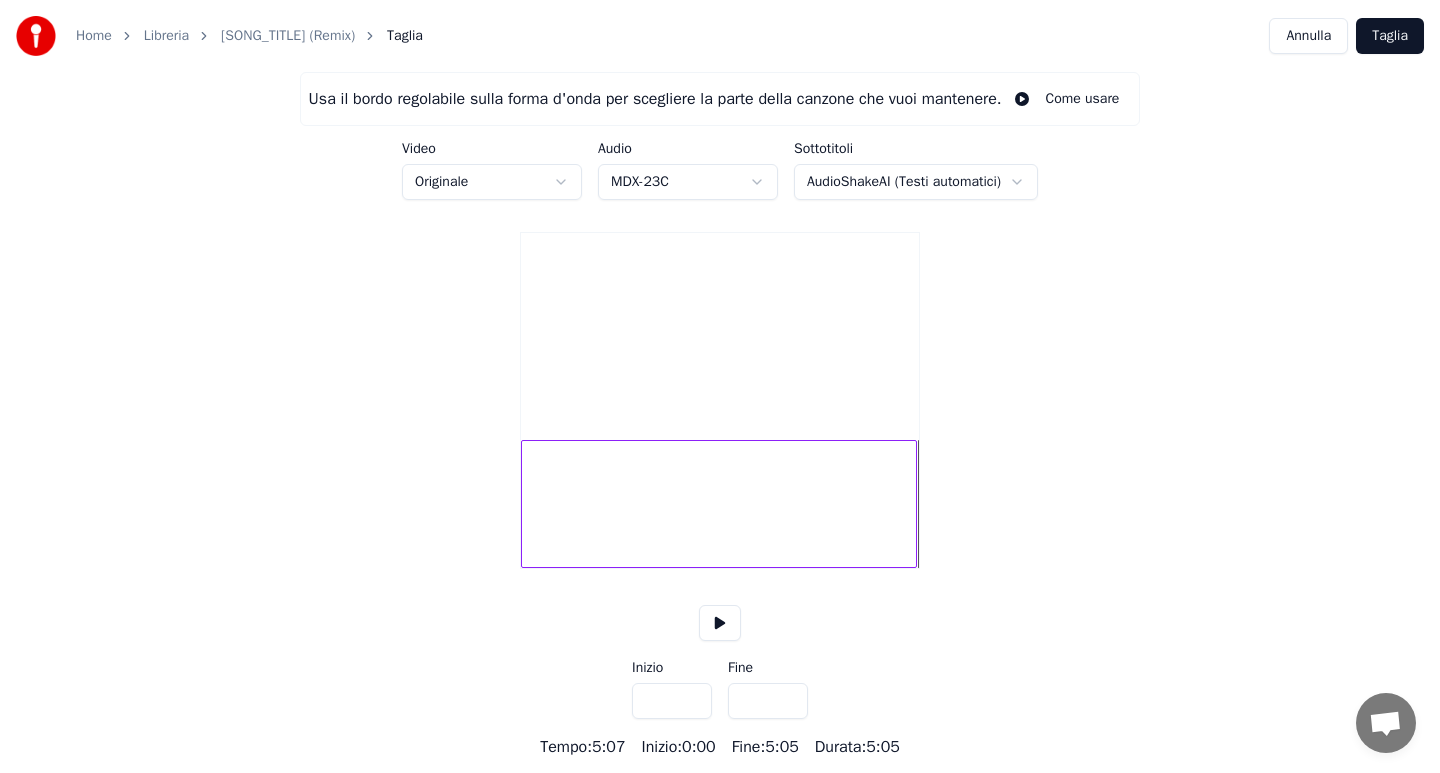 click on "Taglia" at bounding box center (1390, 36) 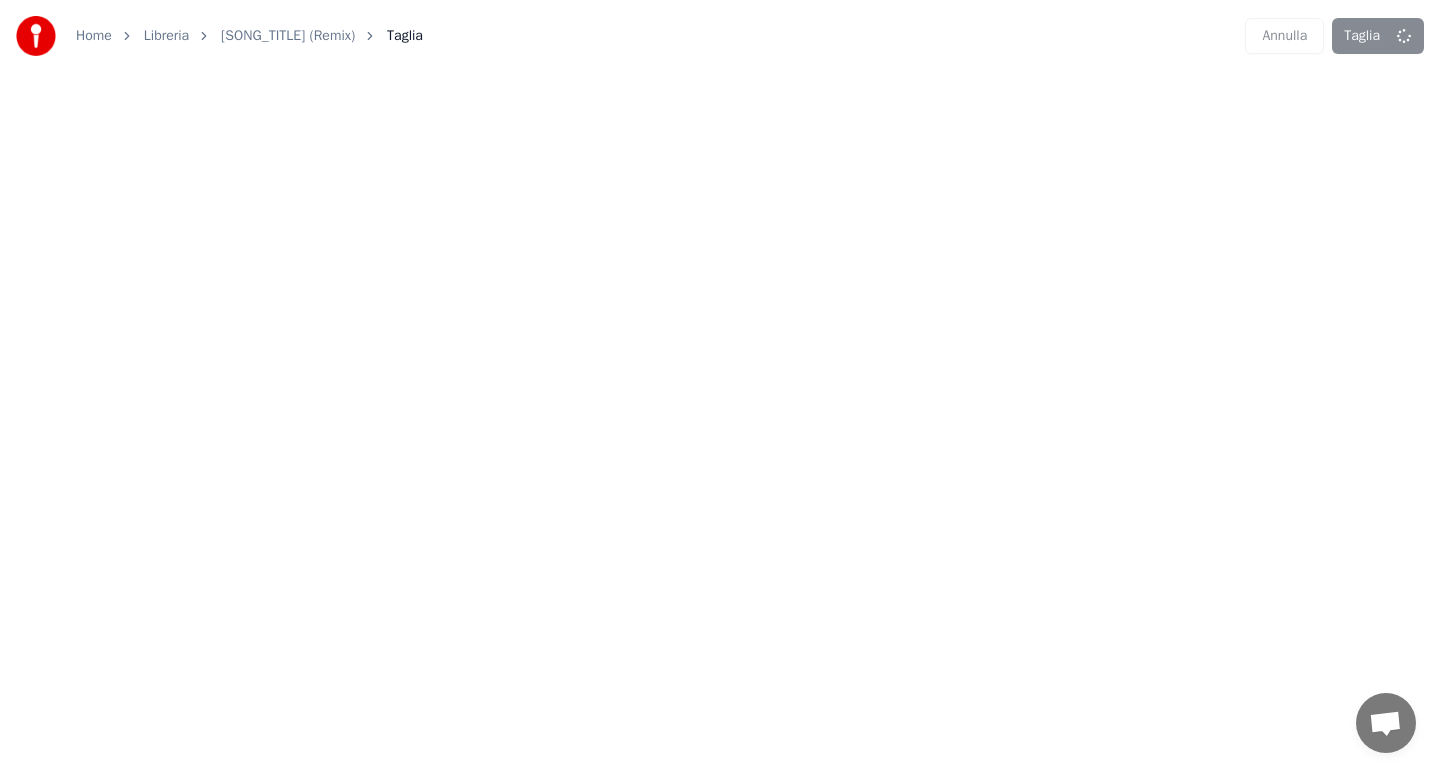 scroll, scrollTop: 0, scrollLeft: 0, axis: both 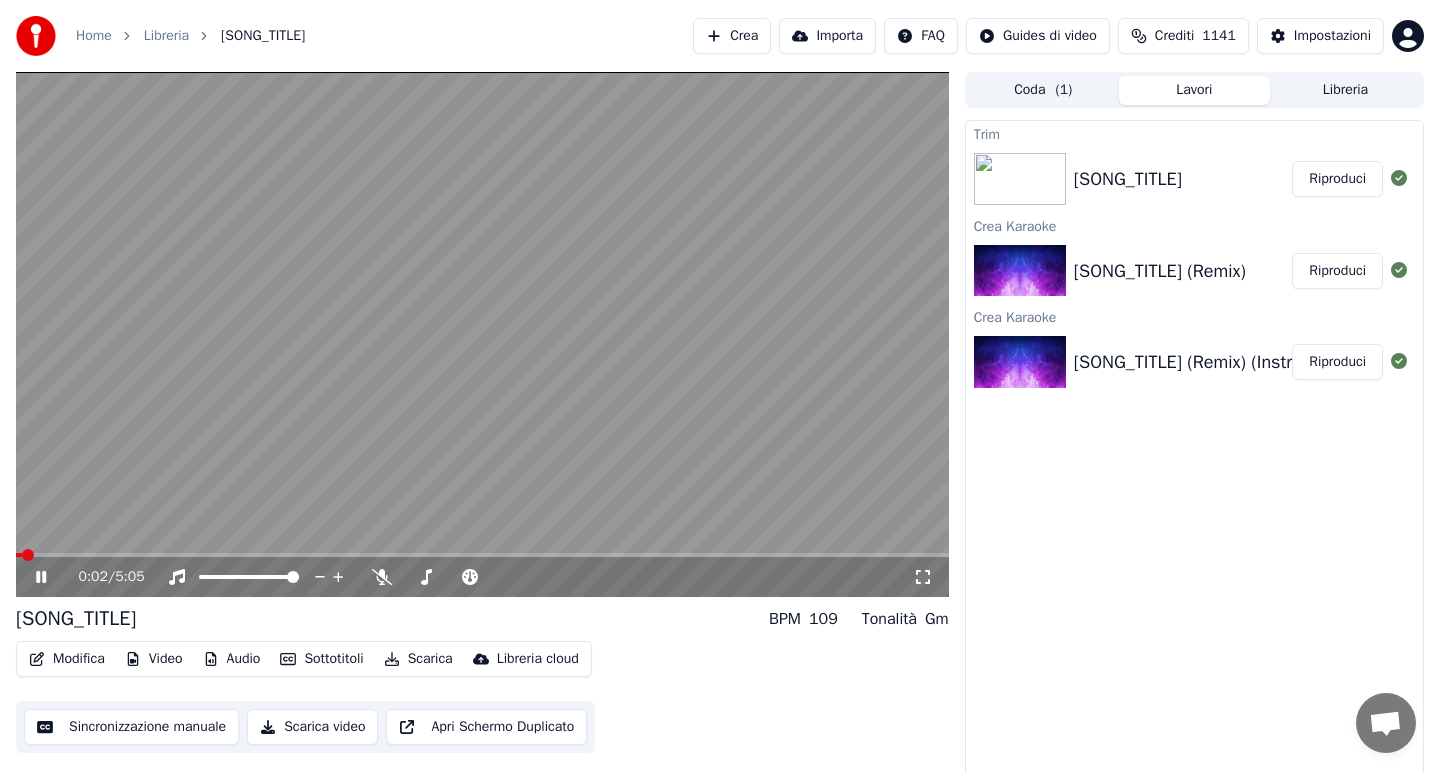 click at bounding box center [482, 334] 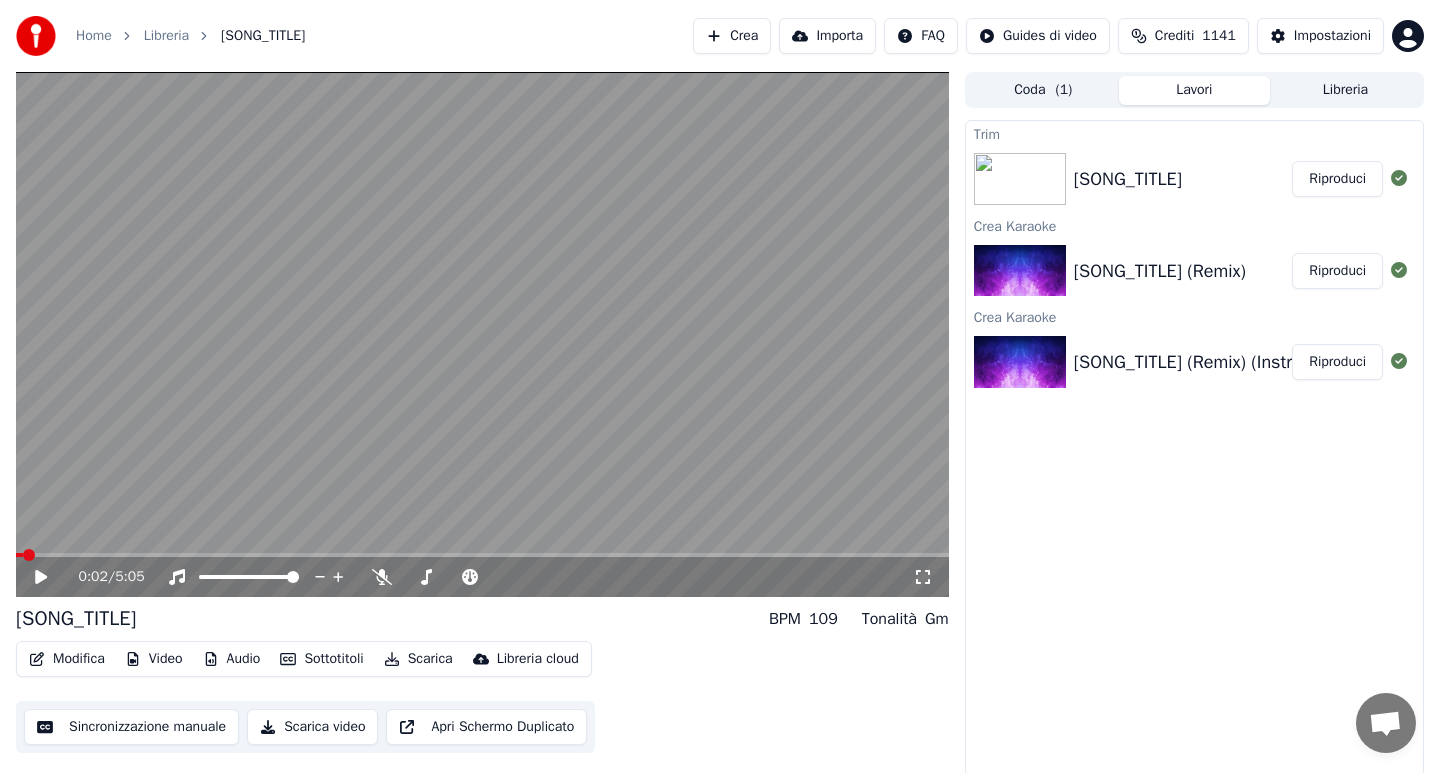 click at bounding box center [482, 555] 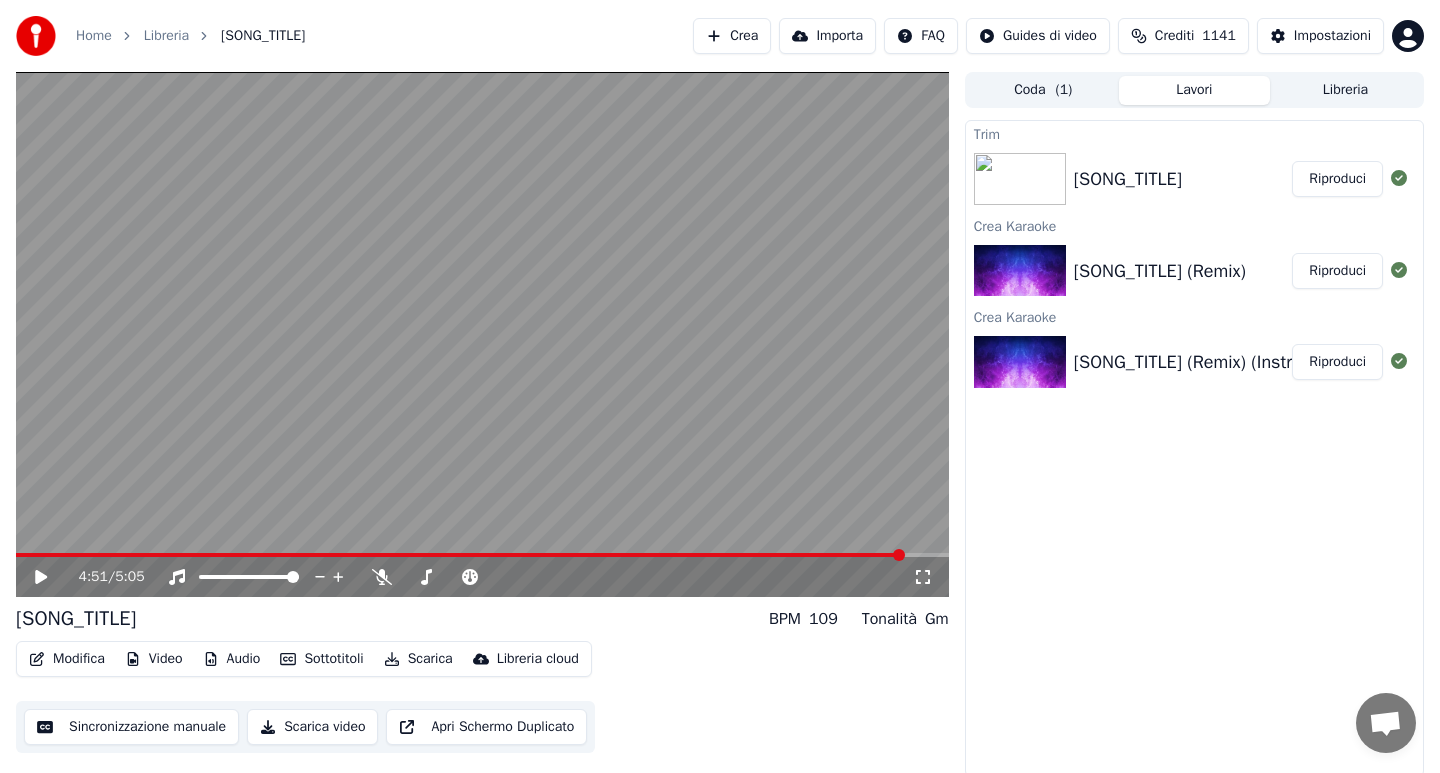 click 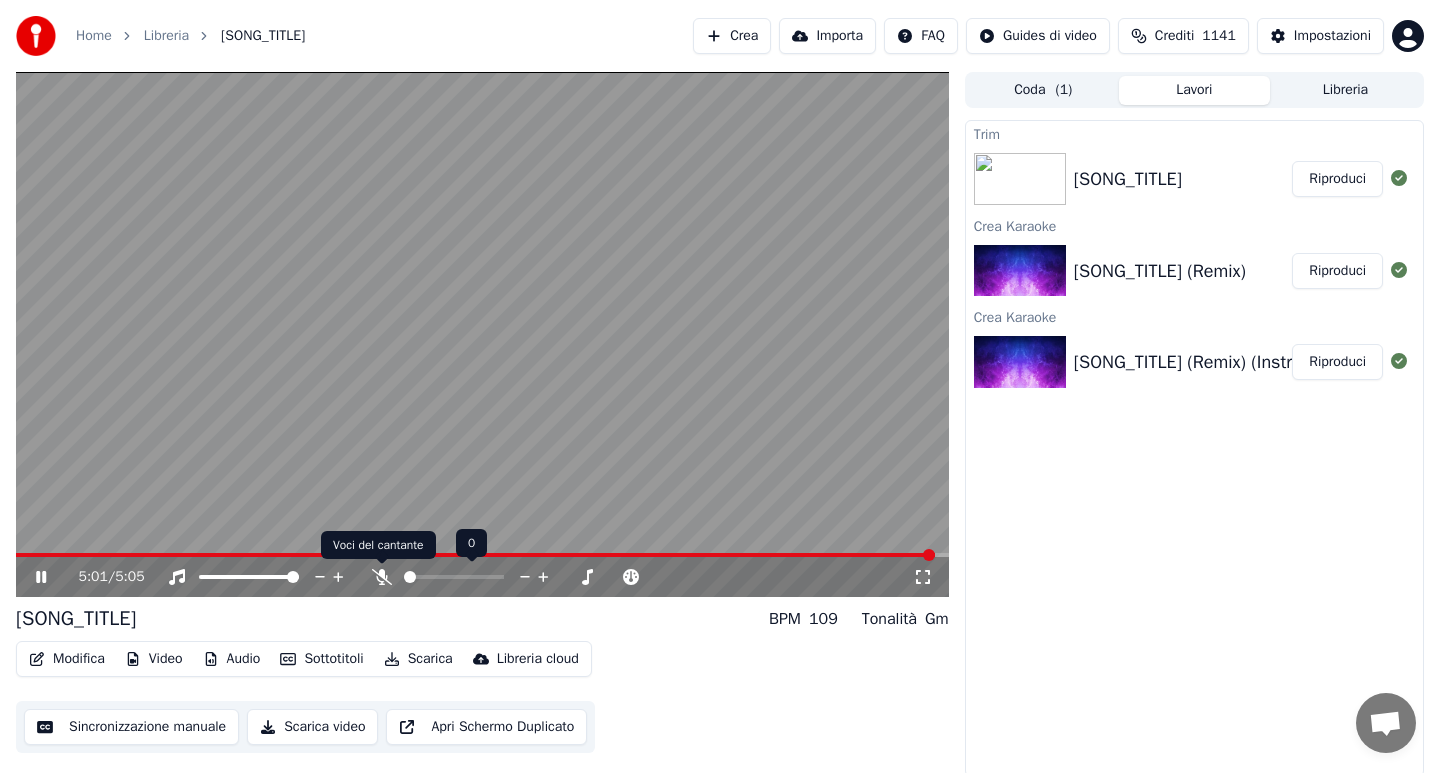 click 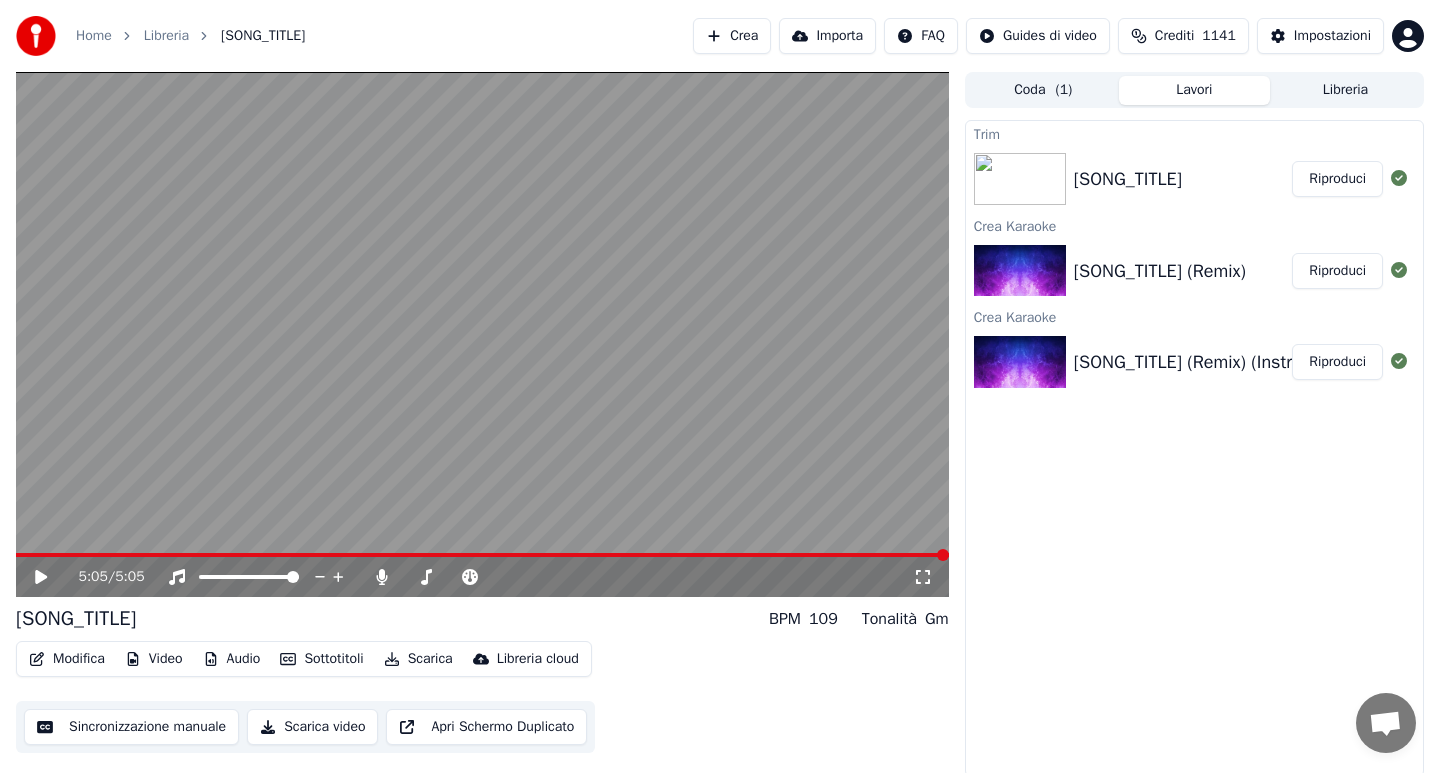 click on "Modifica" at bounding box center [67, 659] 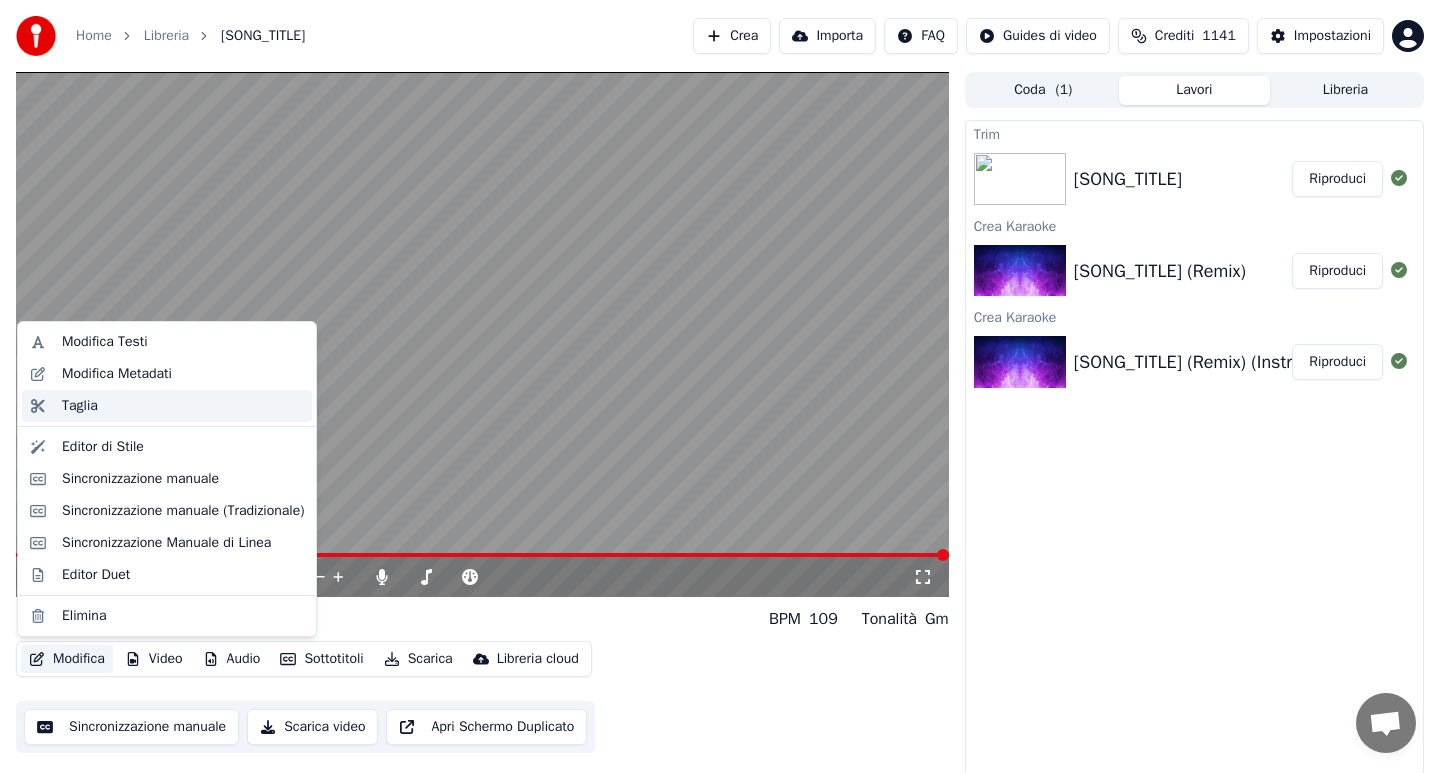 click on "Taglia" at bounding box center [183, 406] 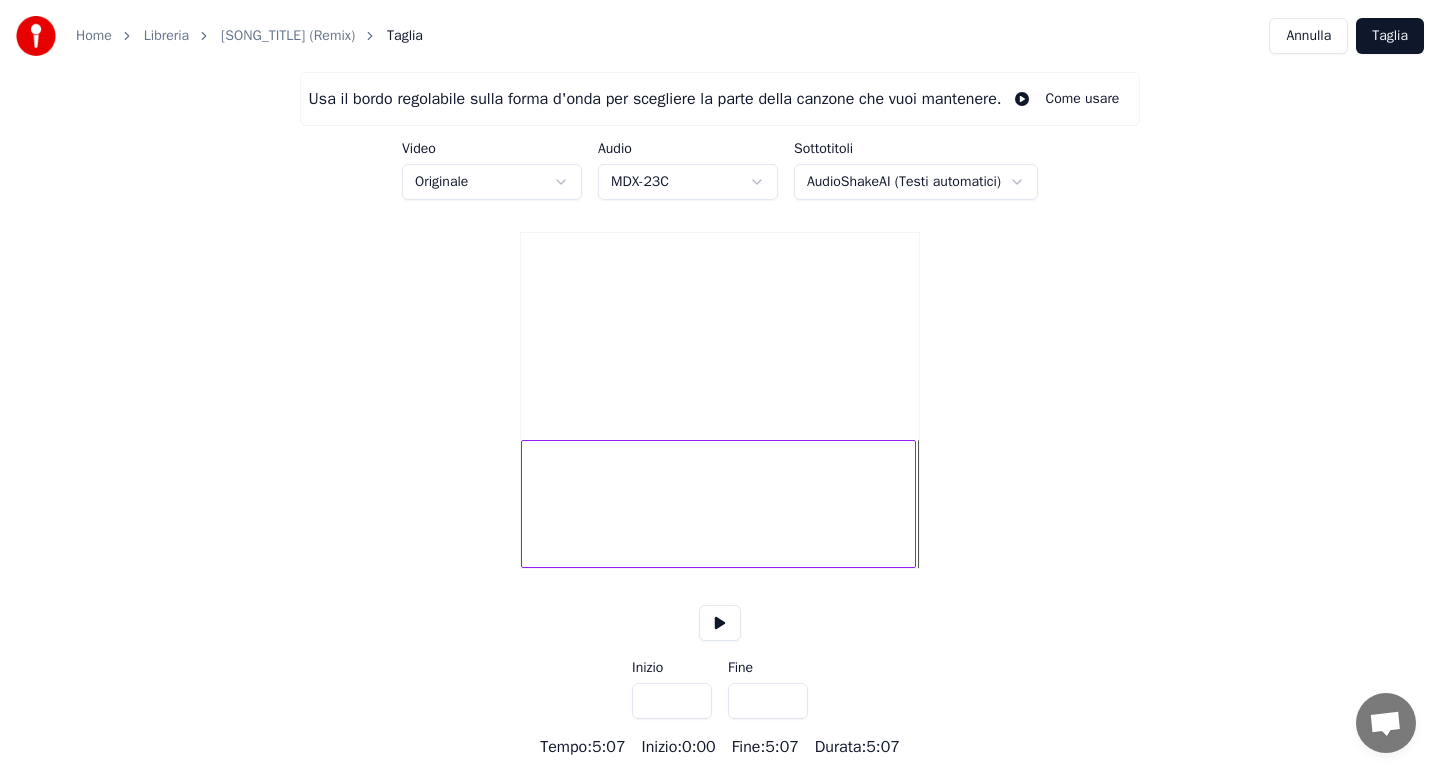 click at bounding box center (912, 504) 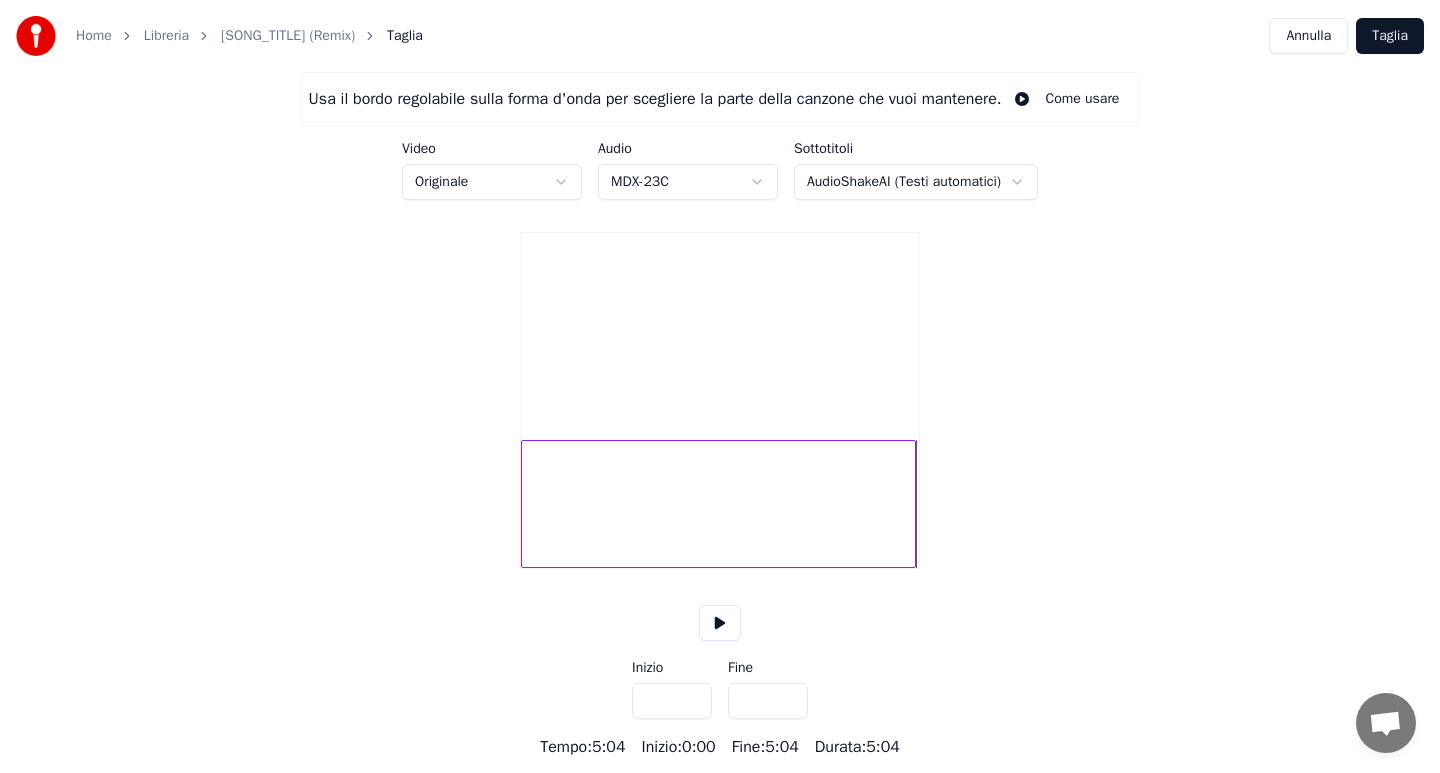 click at bounding box center [718, 504] 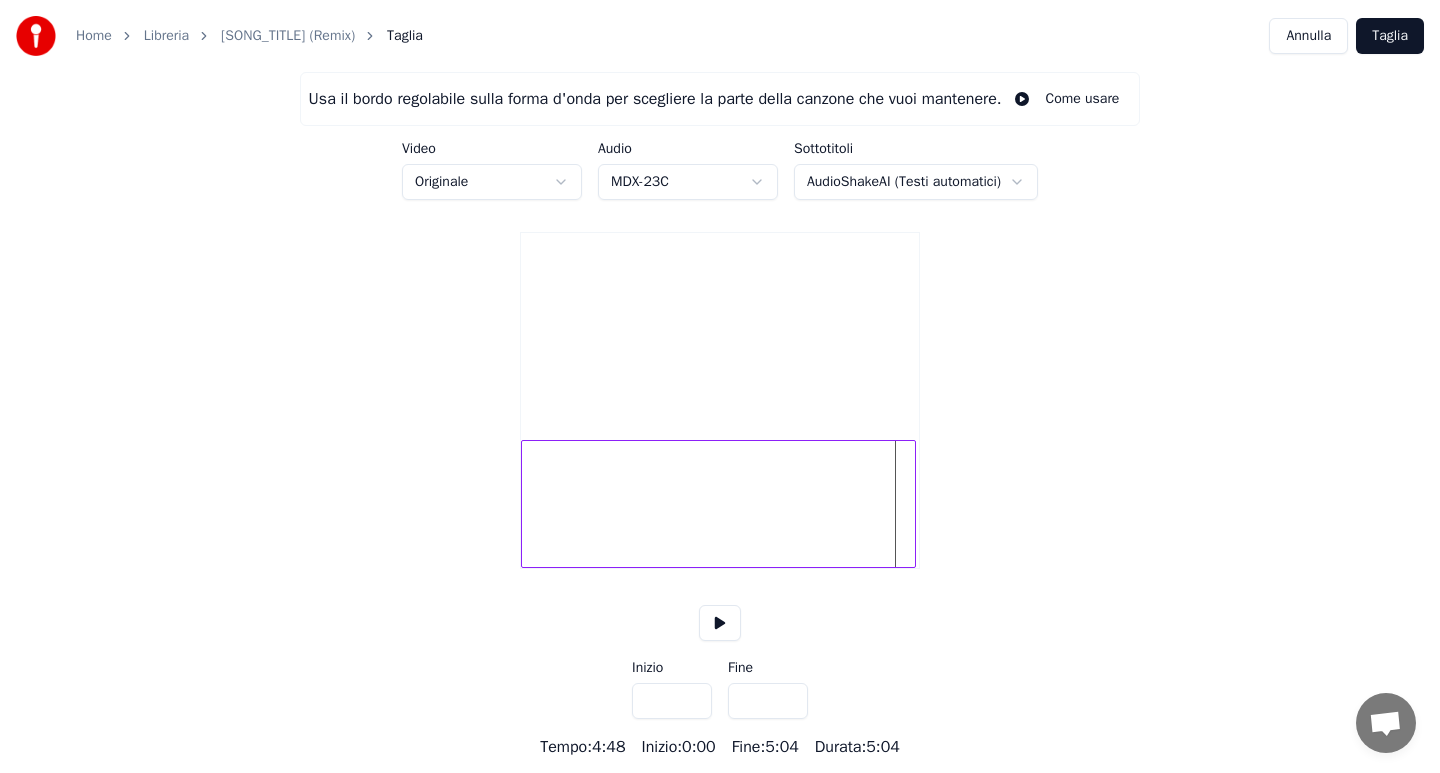 scroll, scrollTop: 11, scrollLeft: 0, axis: vertical 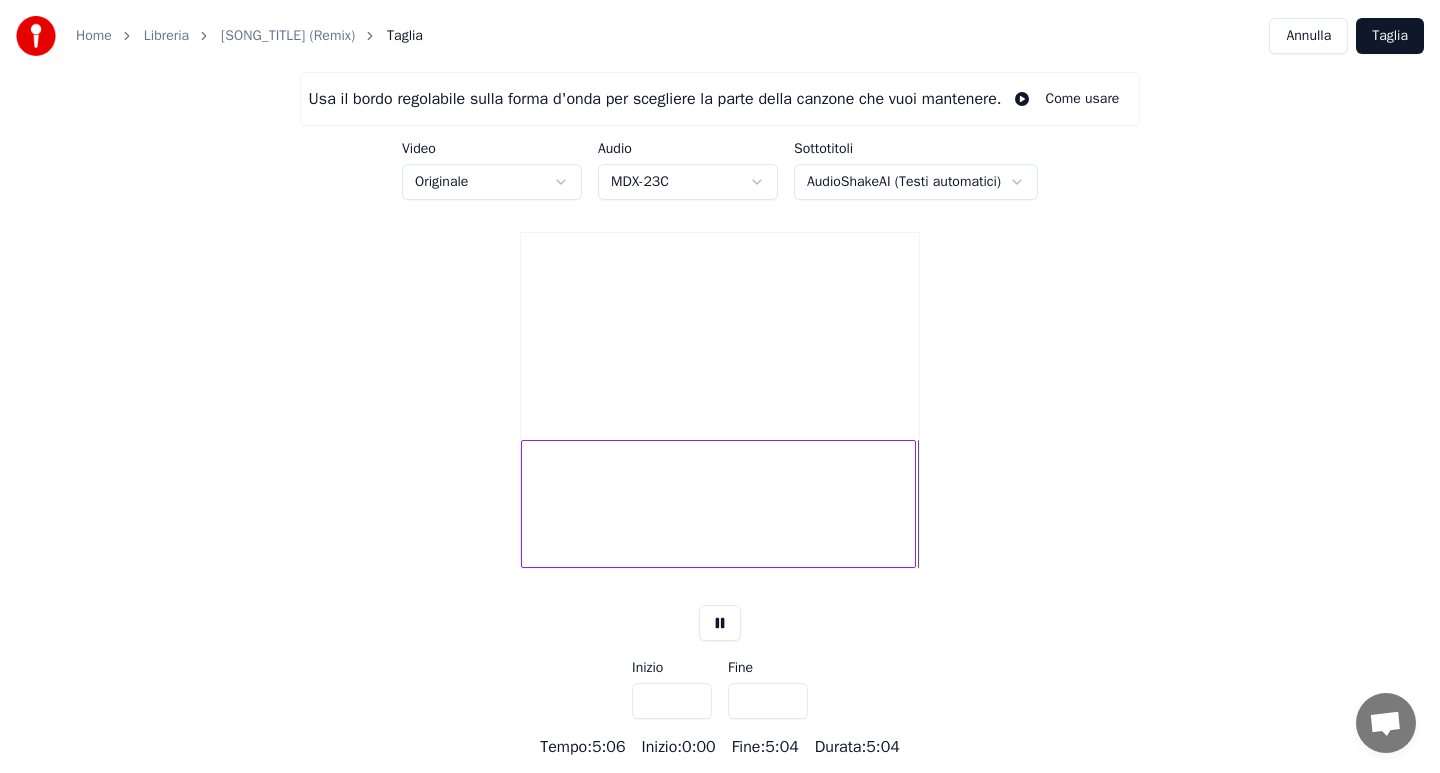 click on "Taglia" at bounding box center (1390, 36) 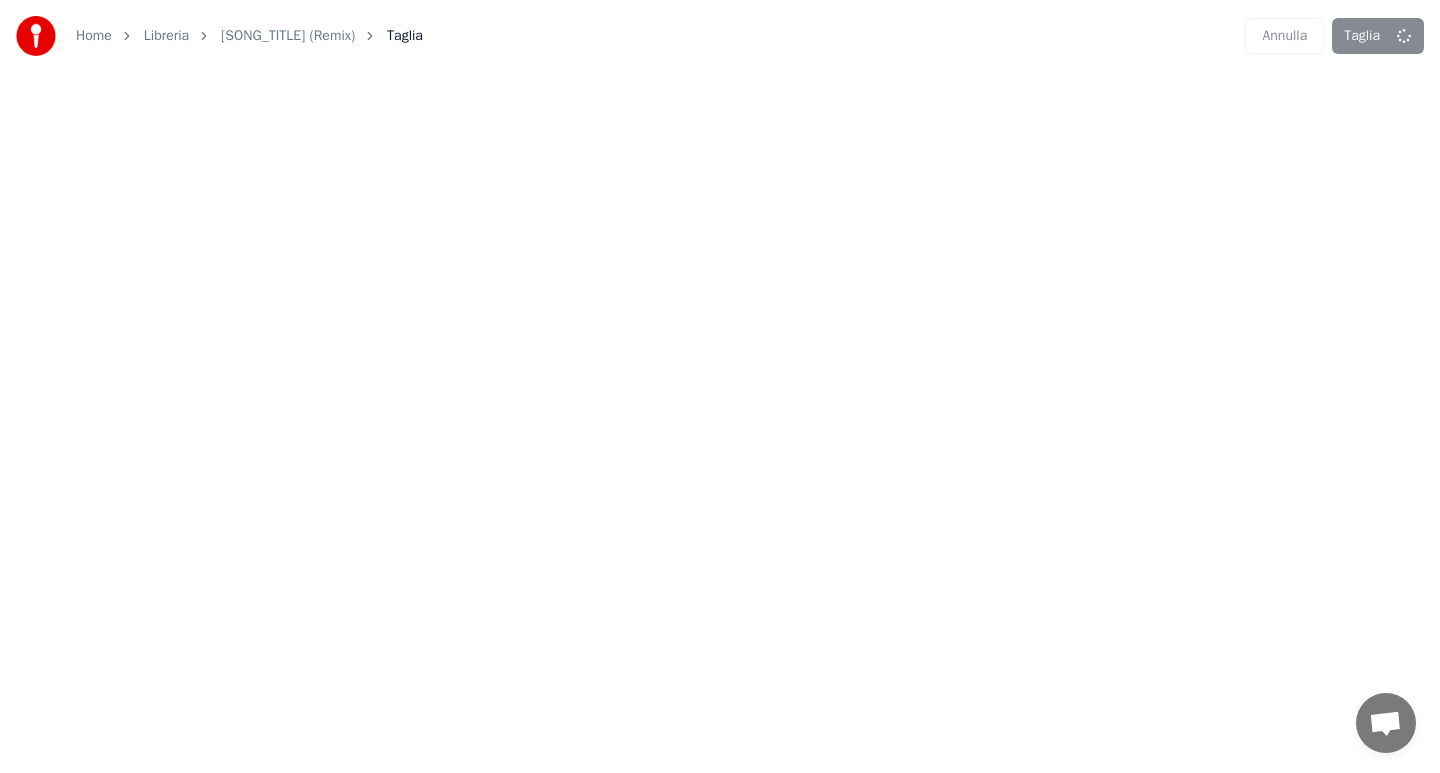 scroll, scrollTop: 0, scrollLeft: 0, axis: both 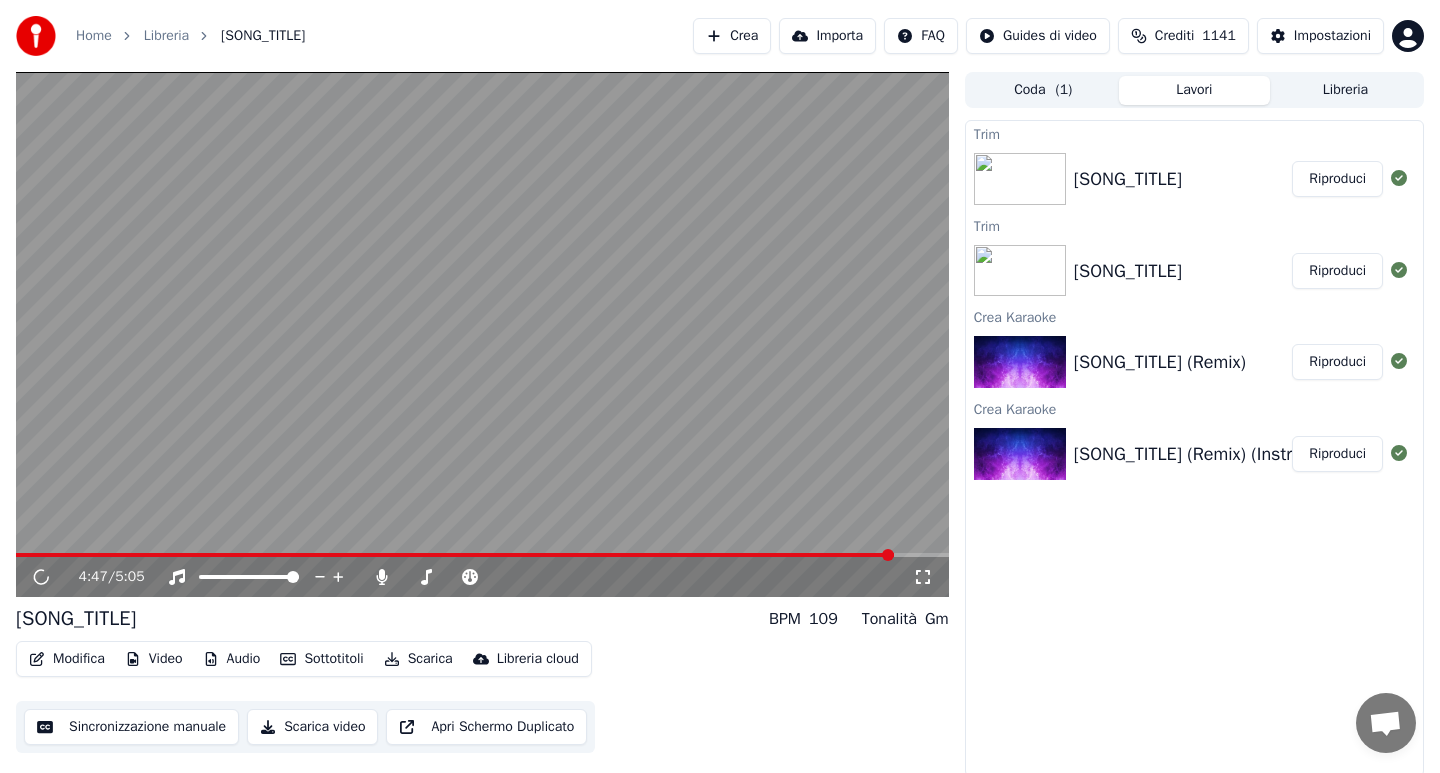 click at bounding box center [482, 555] 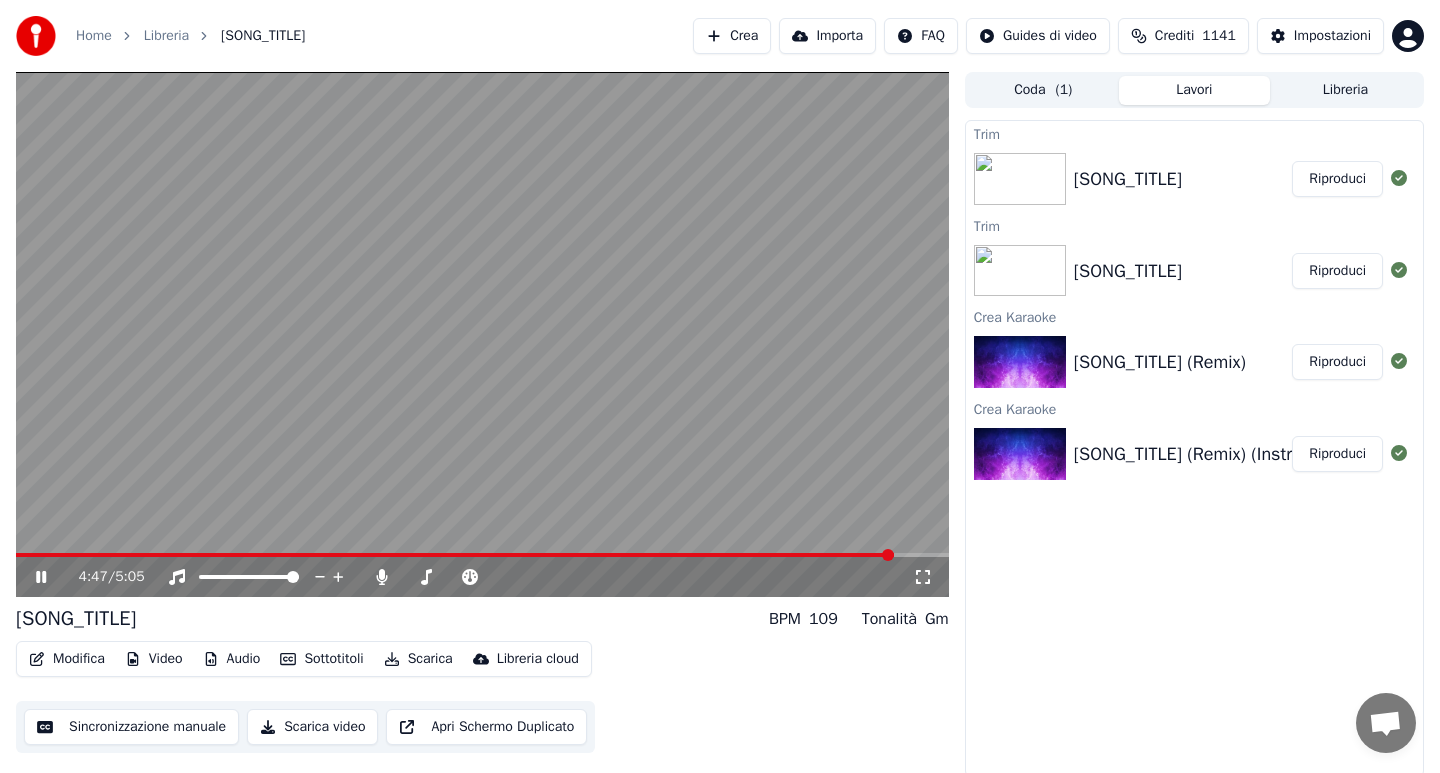 scroll, scrollTop: 4, scrollLeft: 0, axis: vertical 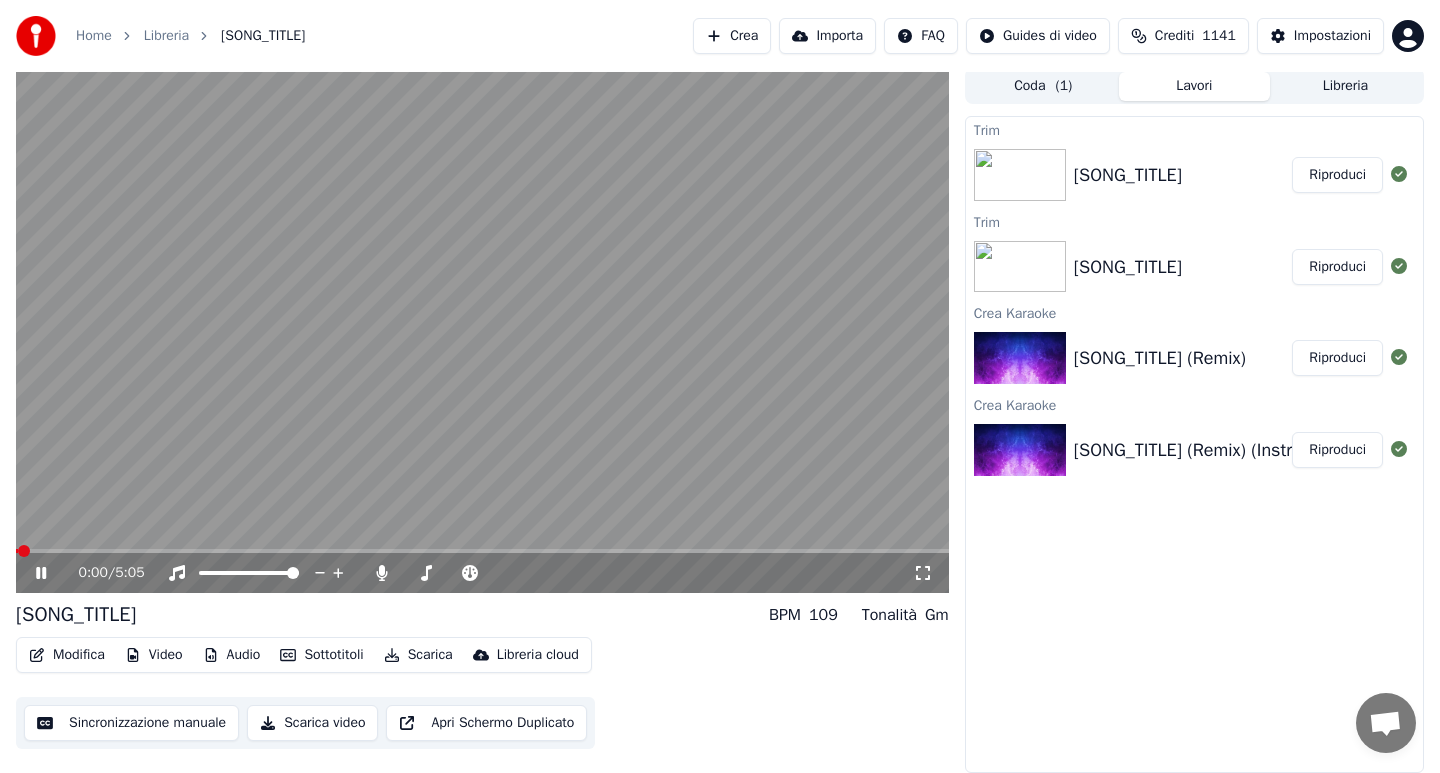 click on "0:00  /  5:05" at bounding box center (482, 573) 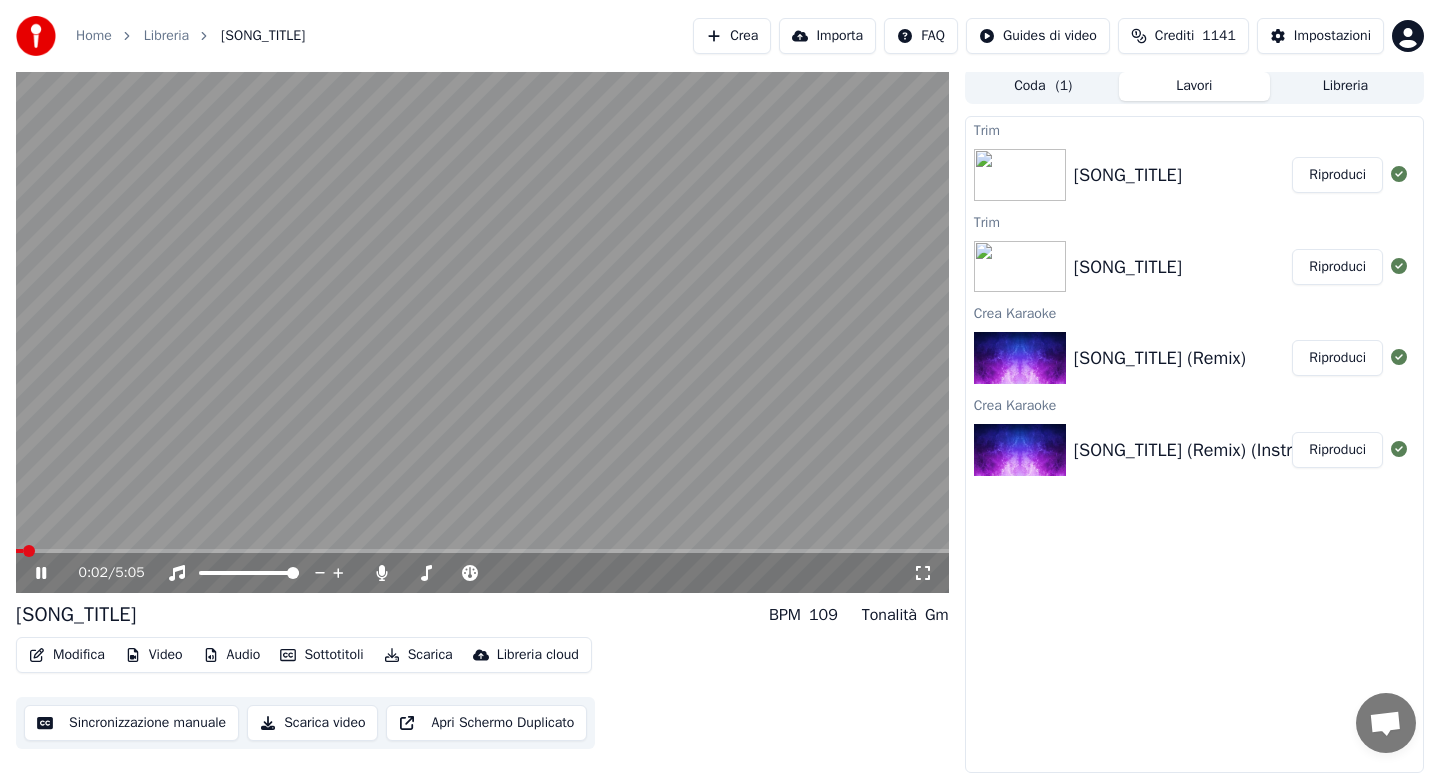 click at bounding box center (482, 551) 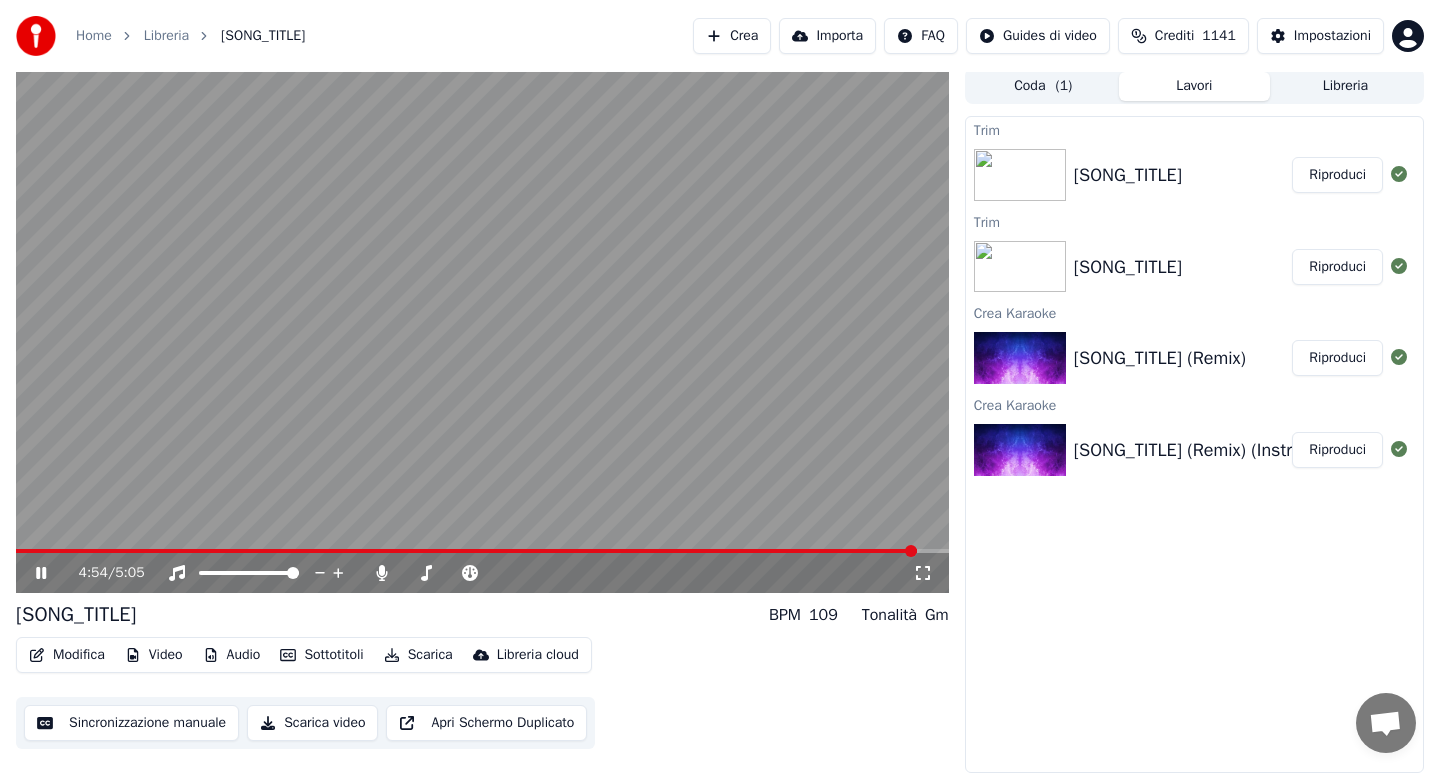 click on "Video" at bounding box center [154, 655] 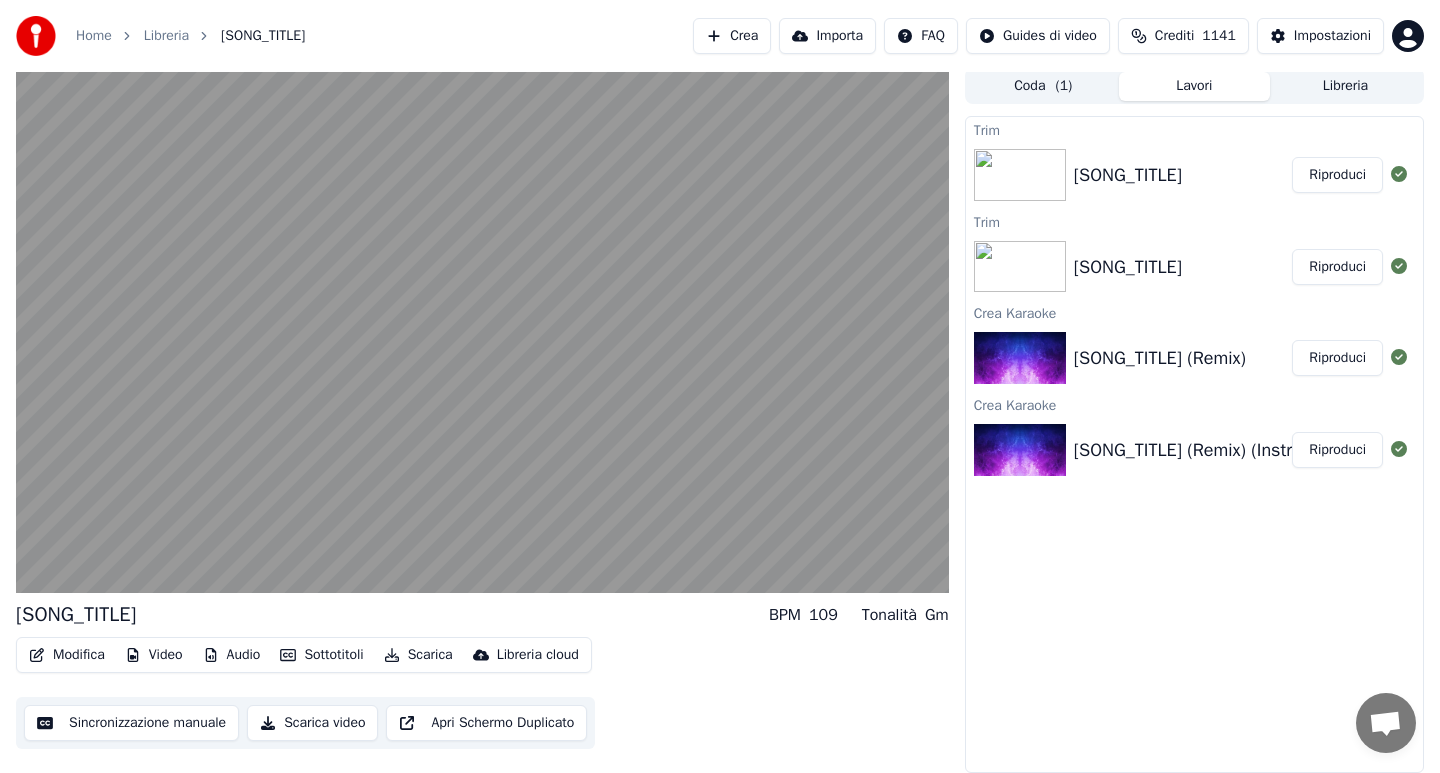 click on "[SONG_TITLE] BPM 109 Tonalità Gm" at bounding box center [482, 615] 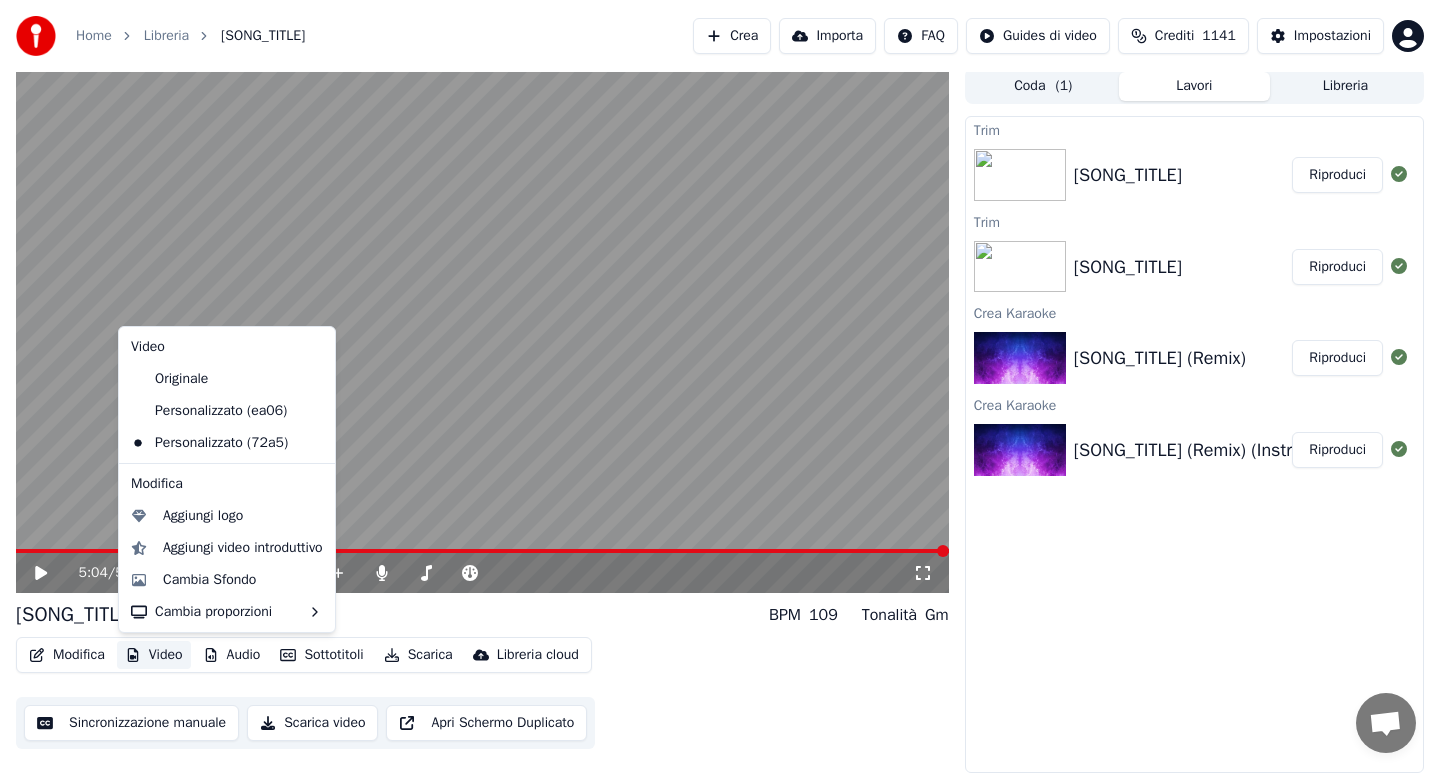 click on "Video" at bounding box center [154, 655] 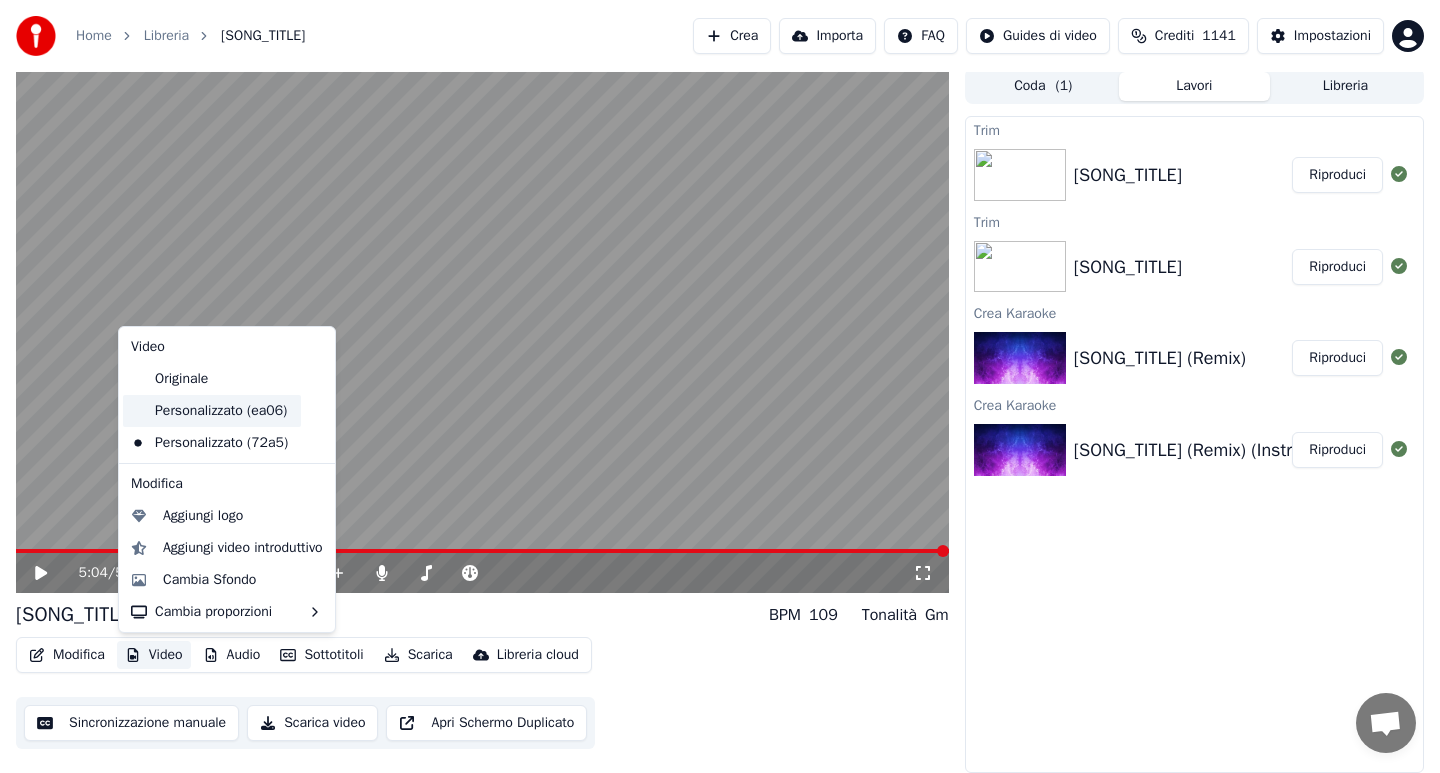 click on "Personalizzato (ea06)" at bounding box center (212, 411) 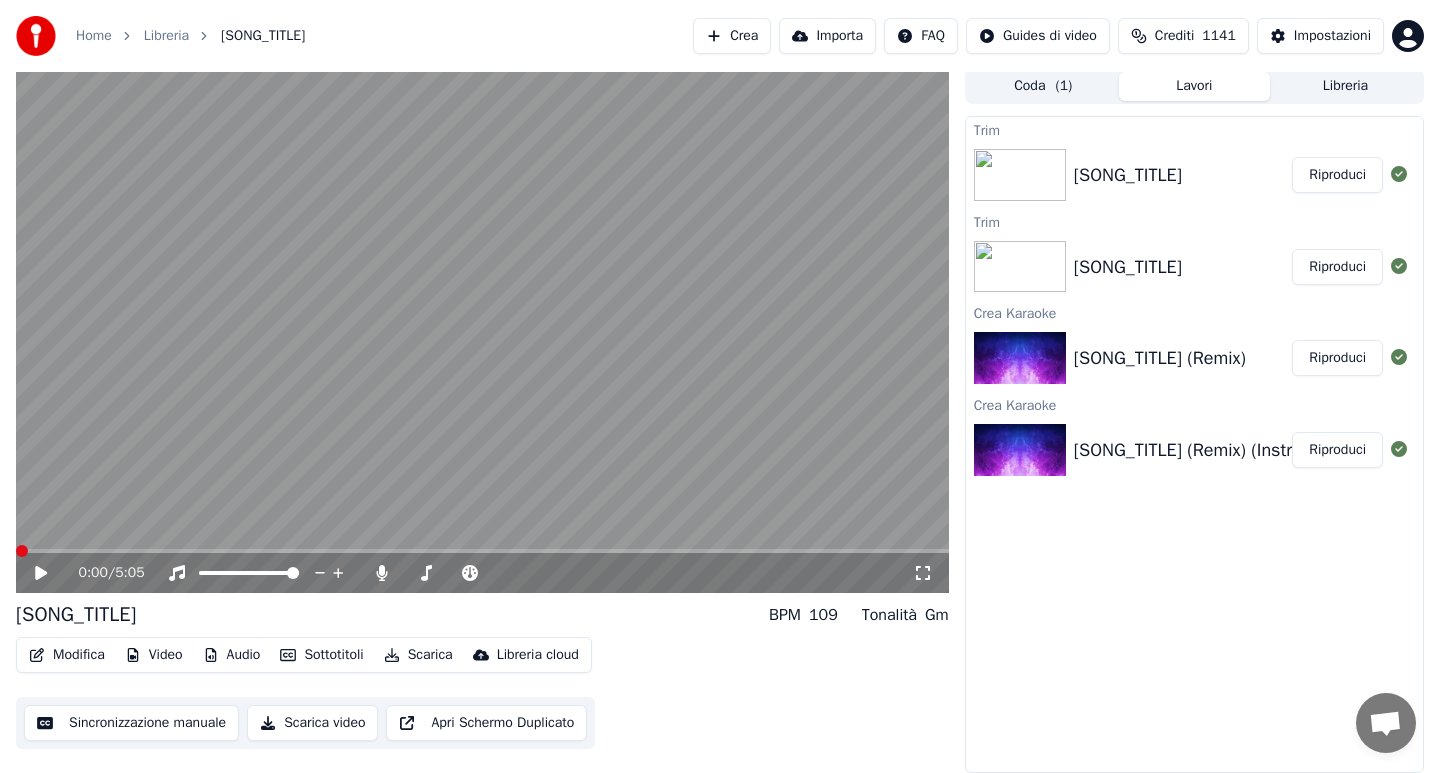 click at bounding box center [482, 551] 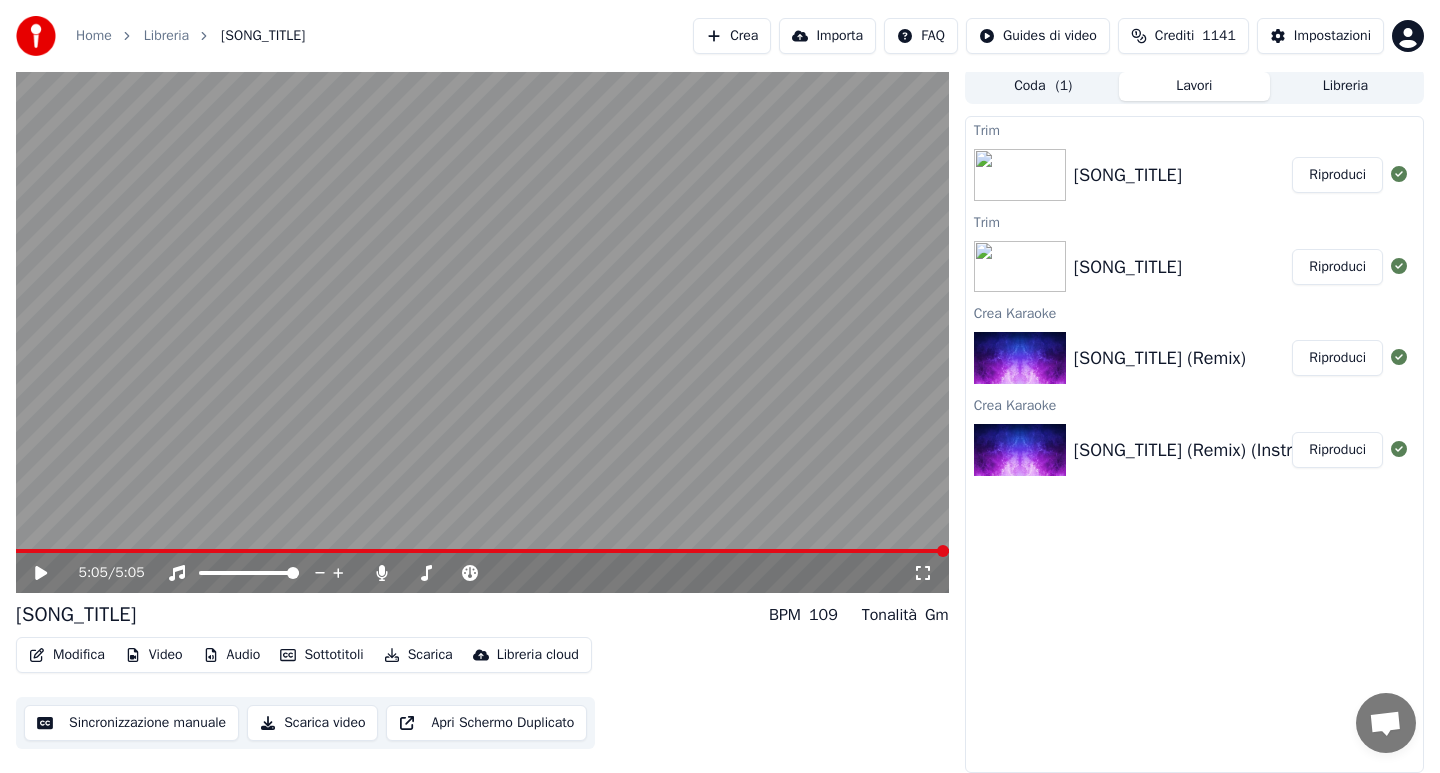 click at bounding box center [482, 551] 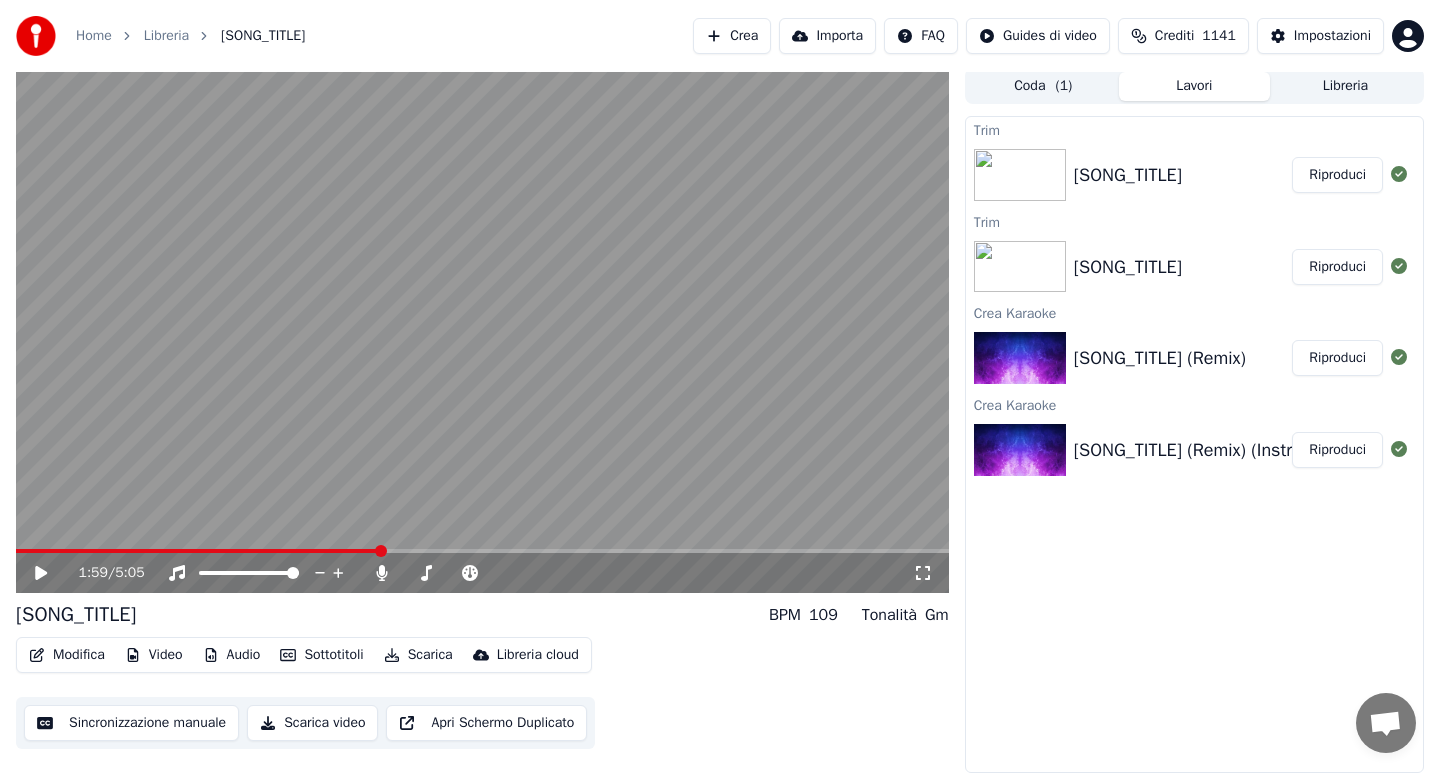 click at bounding box center [197, 551] 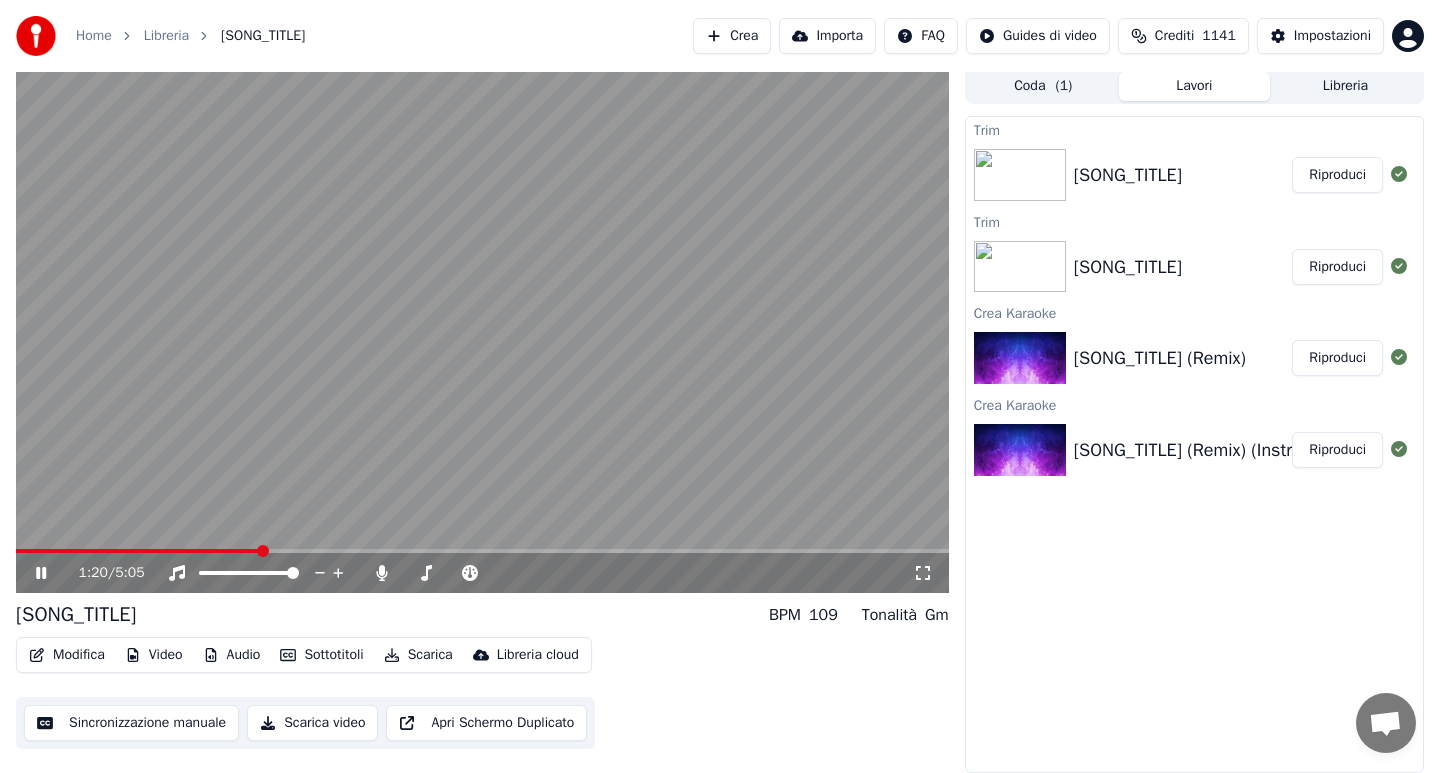 click at bounding box center (138, 551) 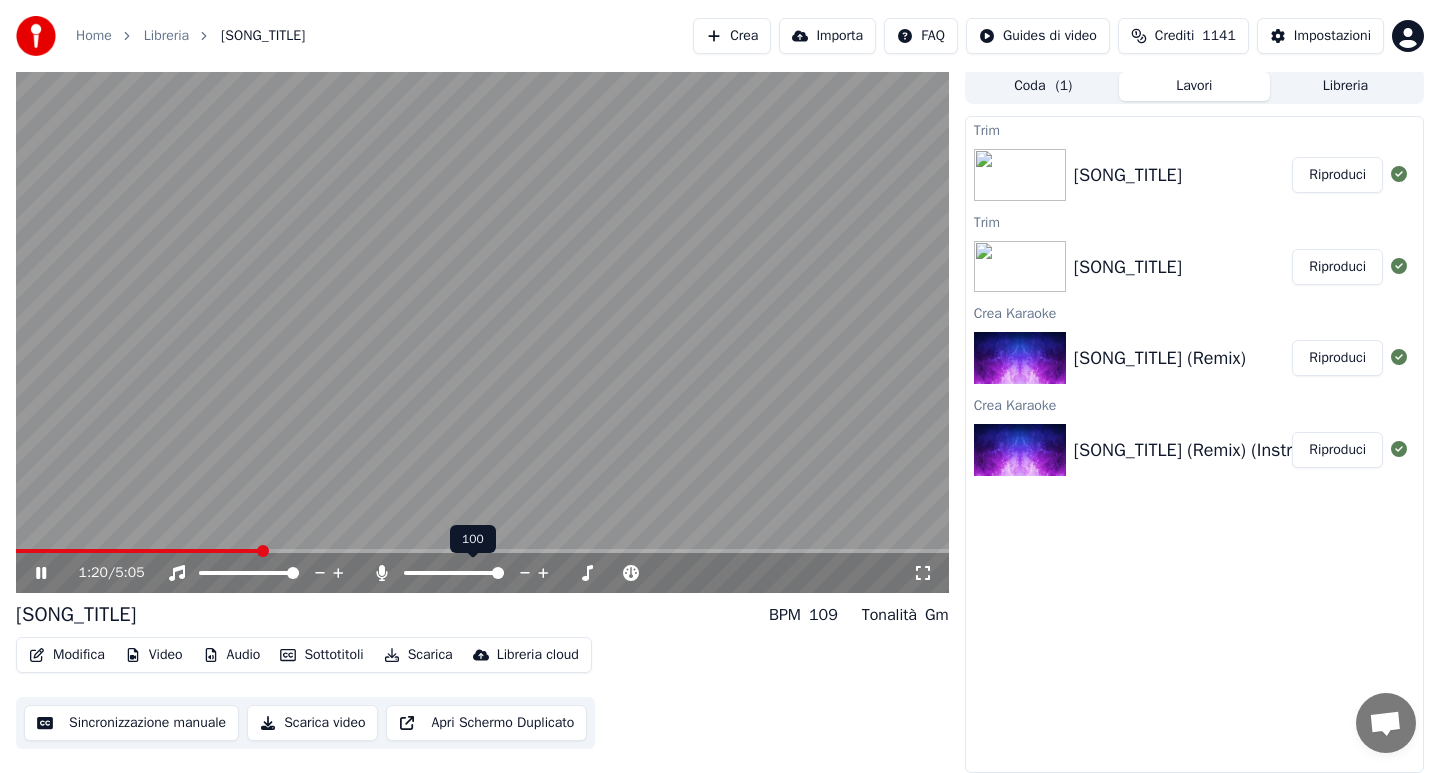 click 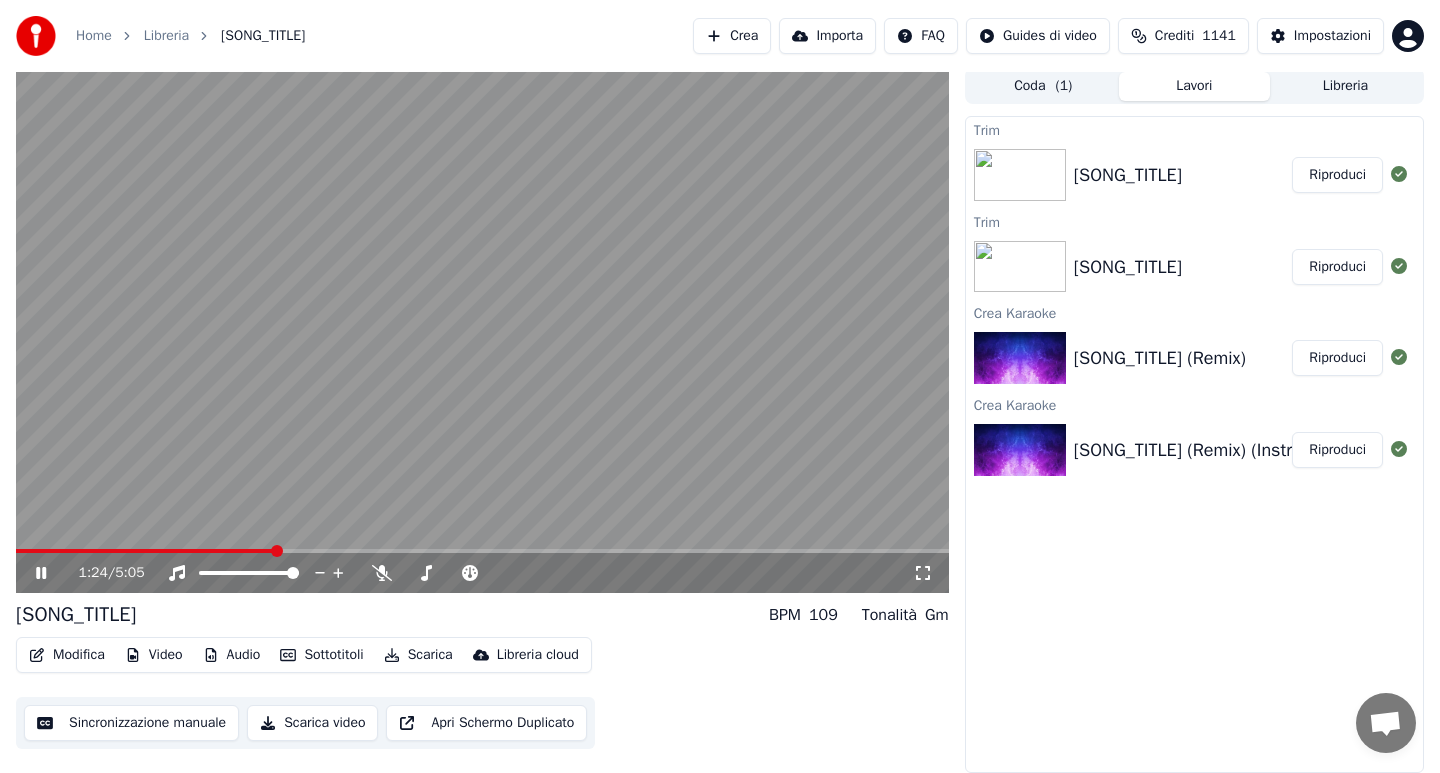 click at bounding box center (145, 551) 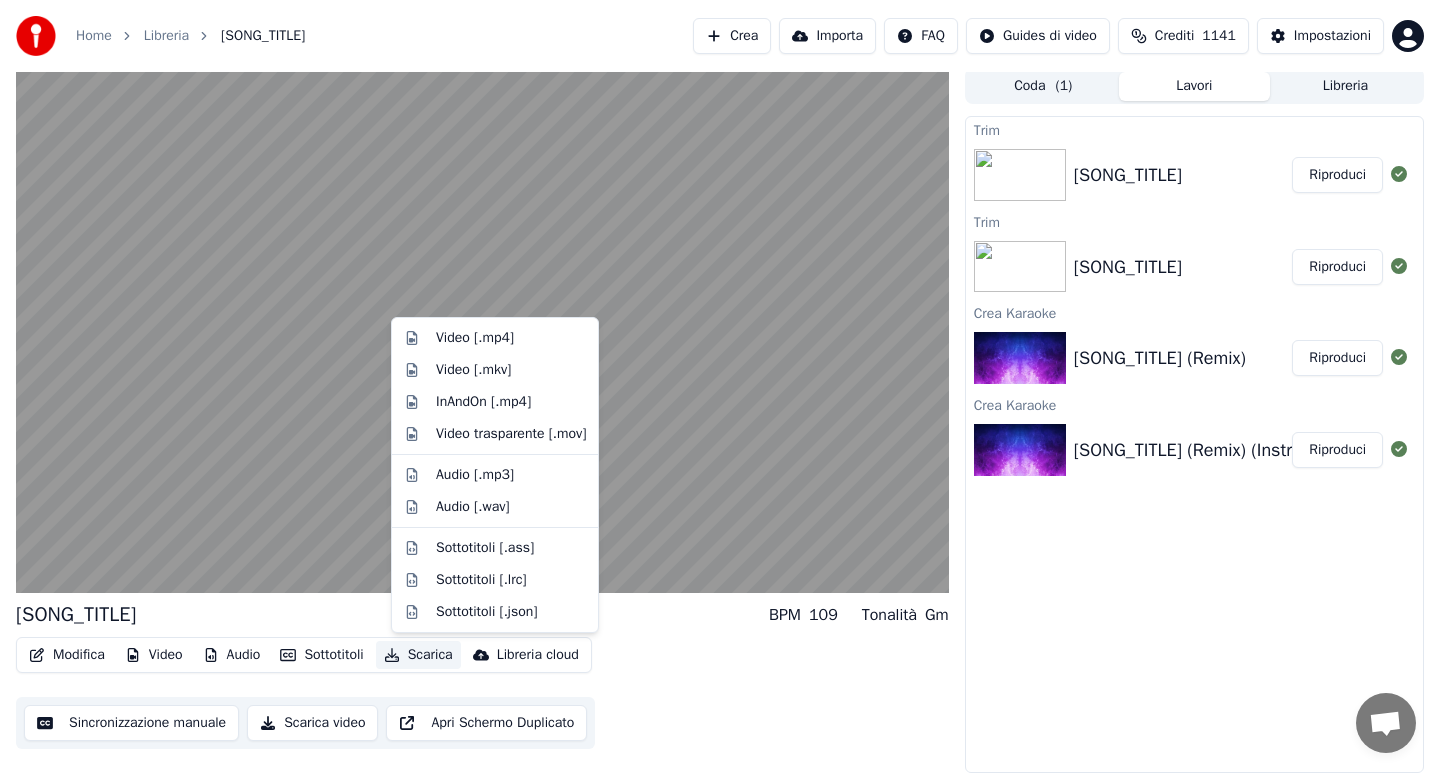 click on "Scarica" at bounding box center (418, 655) 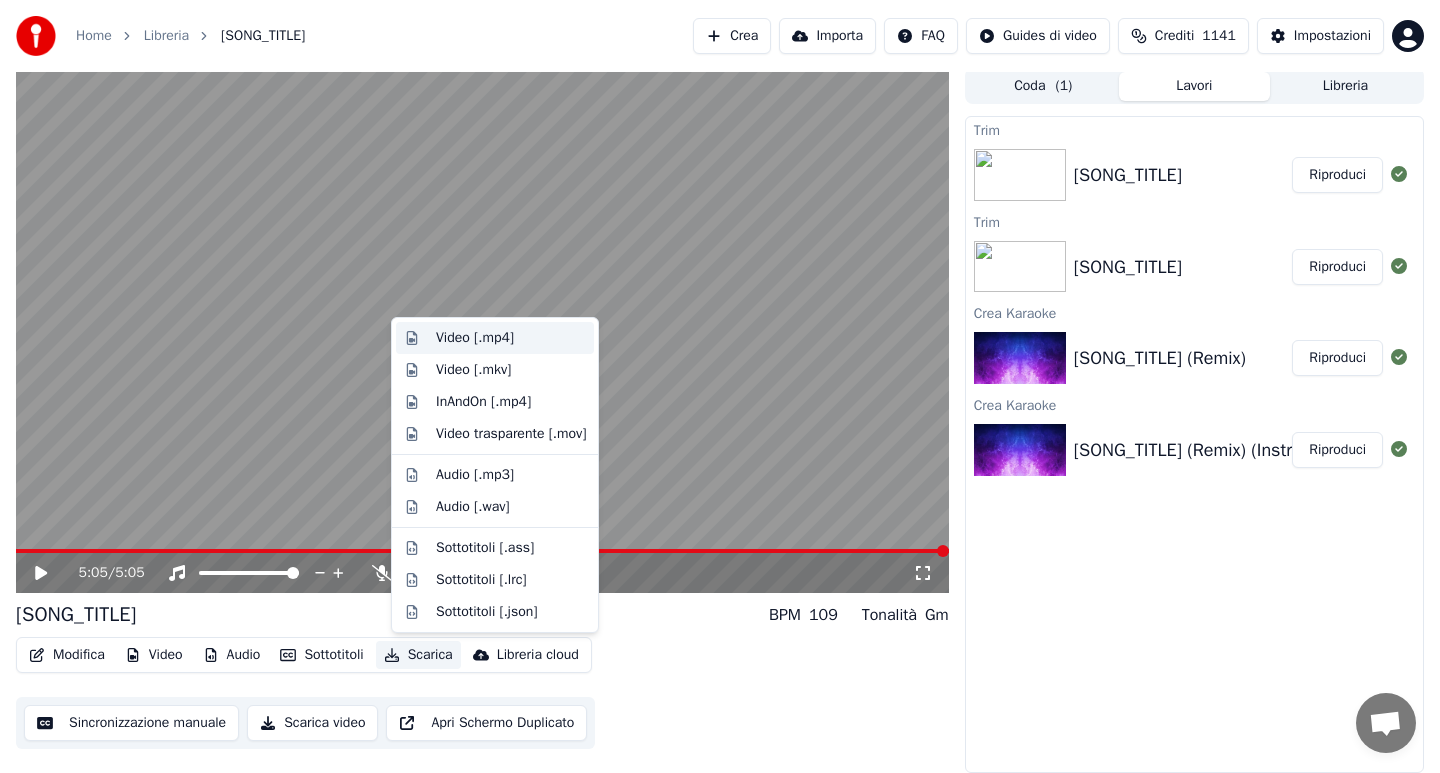 click on "Video [.mp4]" at bounding box center [475, 338] 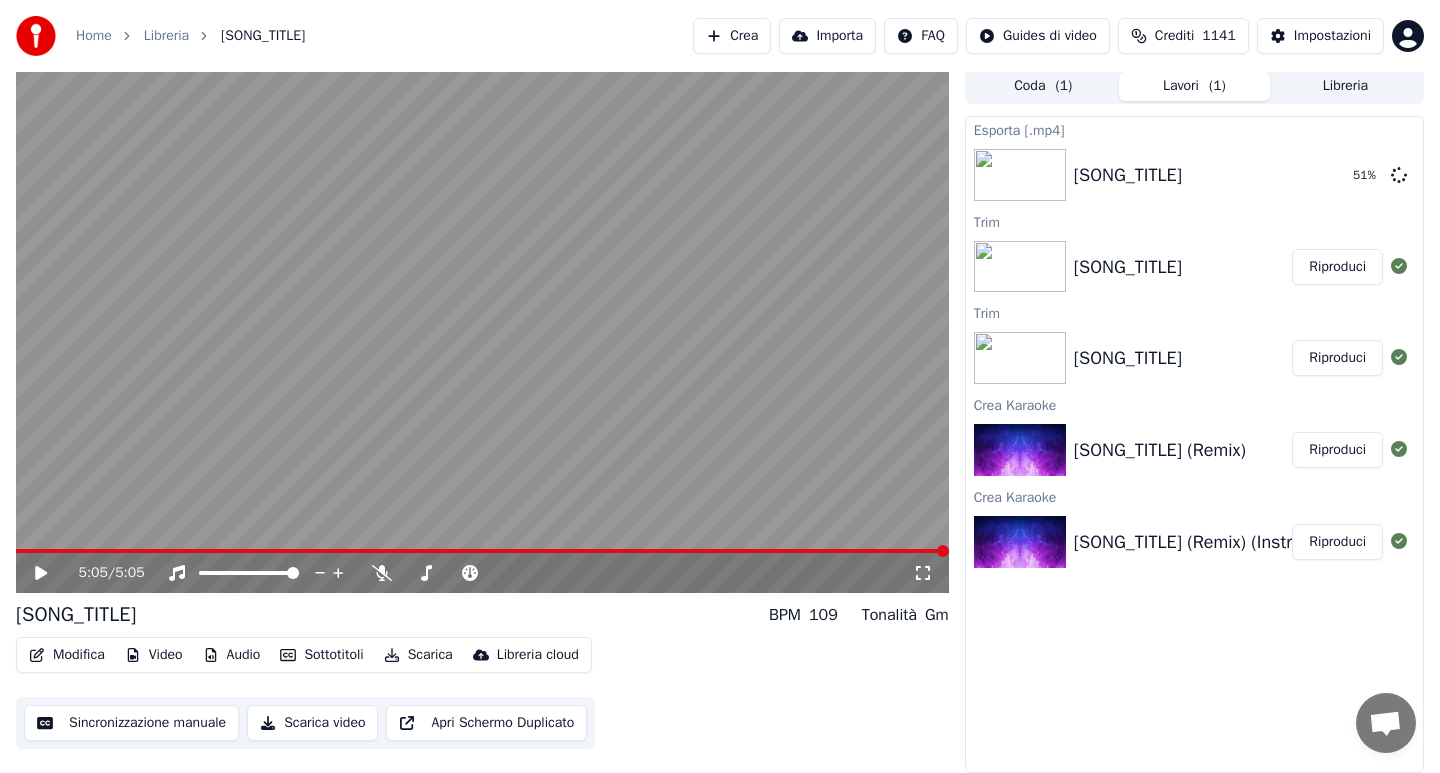 click at bounding box center (482, 551) 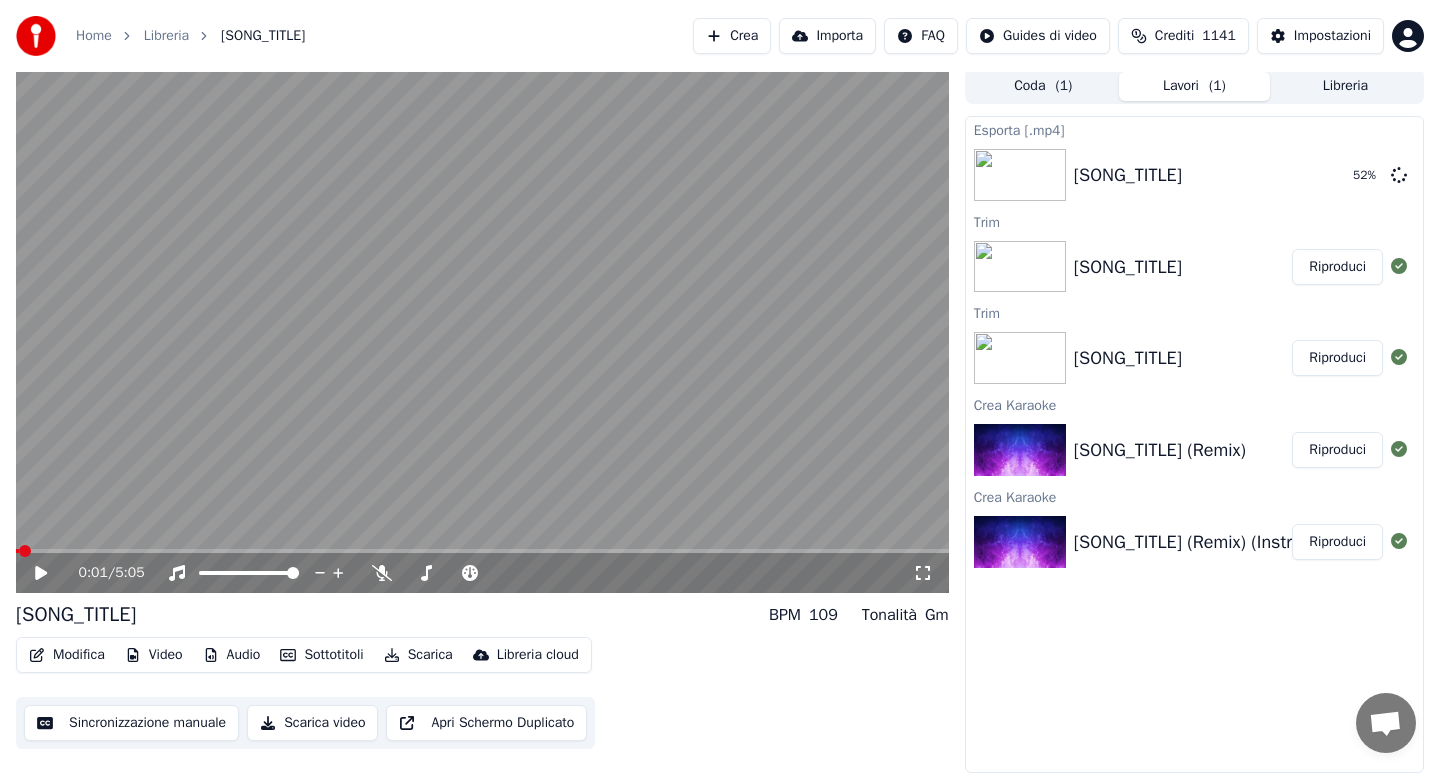 click 